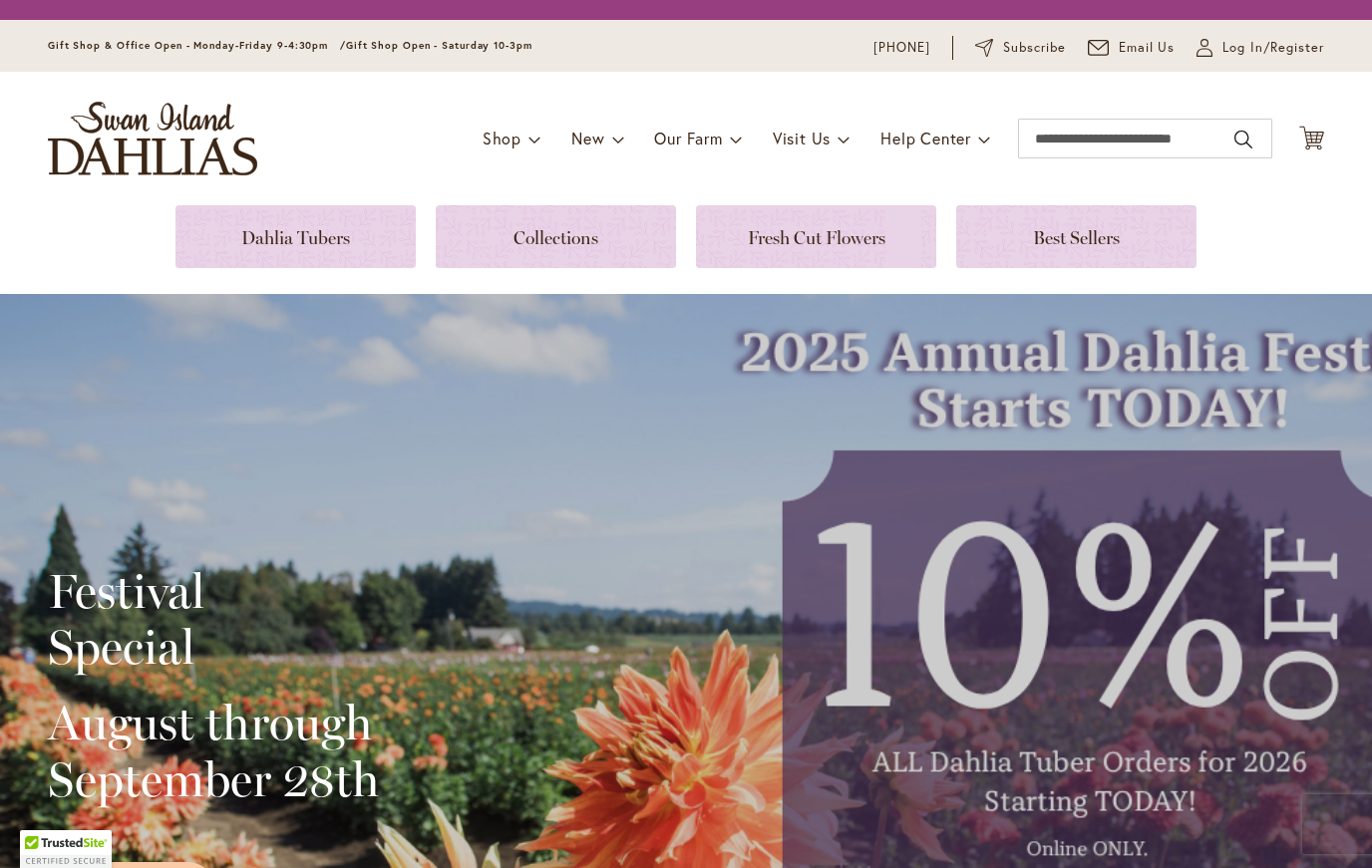 scroll, scrollTop: 0, scrollLeft: 0, axis: both 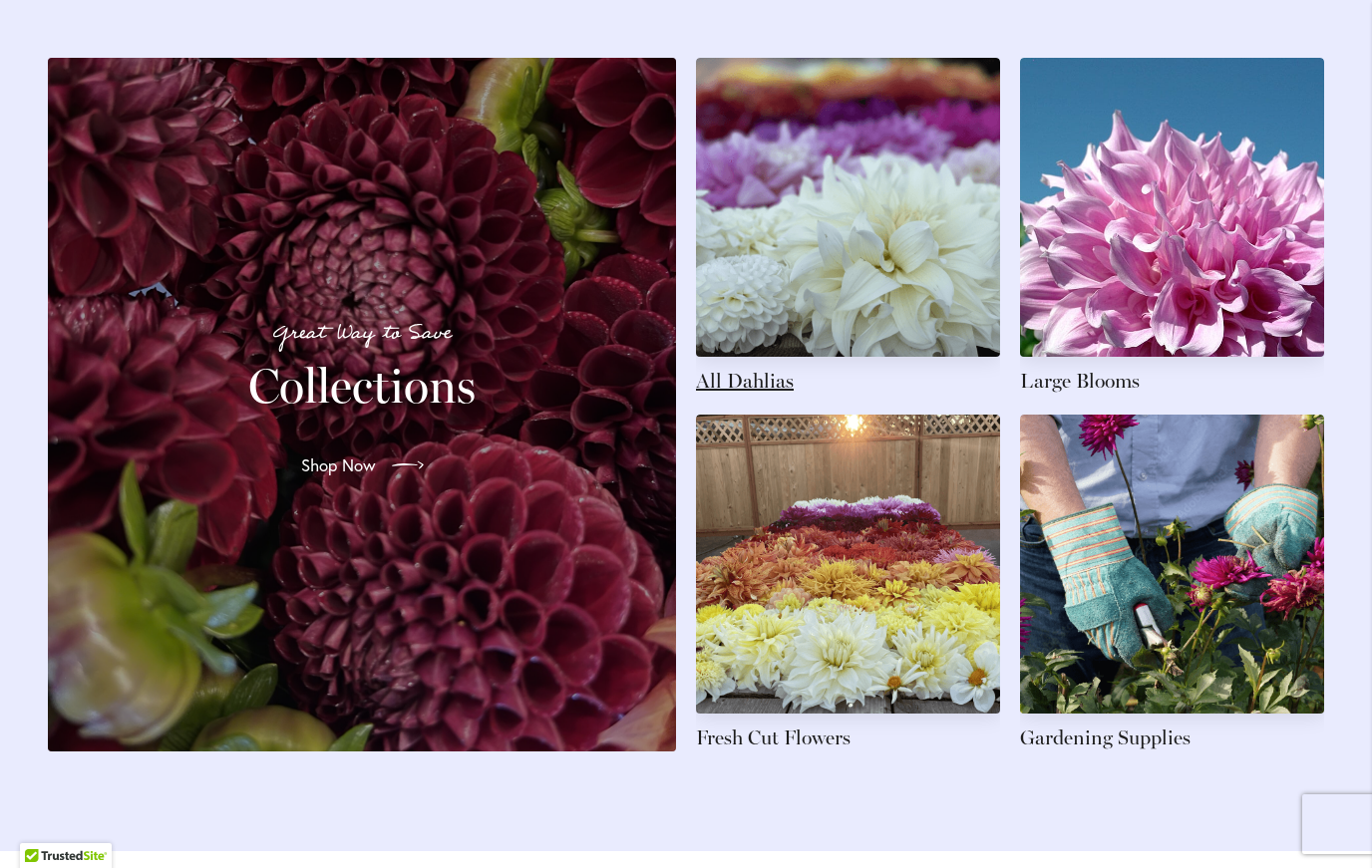click at bounding box center (848, 226) 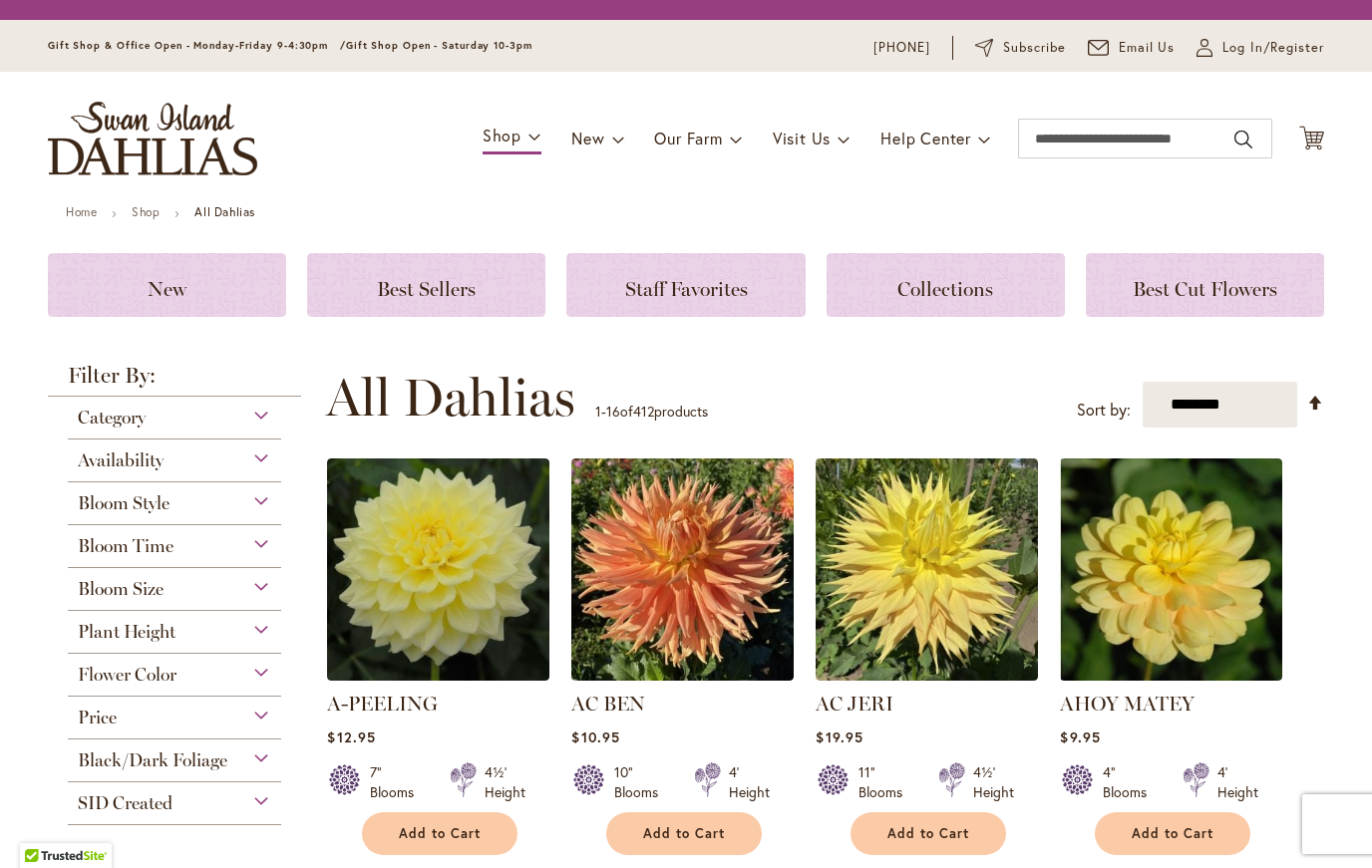 scroll, scrollTop: 0, scrollLeft: 0, axis: both 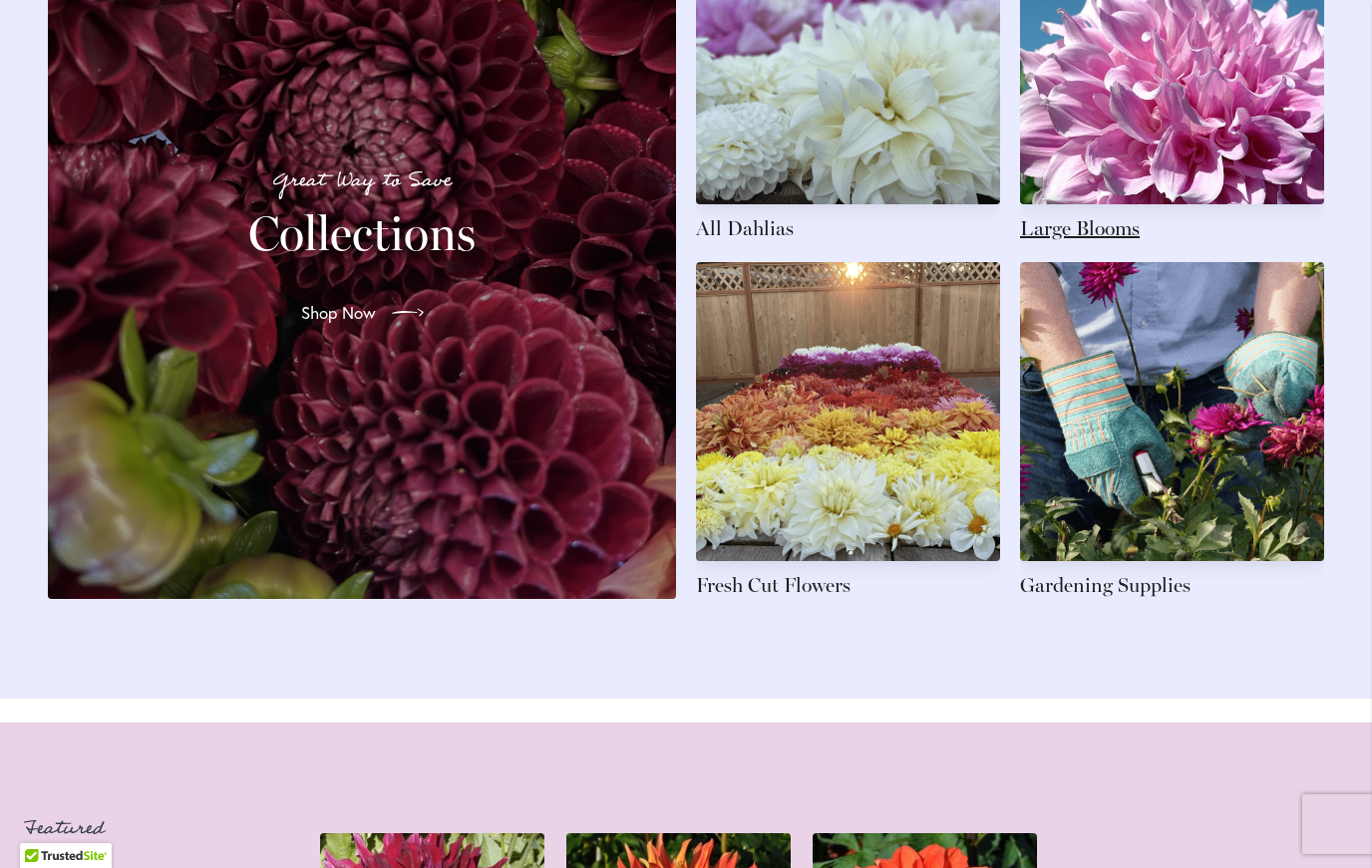 click at bounding box center [1172, 74] 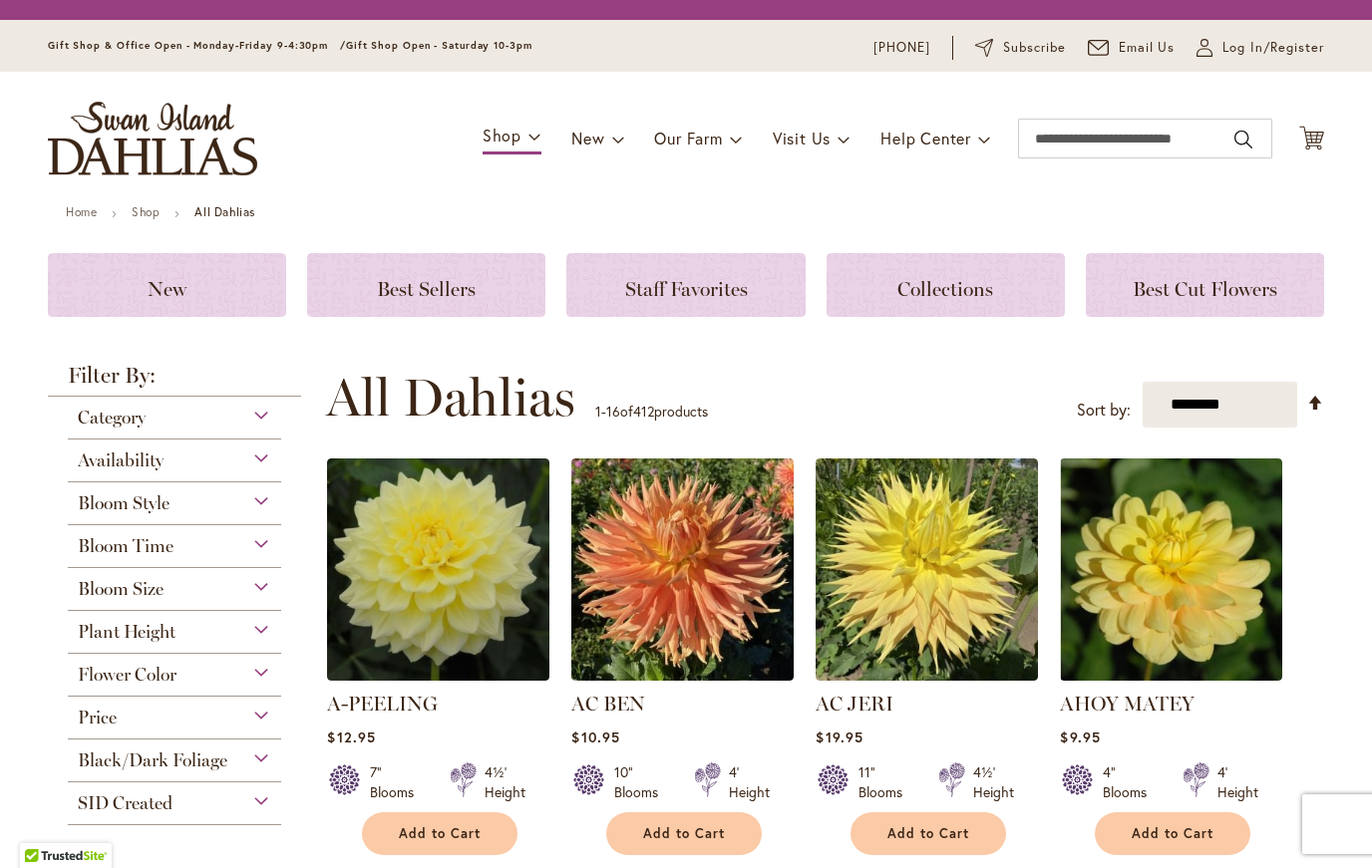 scroll, scrollTop: 0, scrollLeft: 0, axis: both 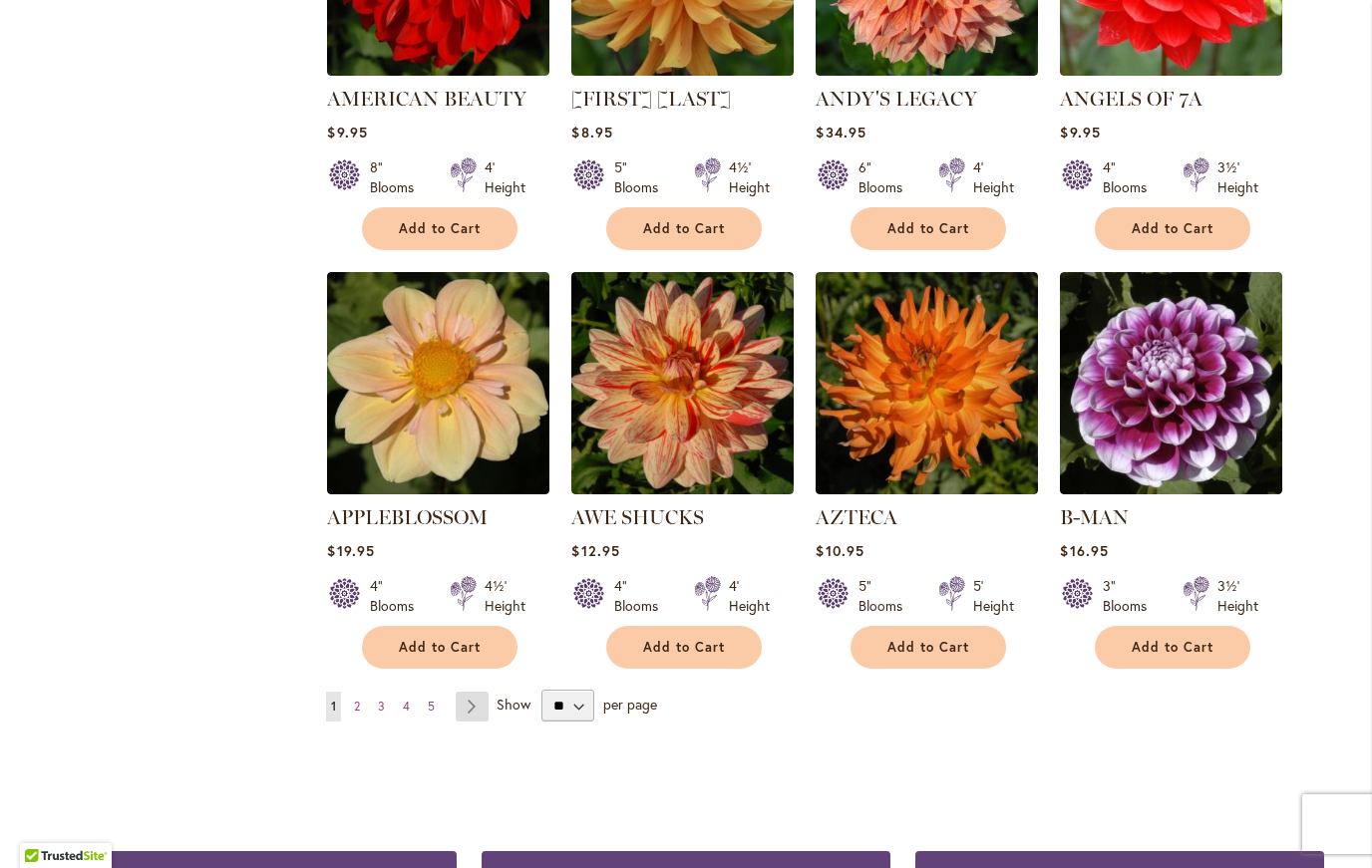 click on "Page
Next" at bounding box center (472, 707) 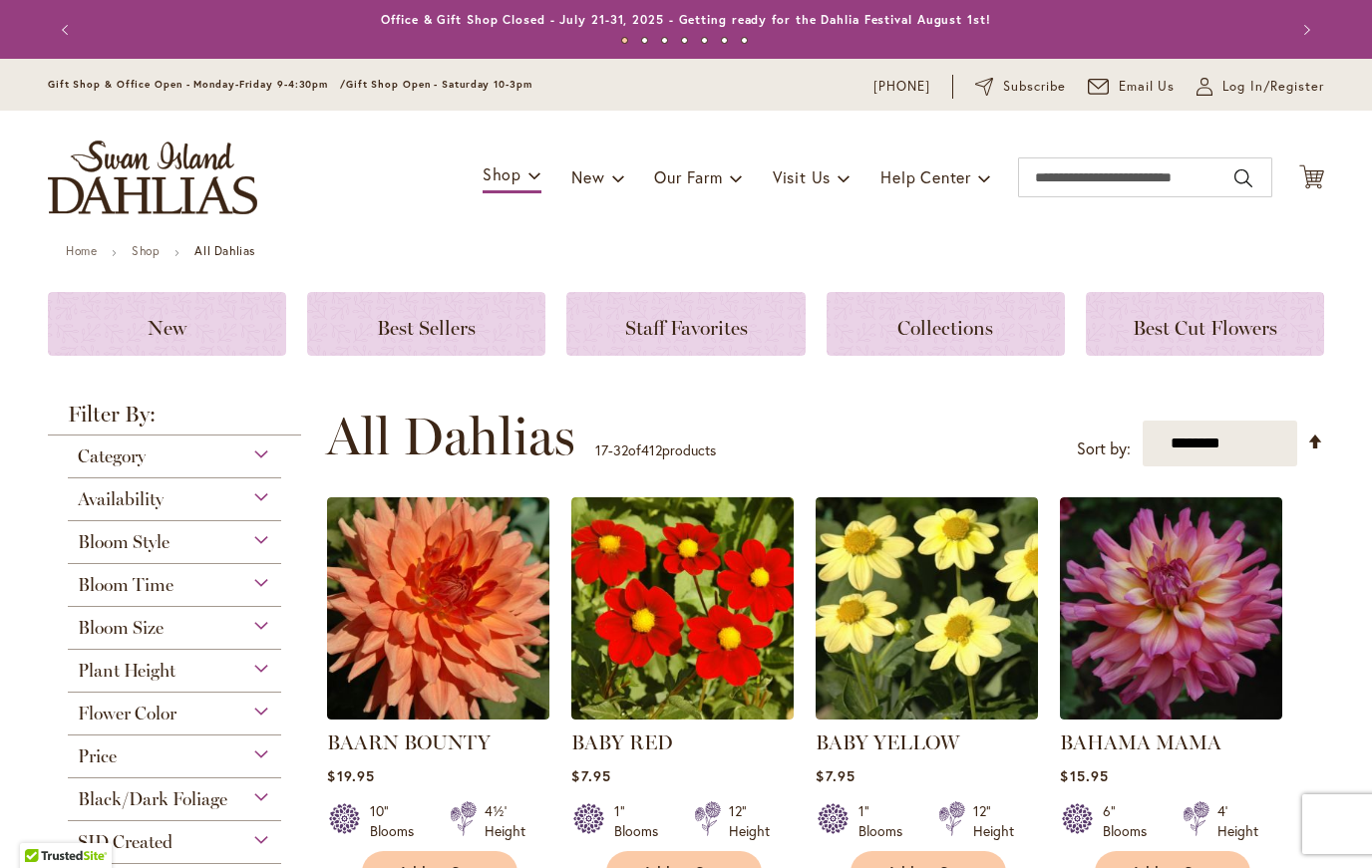 scroll, scrollTop: 0, scrollLeft: 0, axis: both 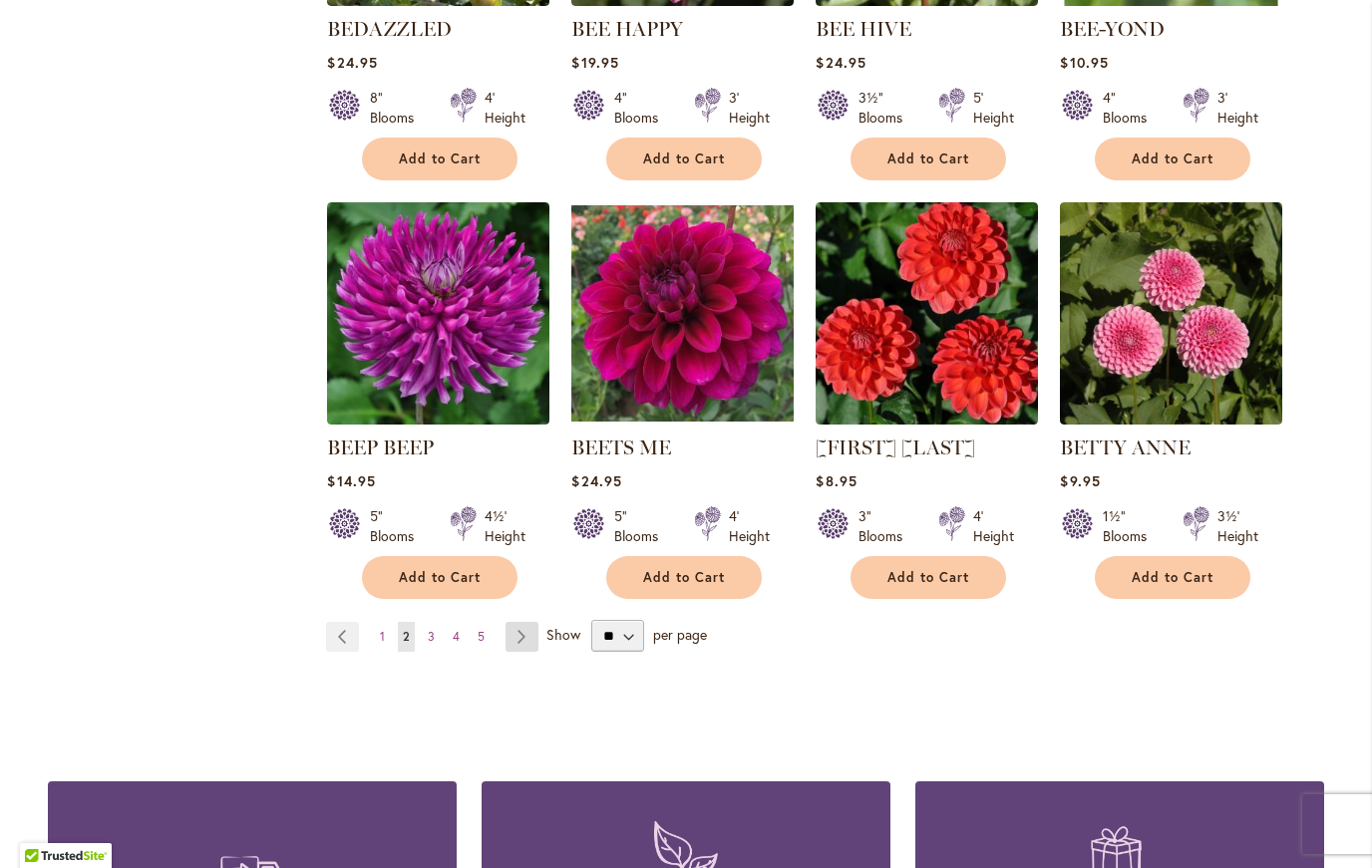 click on "Page
Next" at bounding box center (521, 637) 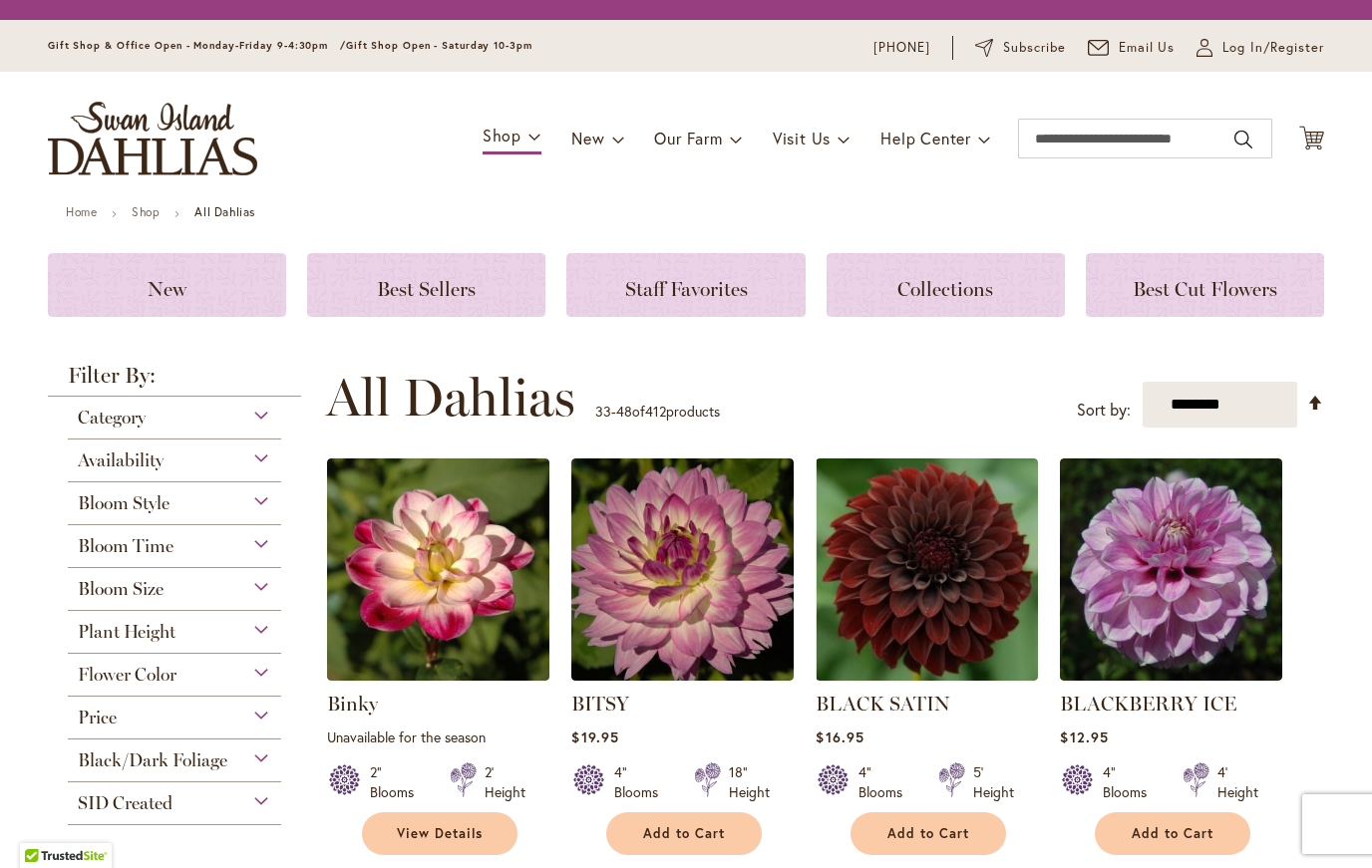 scroll, scrollTop: 0, scrollLeft: 0, axis: both 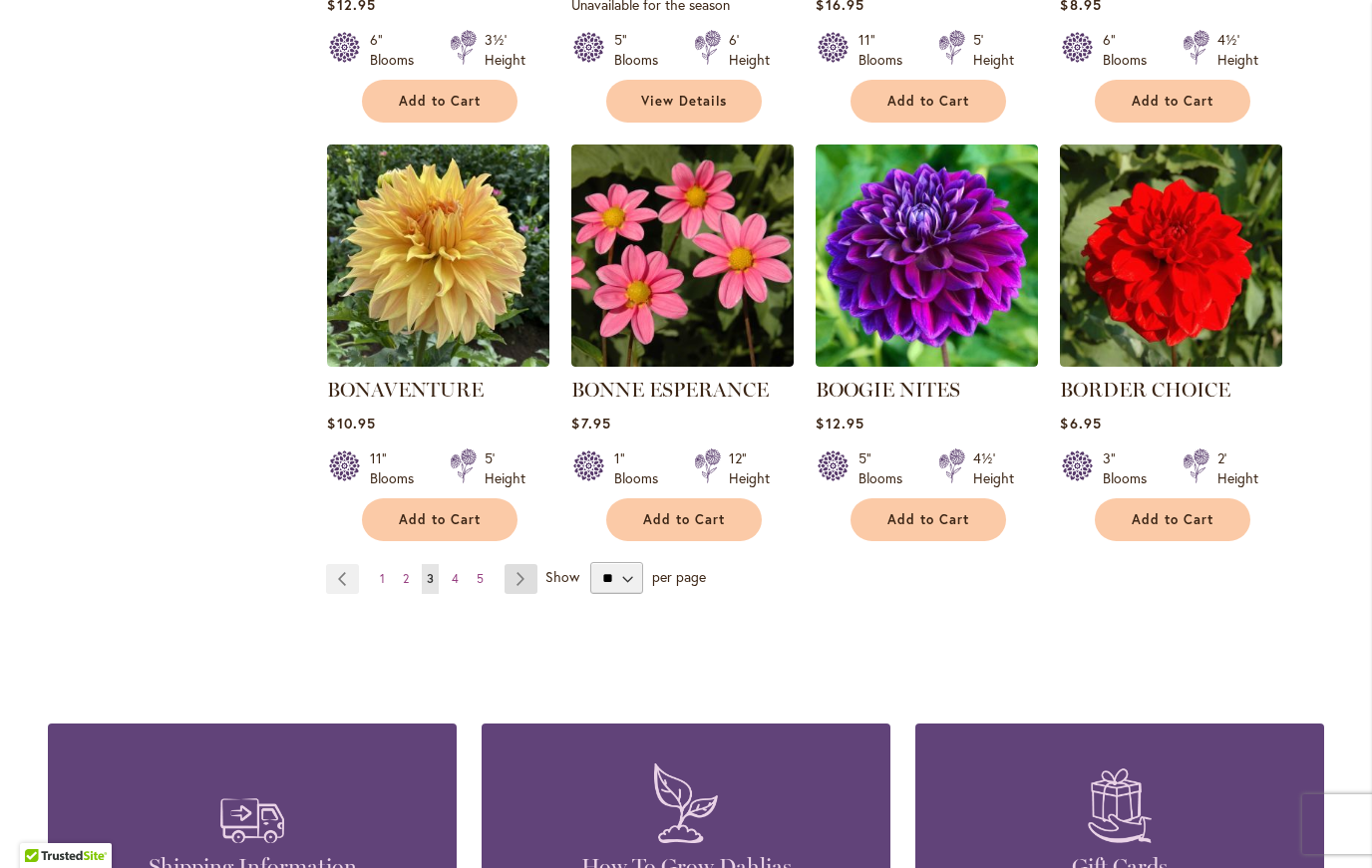 click on "Page
Next" at bounding box center [520, 579] 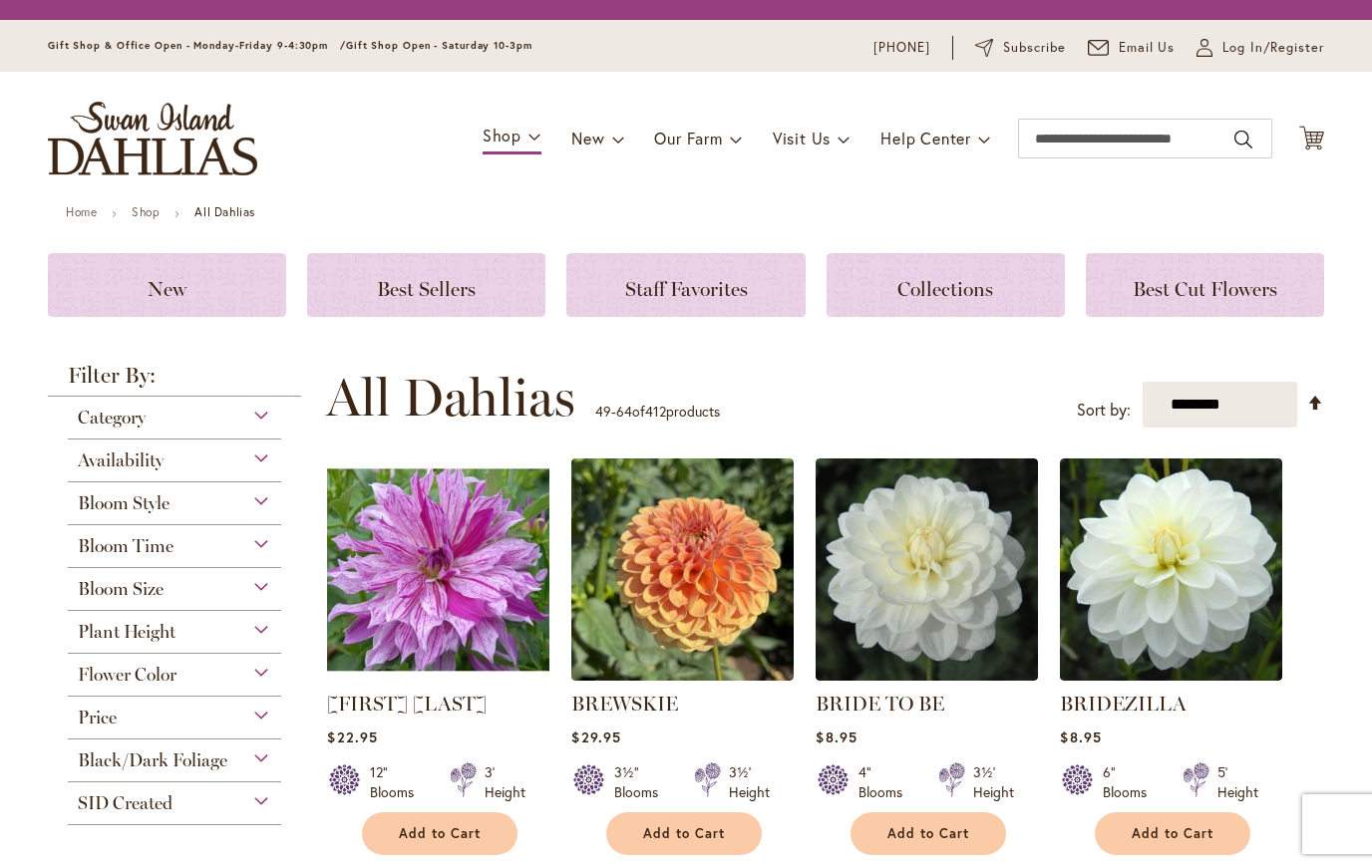 scroll, scrollTop: 0, scrollLeft: 0, axis: both 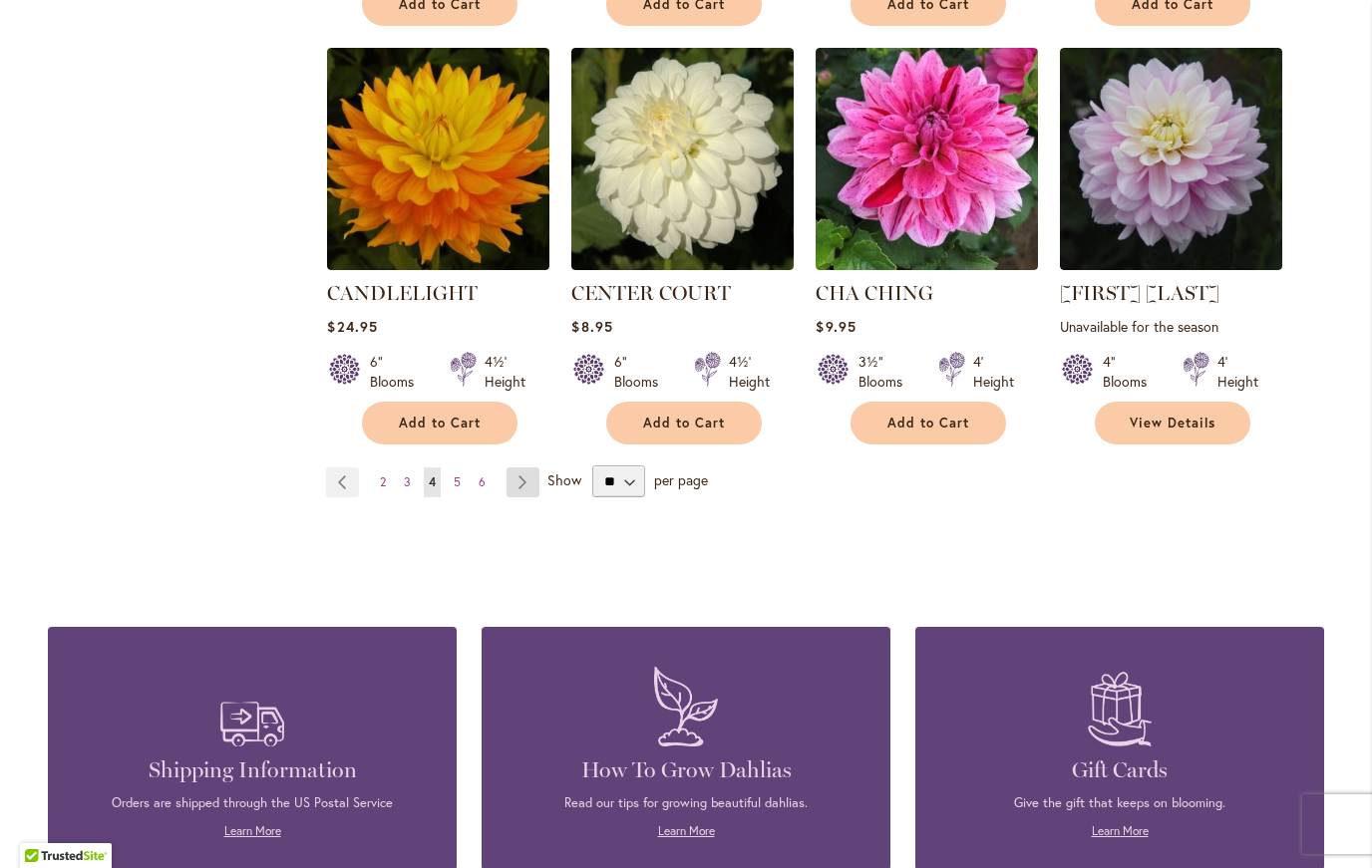 click on "Page
Next" at bounding box center (522, 482) 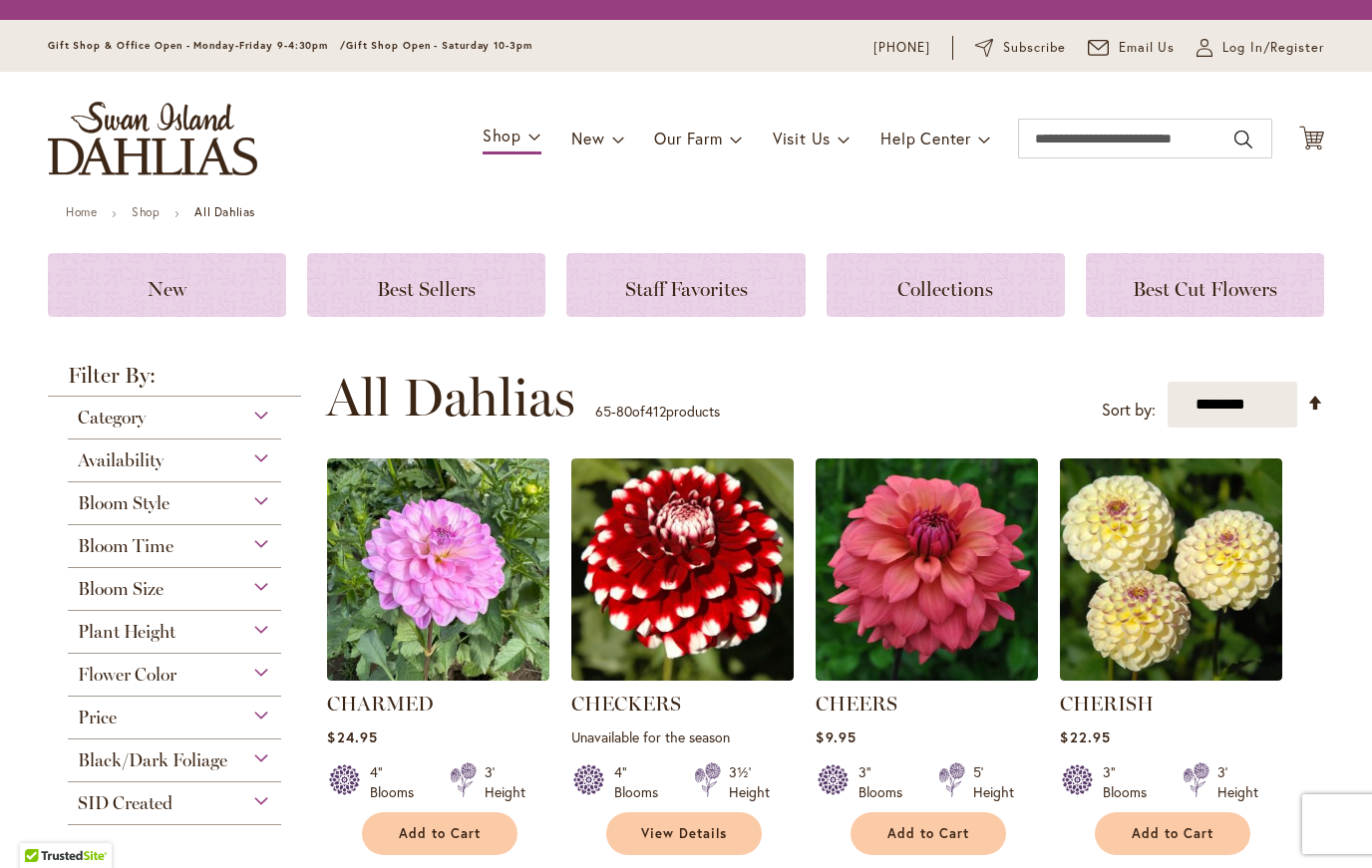 scroll, scrollTop: 0, scrollLeft: 0, axis: both 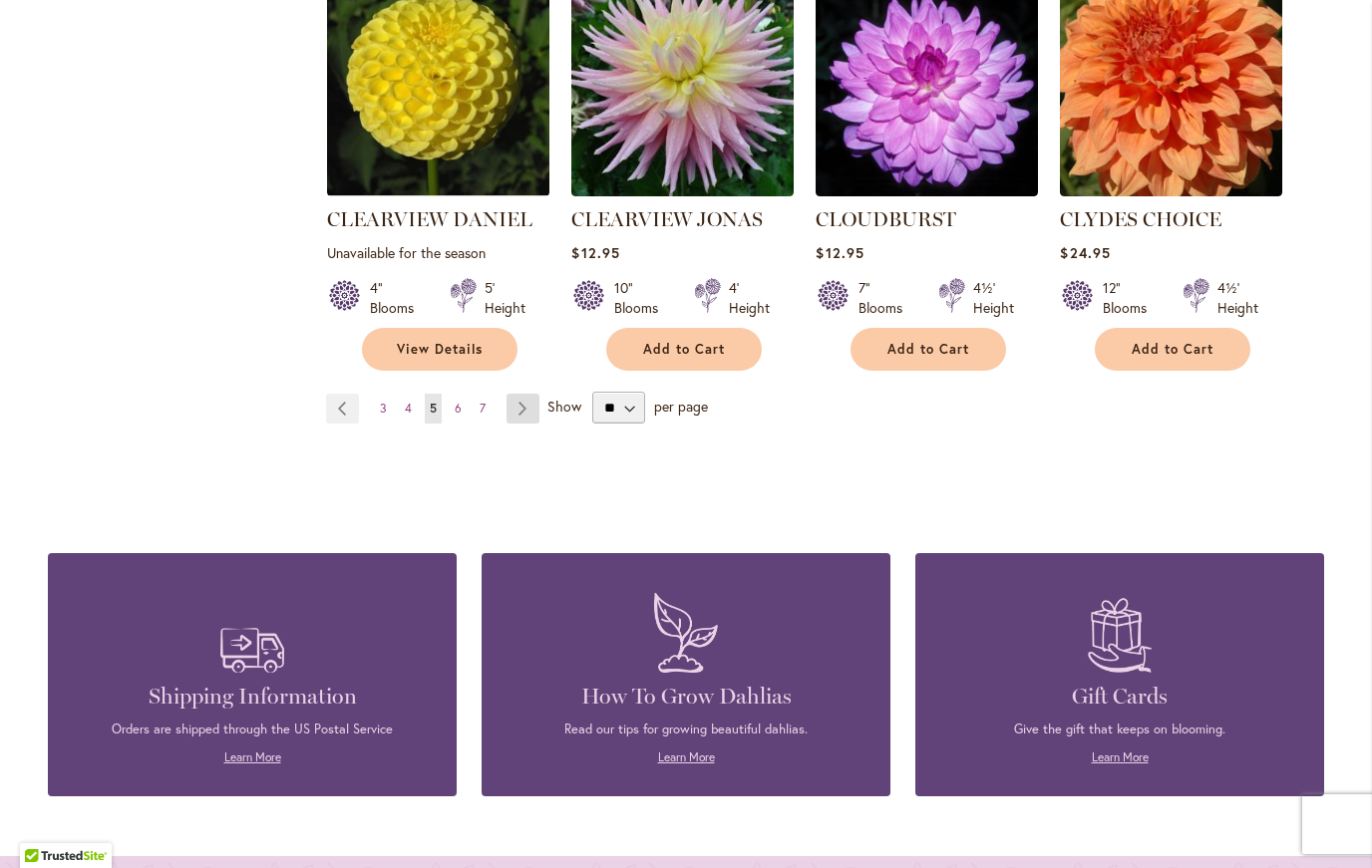 click on "Page
Next" at bounding box center [522, 409] 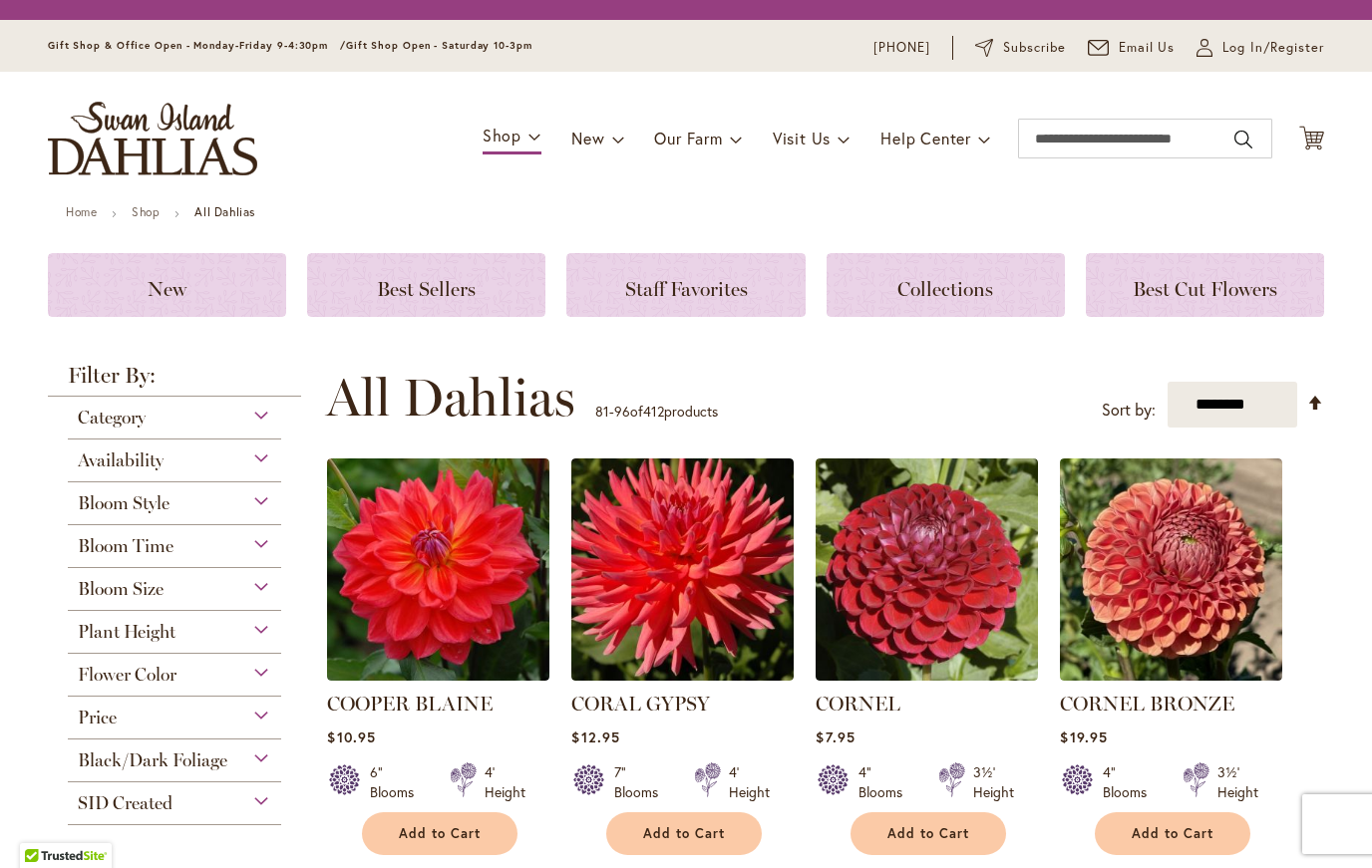 scroll, scrollTop: 0, scrollLeft: 0, axis: both 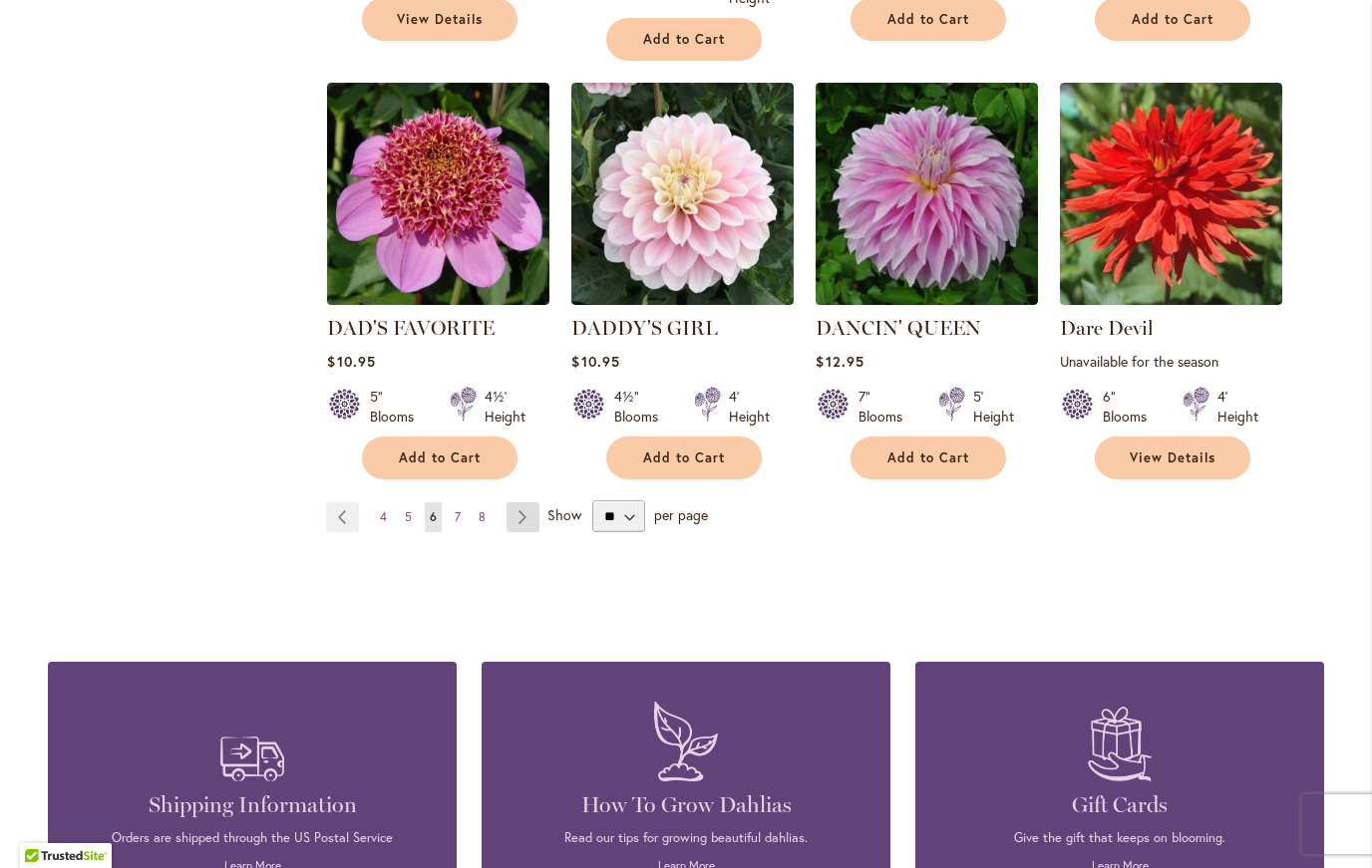 click on "Page
Next" at bounding box center [522, 517] 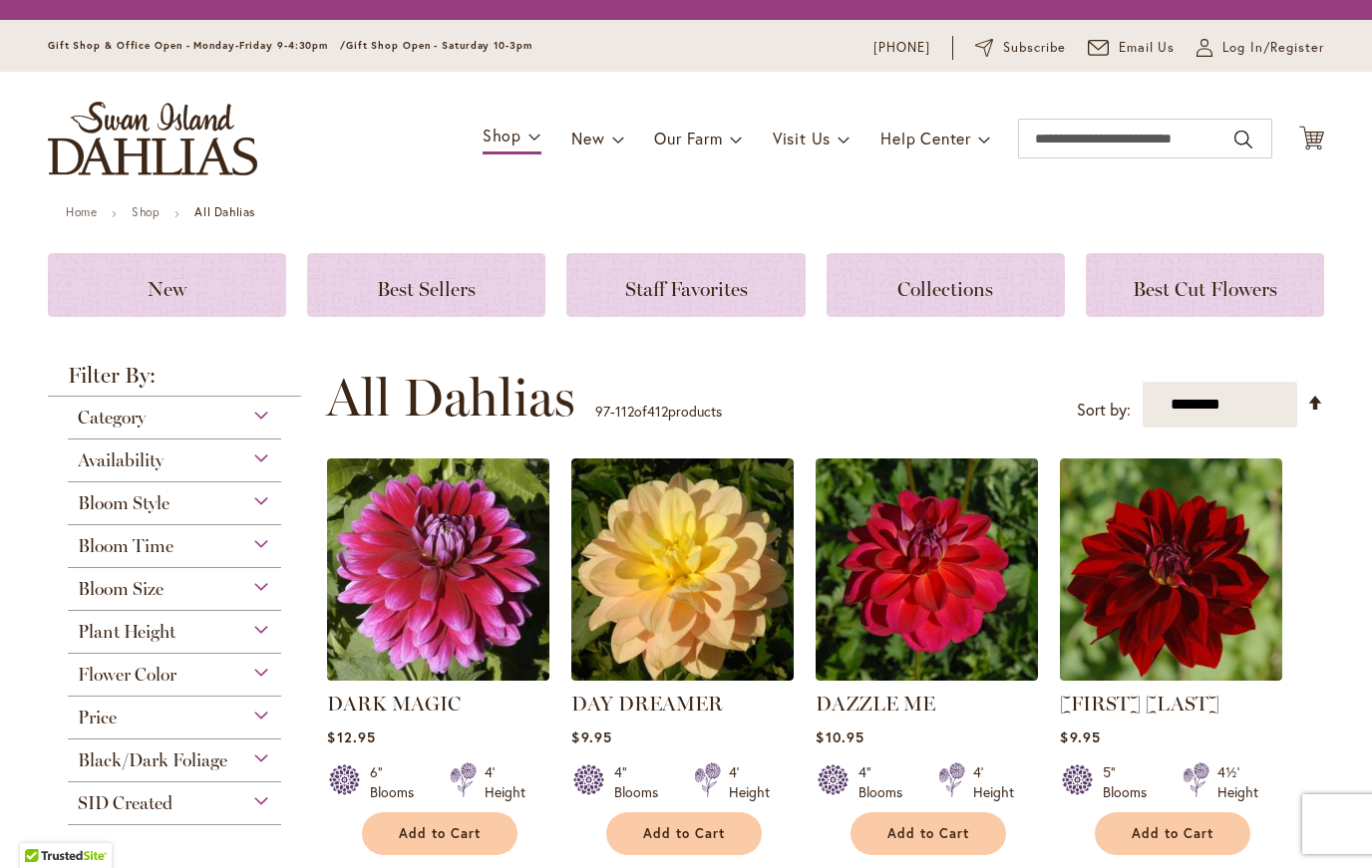 scroll, scrollTop: 0, scrollLeft: 0, axis: both 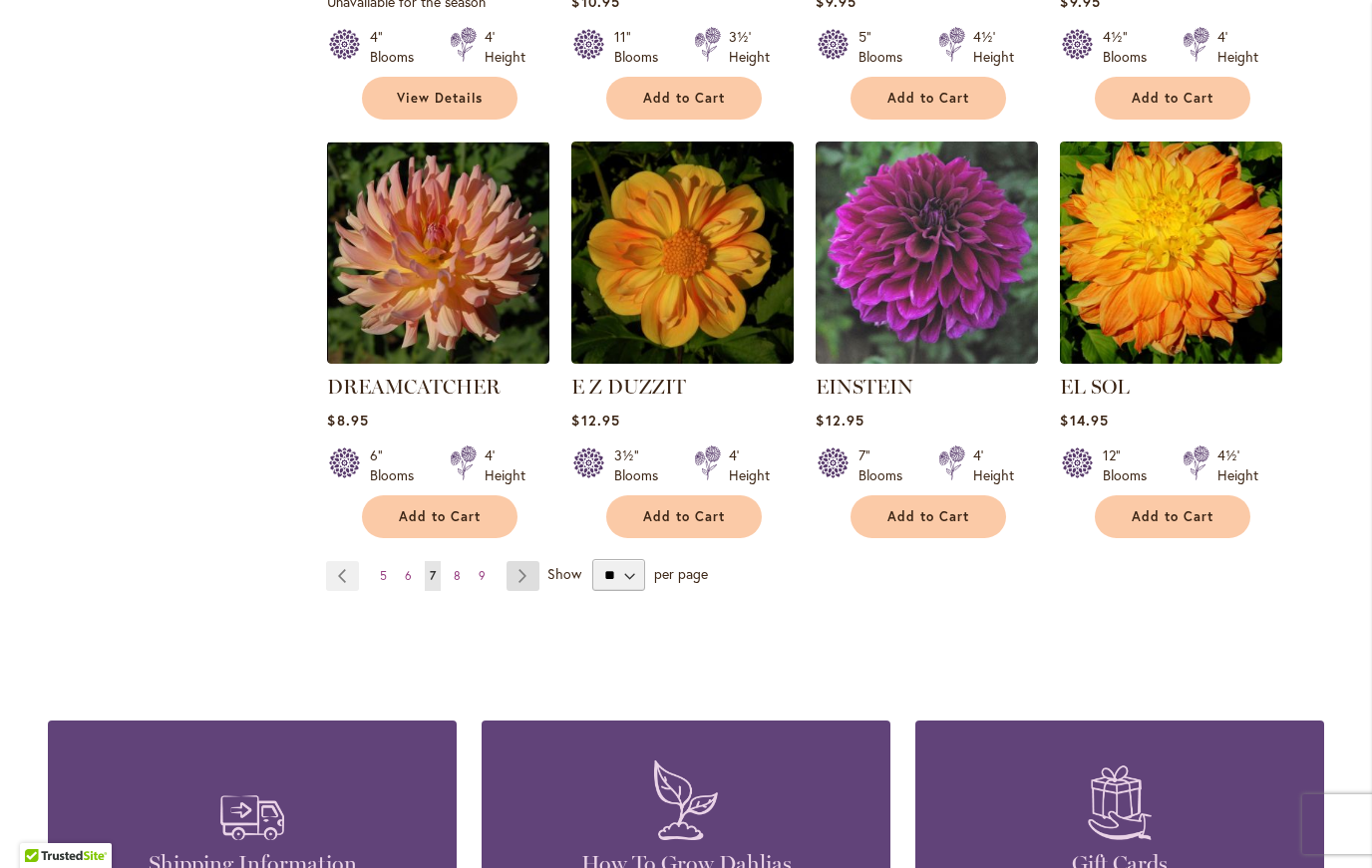 click on "Page
Next" at bounding box center (522, 576) 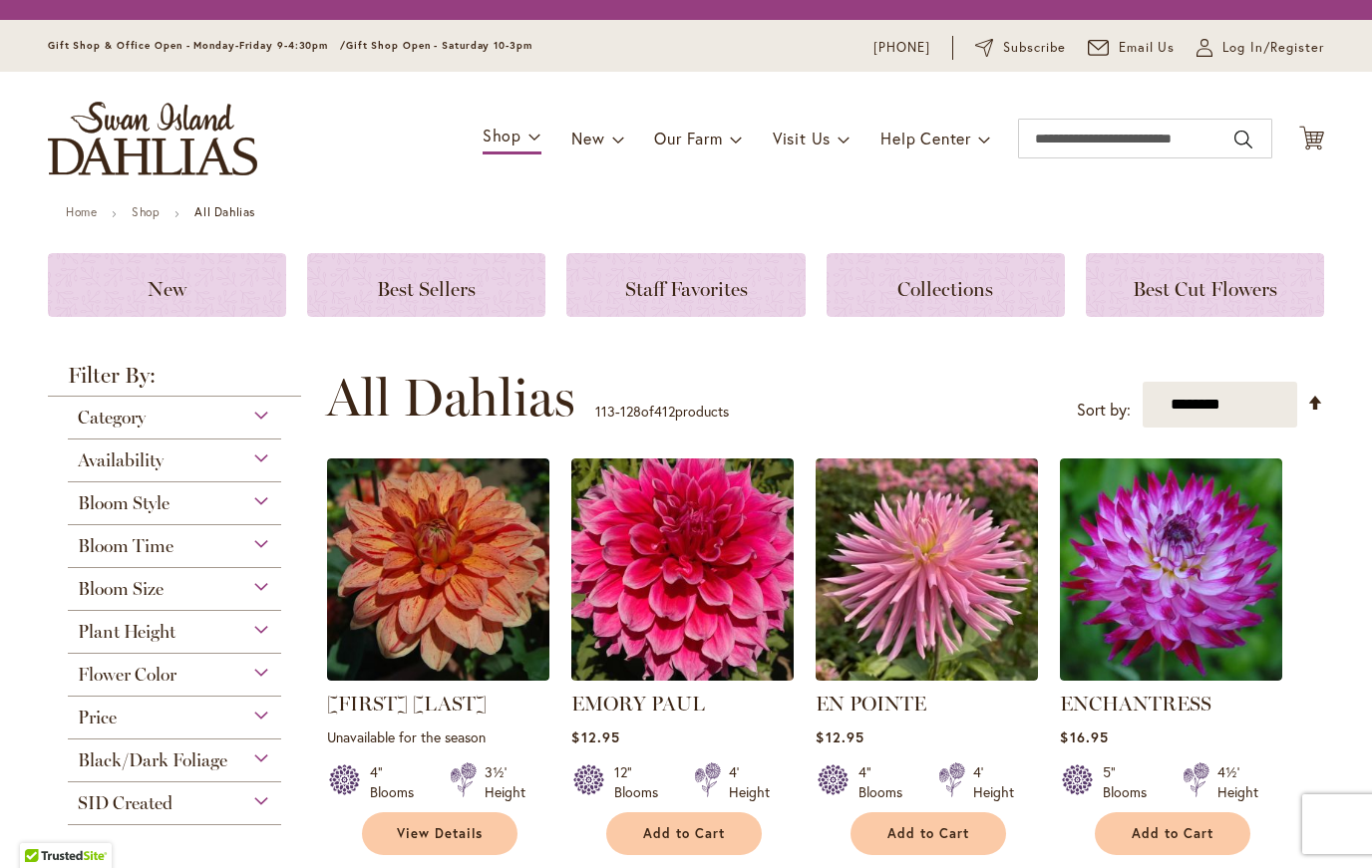 scroll, scrollTop: 0, scrollLeft: 0, axis: both 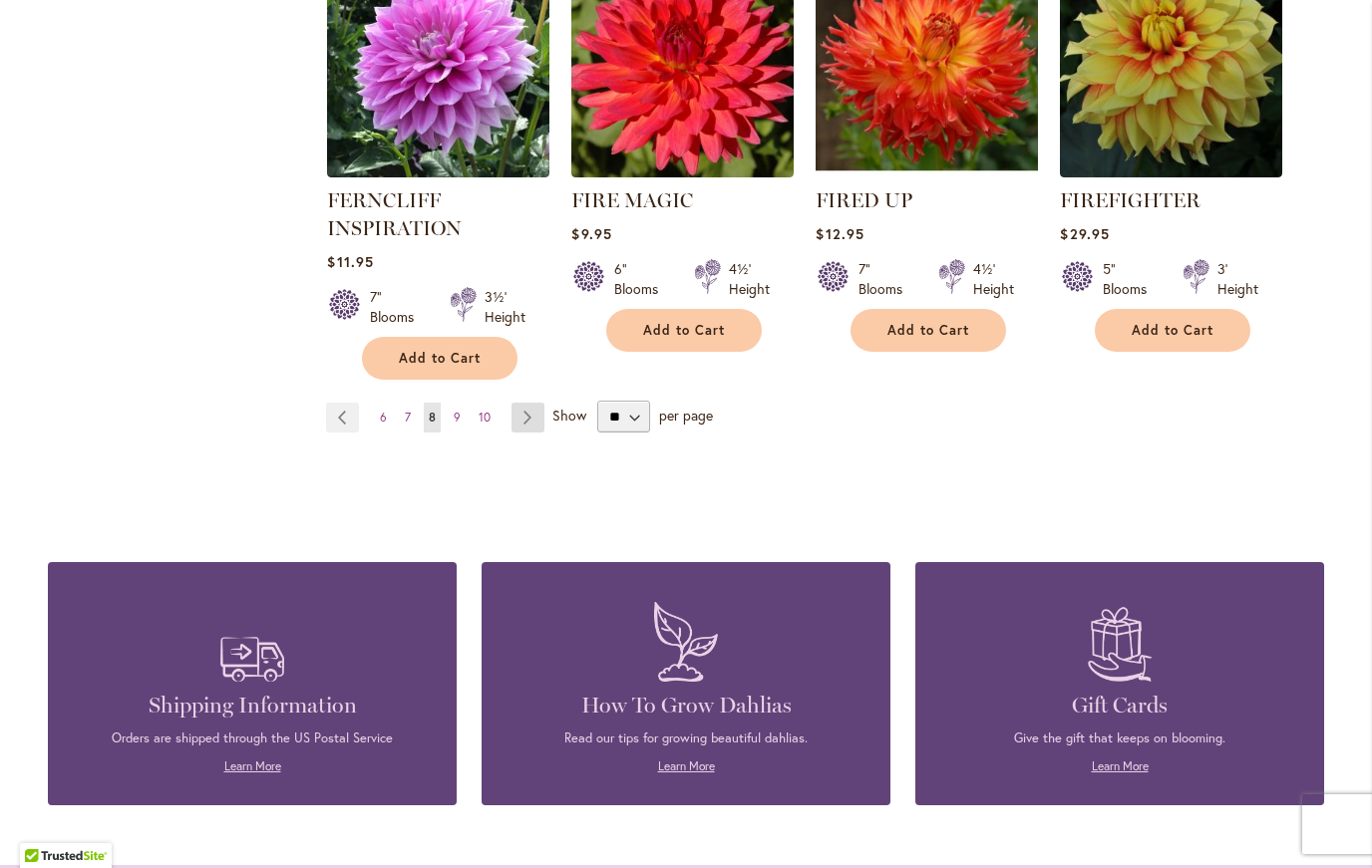 click on "Page
Next" at bounding box center [527, 418] 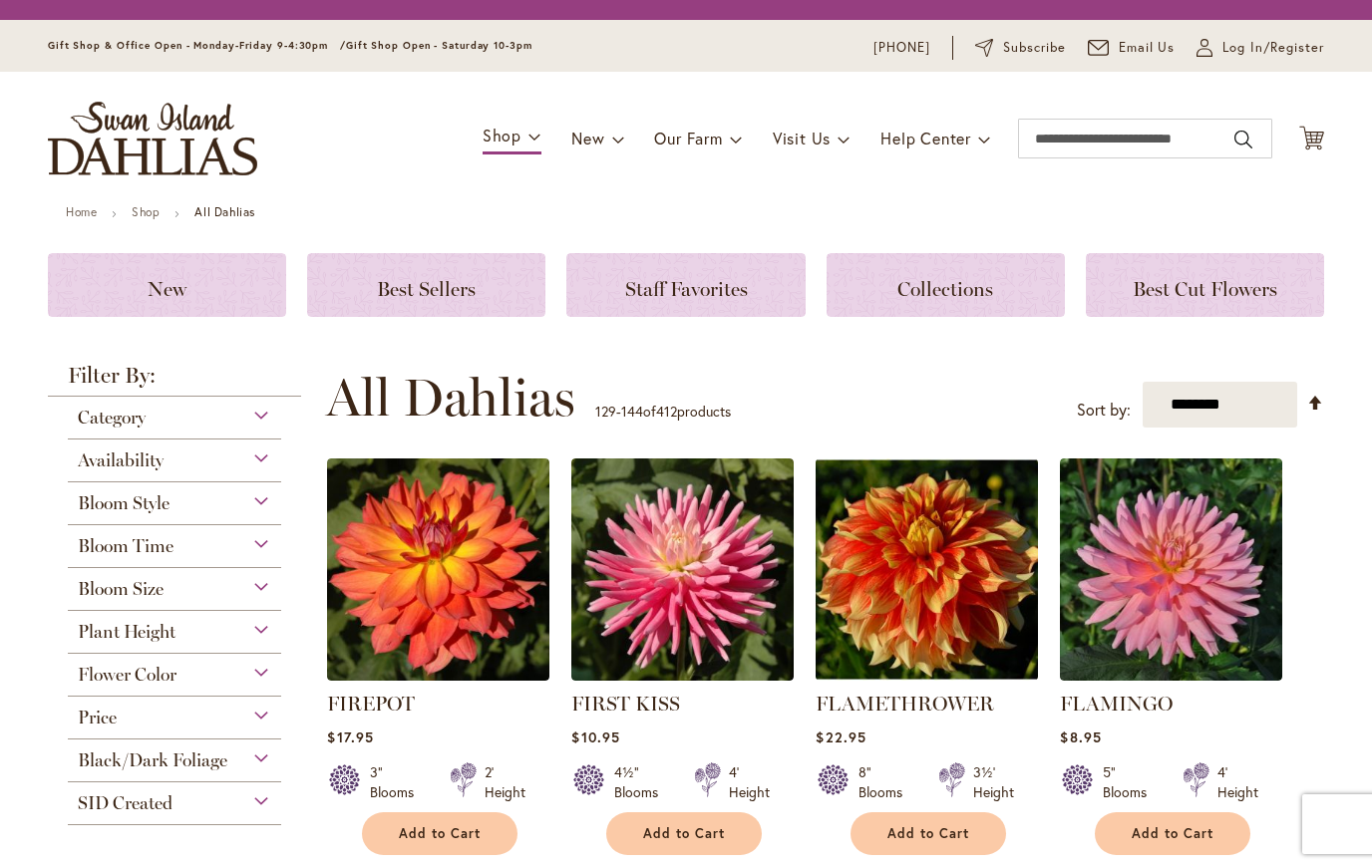 scroll, scrollTop: 0, scrollLeft: 0, axis: both 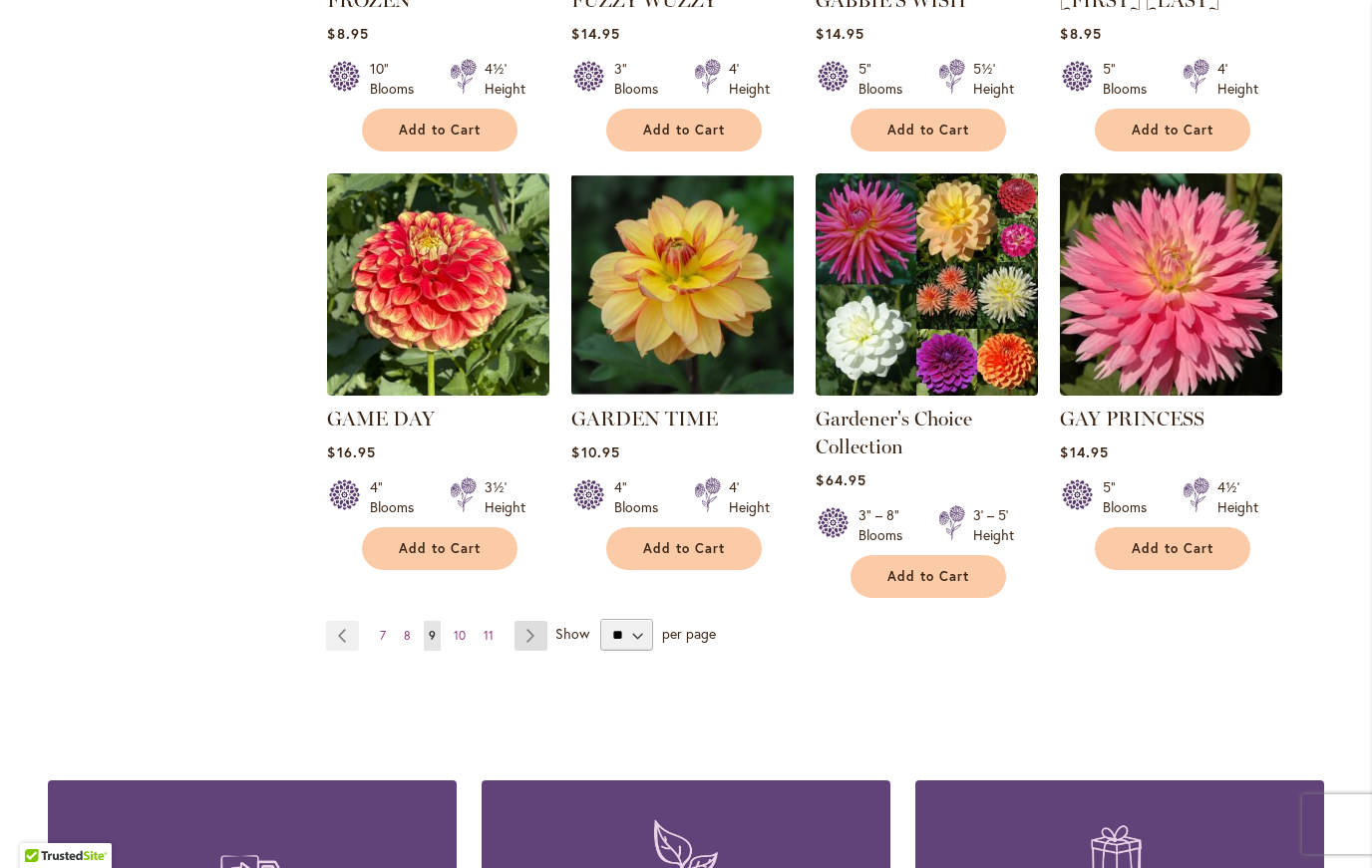click on "Page
Next" at bounding box center (530, 636) 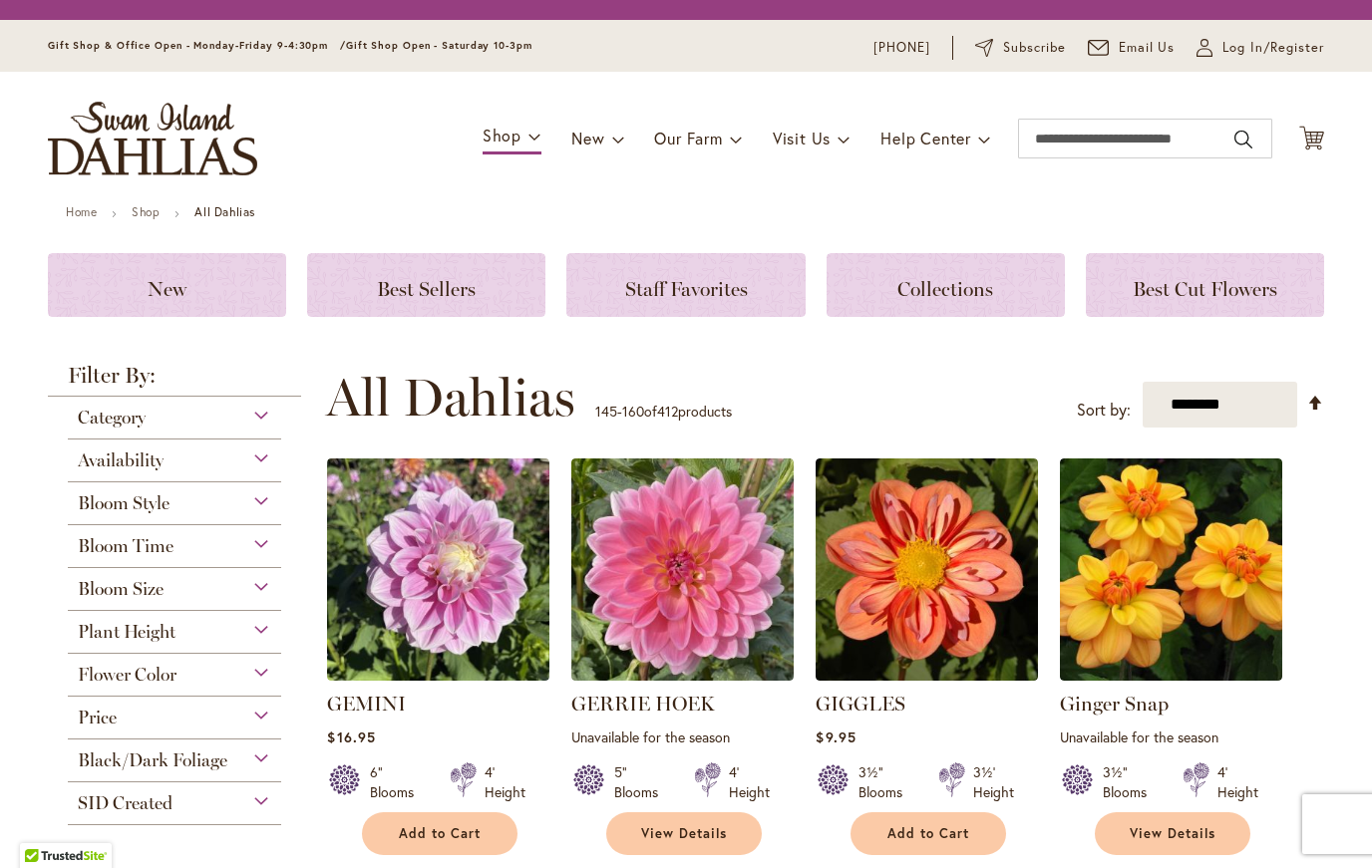 scroll, scrollTop: 0, scrollLeft: 0, axis: both 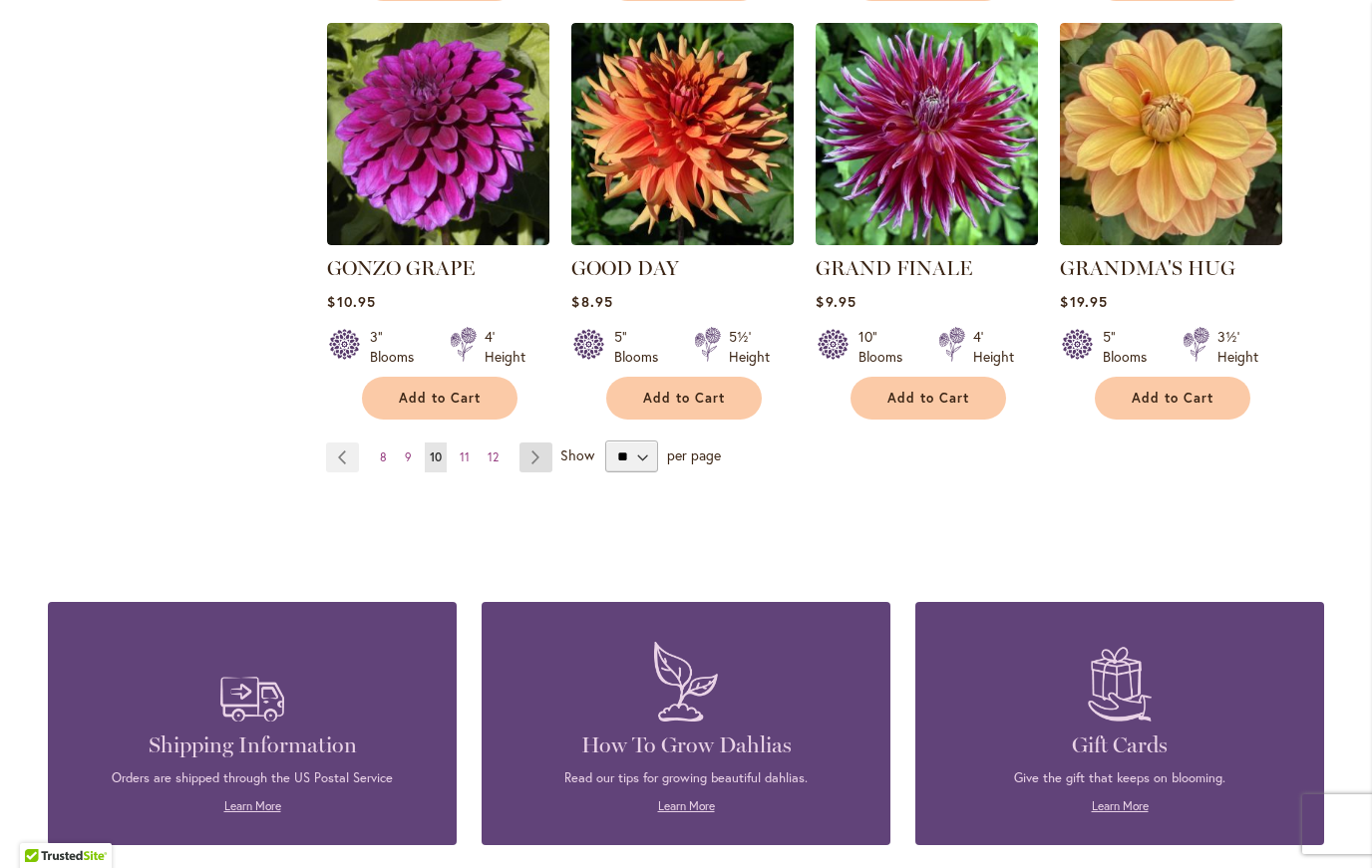 click on "Page
Next" at bounding box center (535, 457) 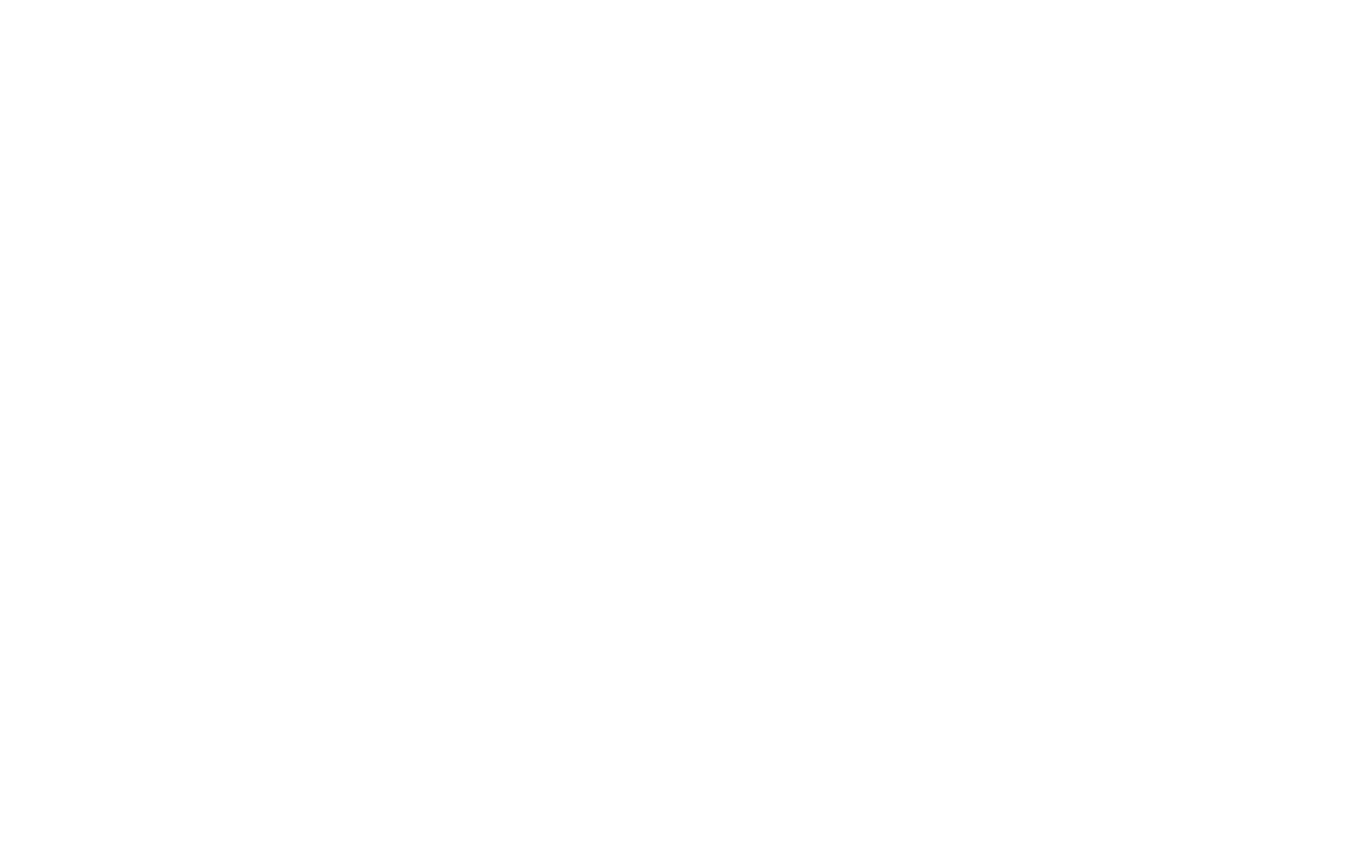 scroll, scrollTop: 0, scrollLeft: 0, axis: both 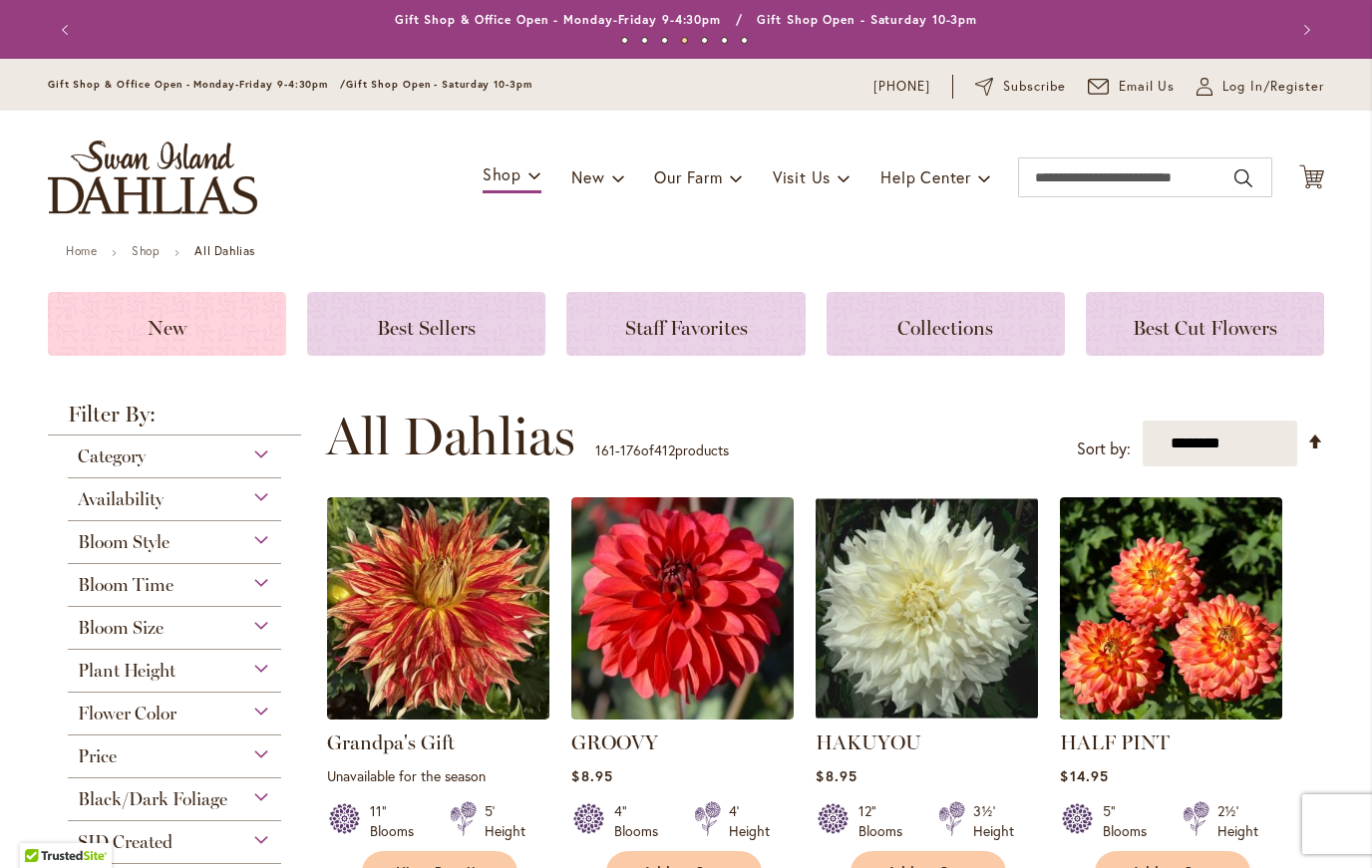 click on "New" 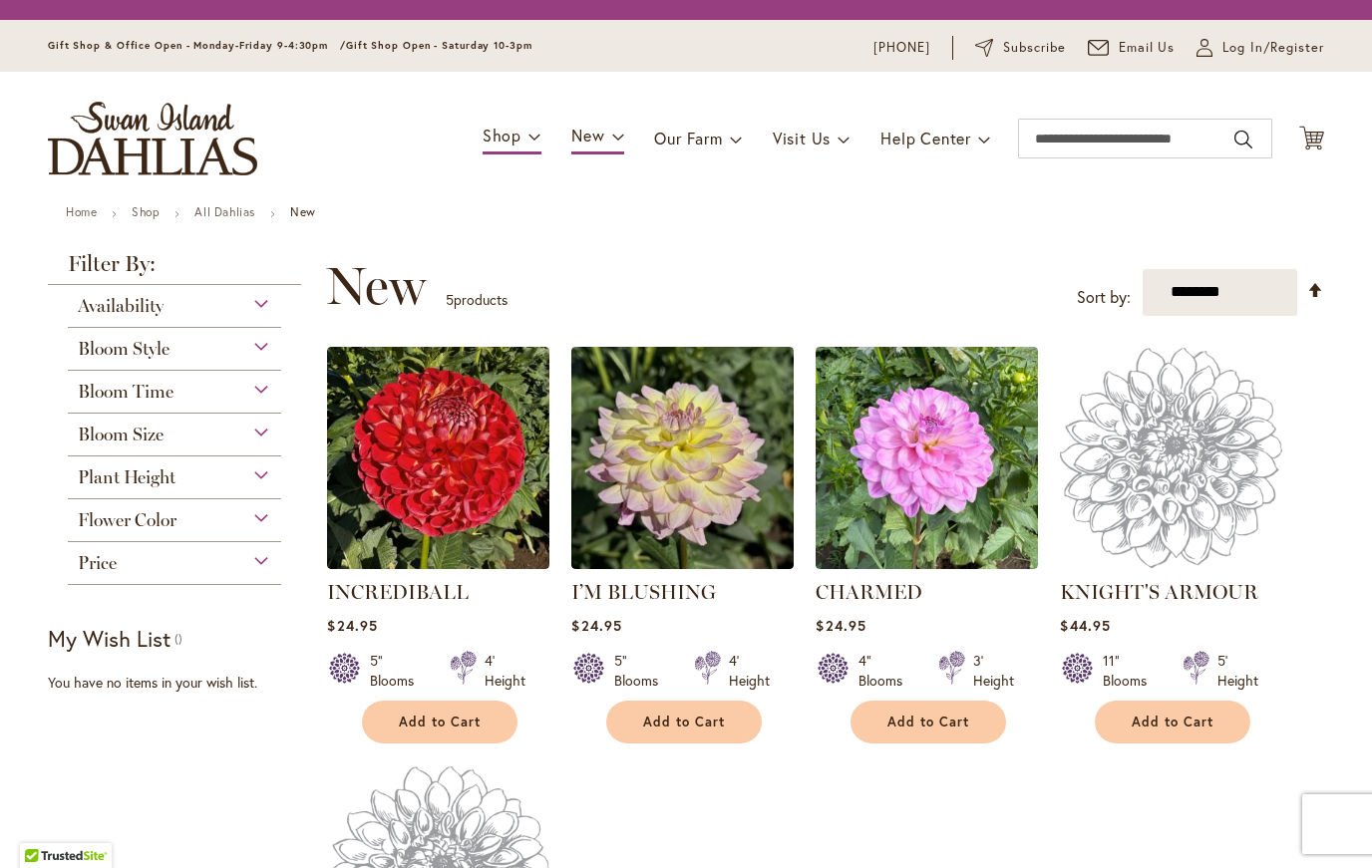scroll, scrollTop: 0, scrollLeft: 0, axis: both 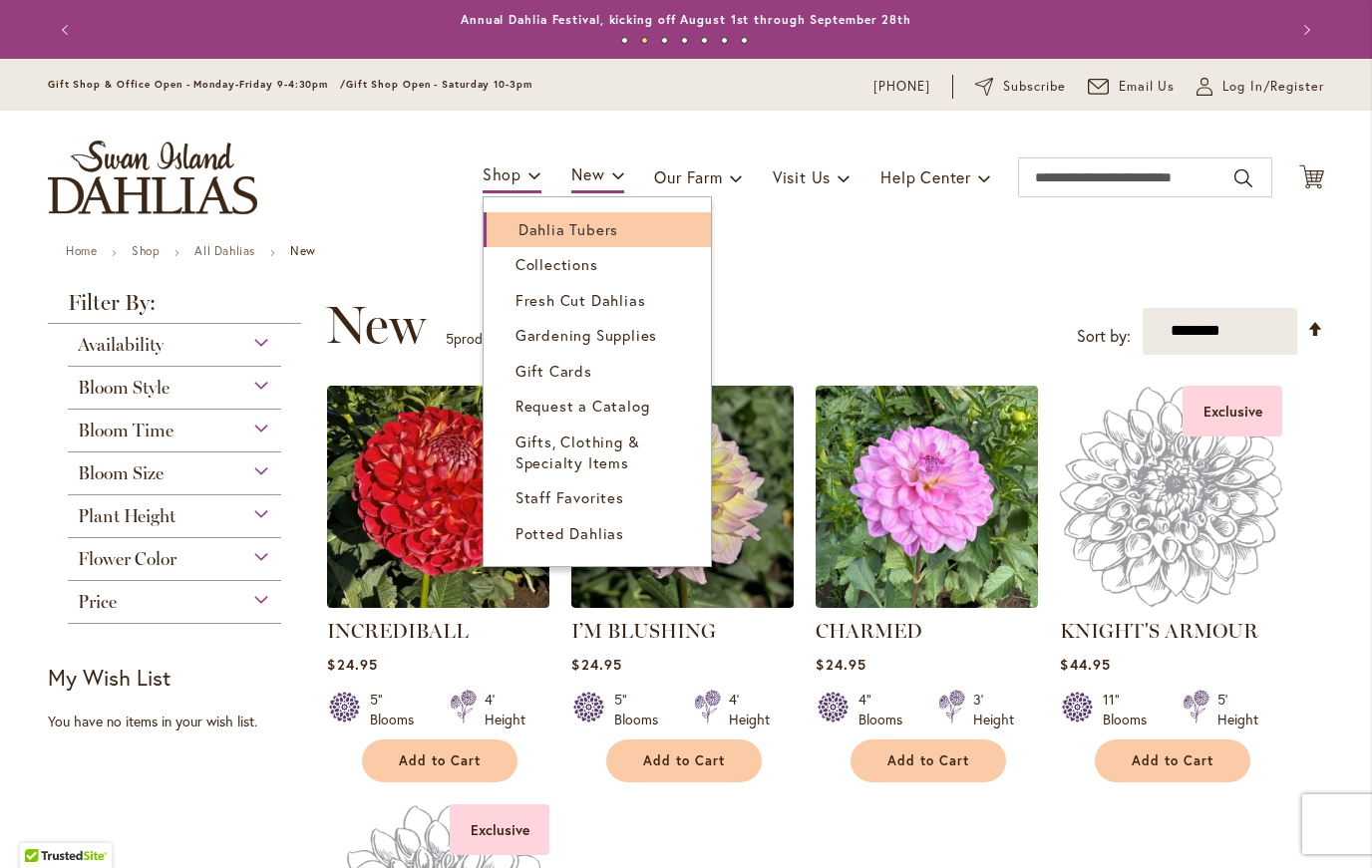 click on "Dahlia Tubers" at bounding box center [568, 229] 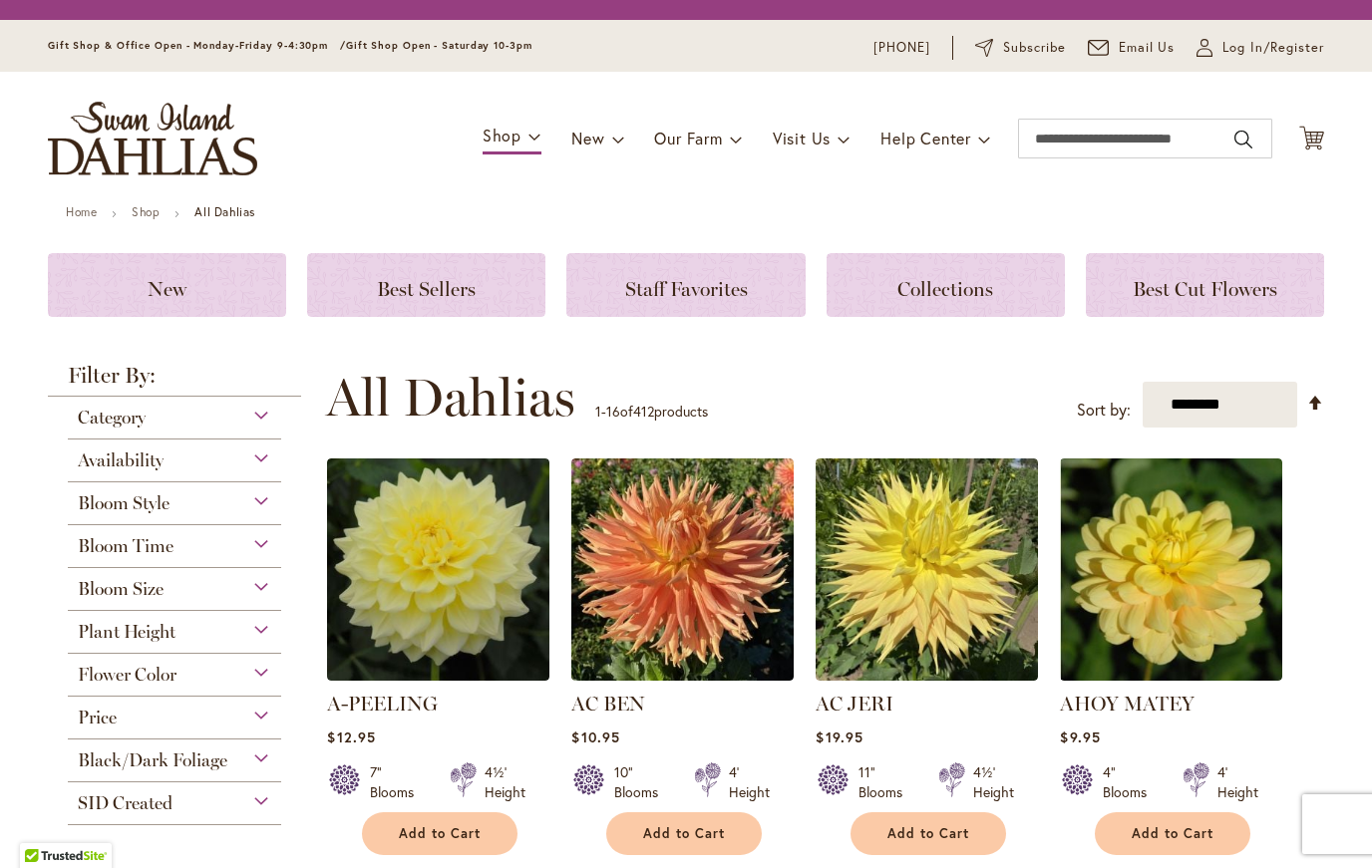 scroll, scrollTop: 0, scrollLeft: 0, axis: both 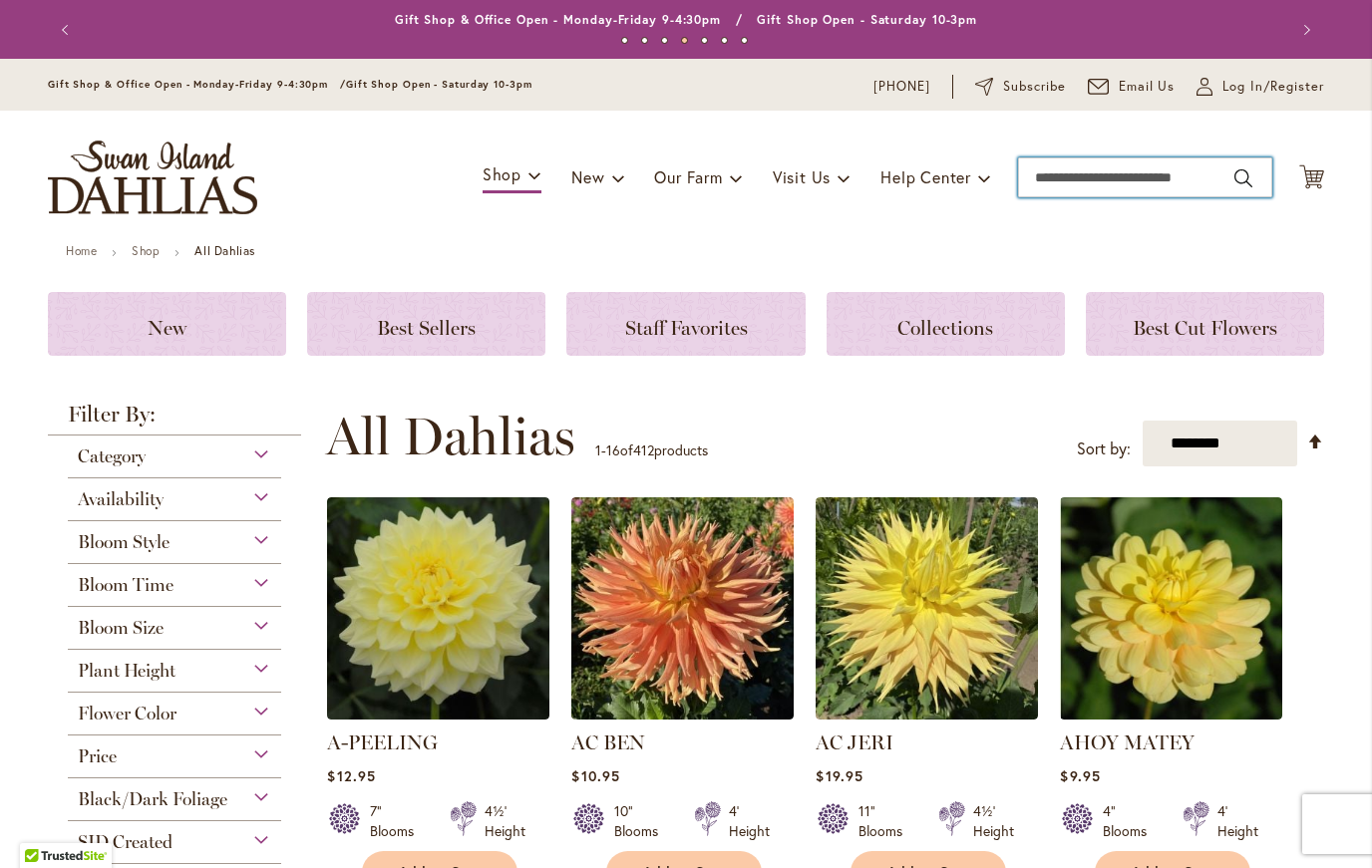 click on "Search" at bounding box center [1145, 177] 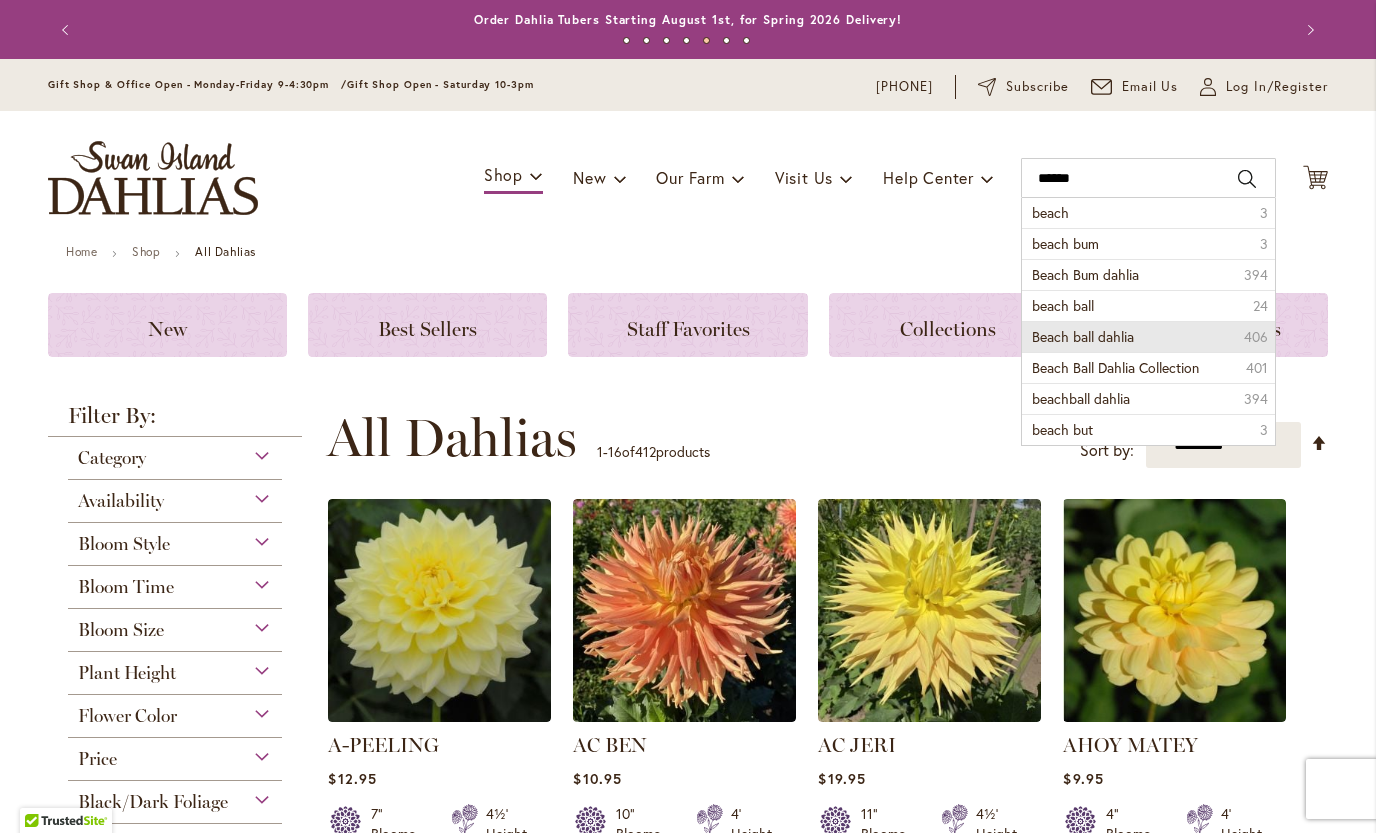 click on "Beach ball dahlia" at bounding box center [1083, 336] 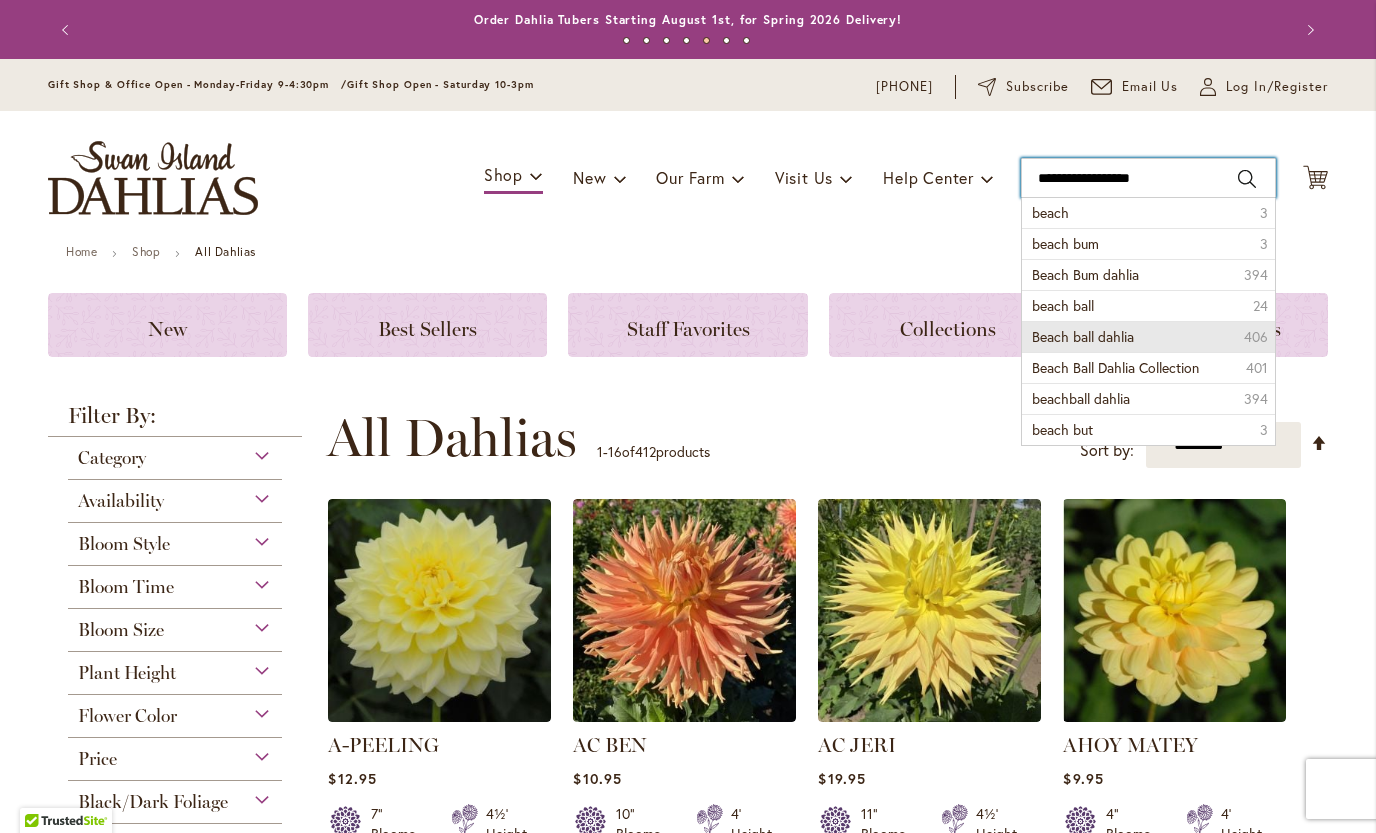 type on "**********" 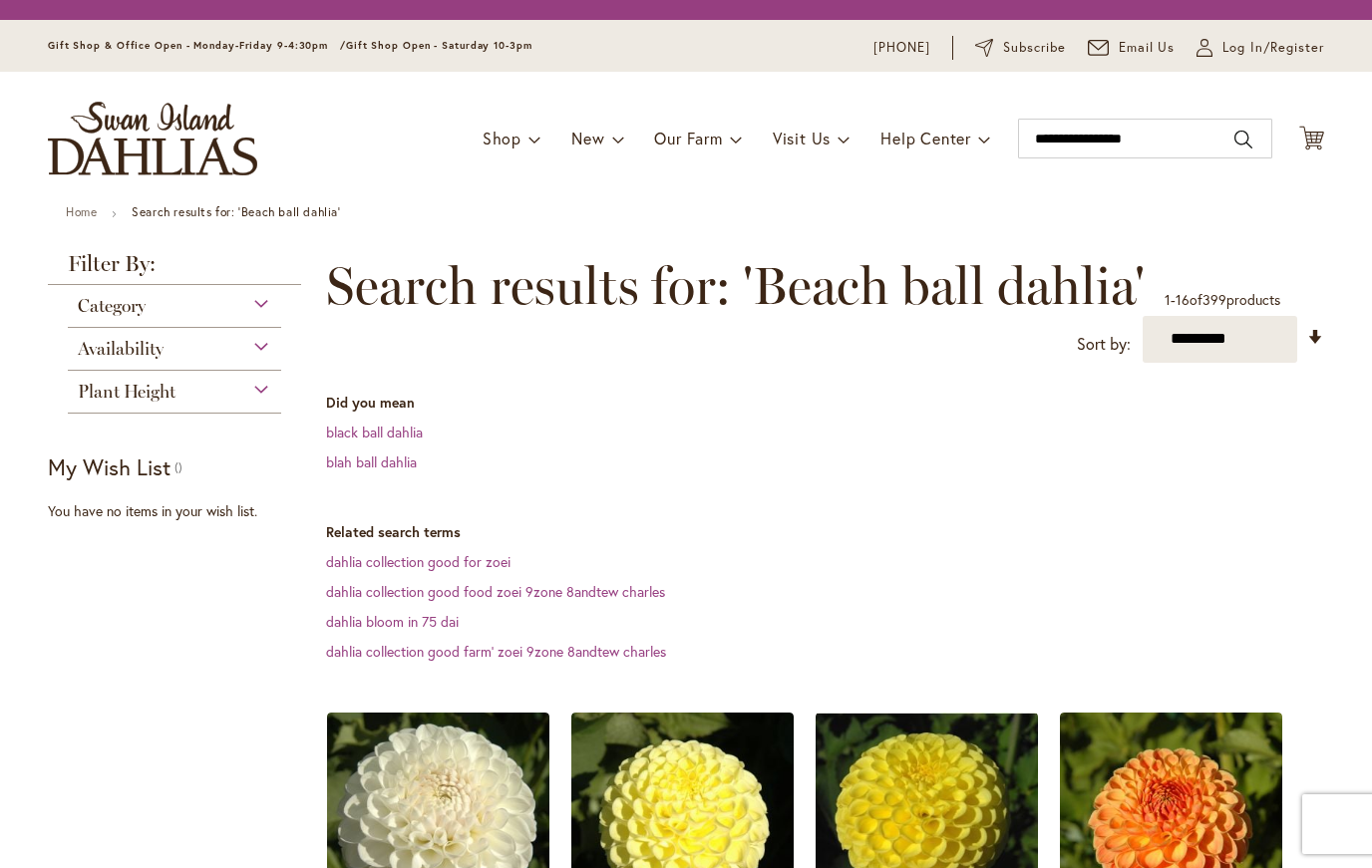 scroll, scrollTop: 0, scrollLeft: 0, axis: both 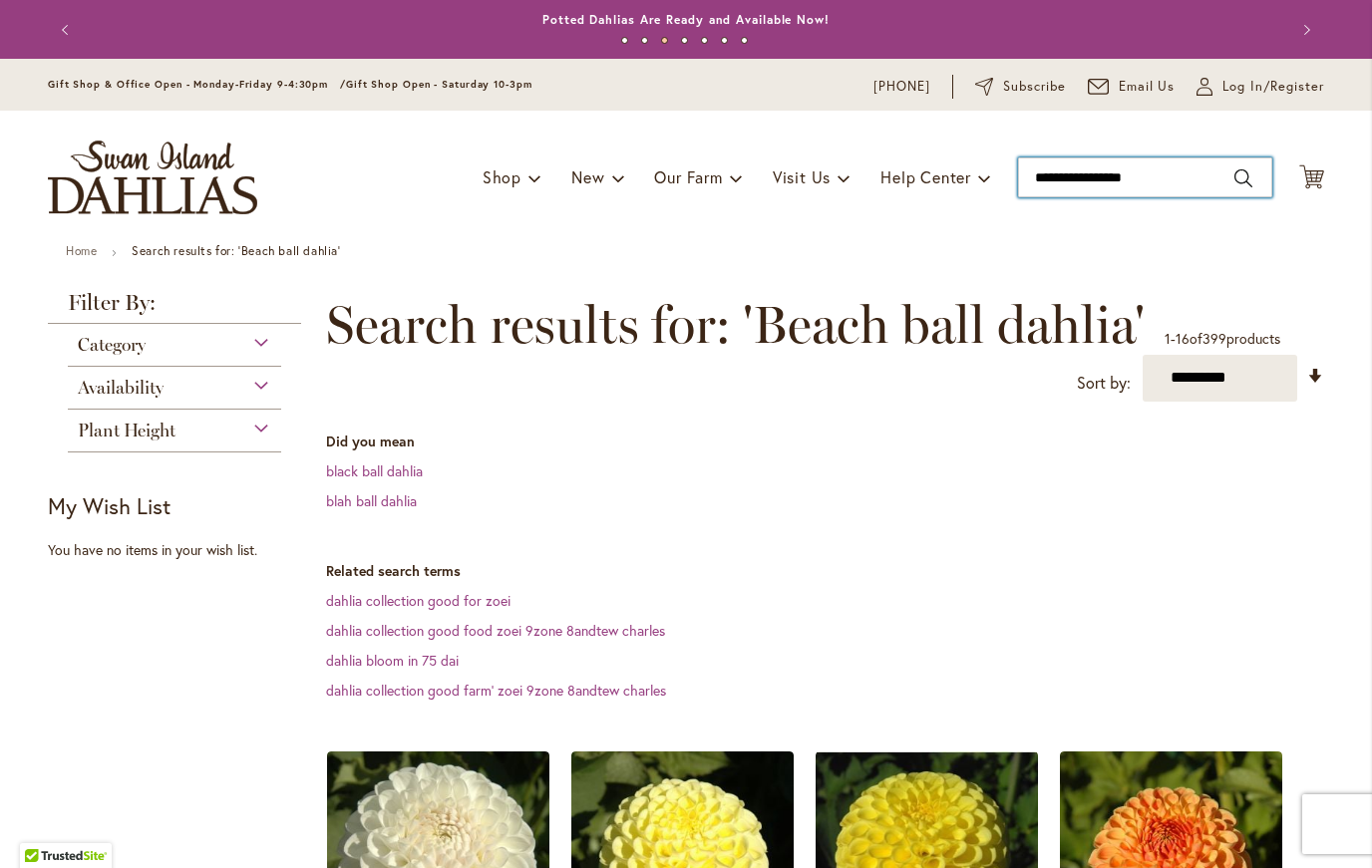 click on "**********" at bounding box center [1145, 177] 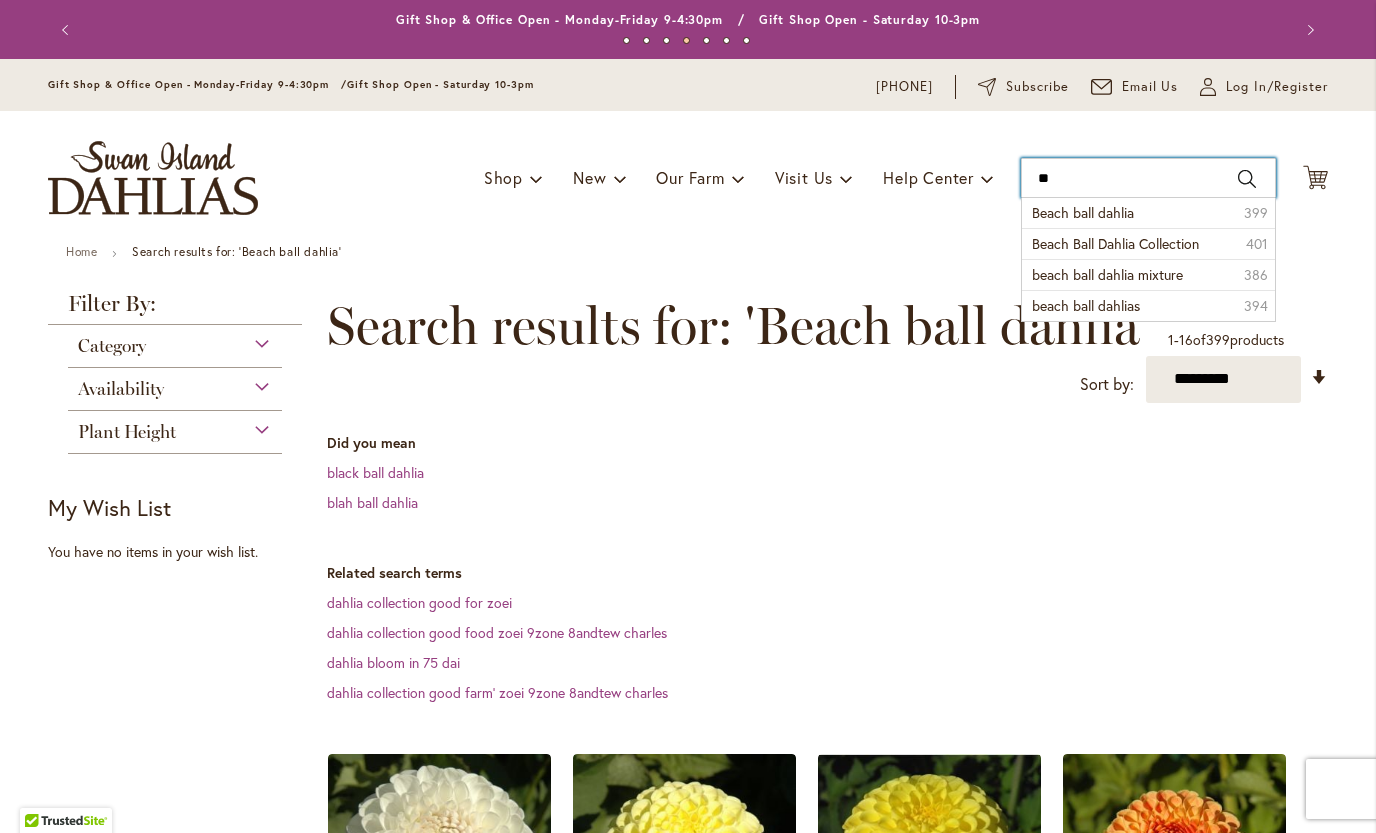 type on "*" 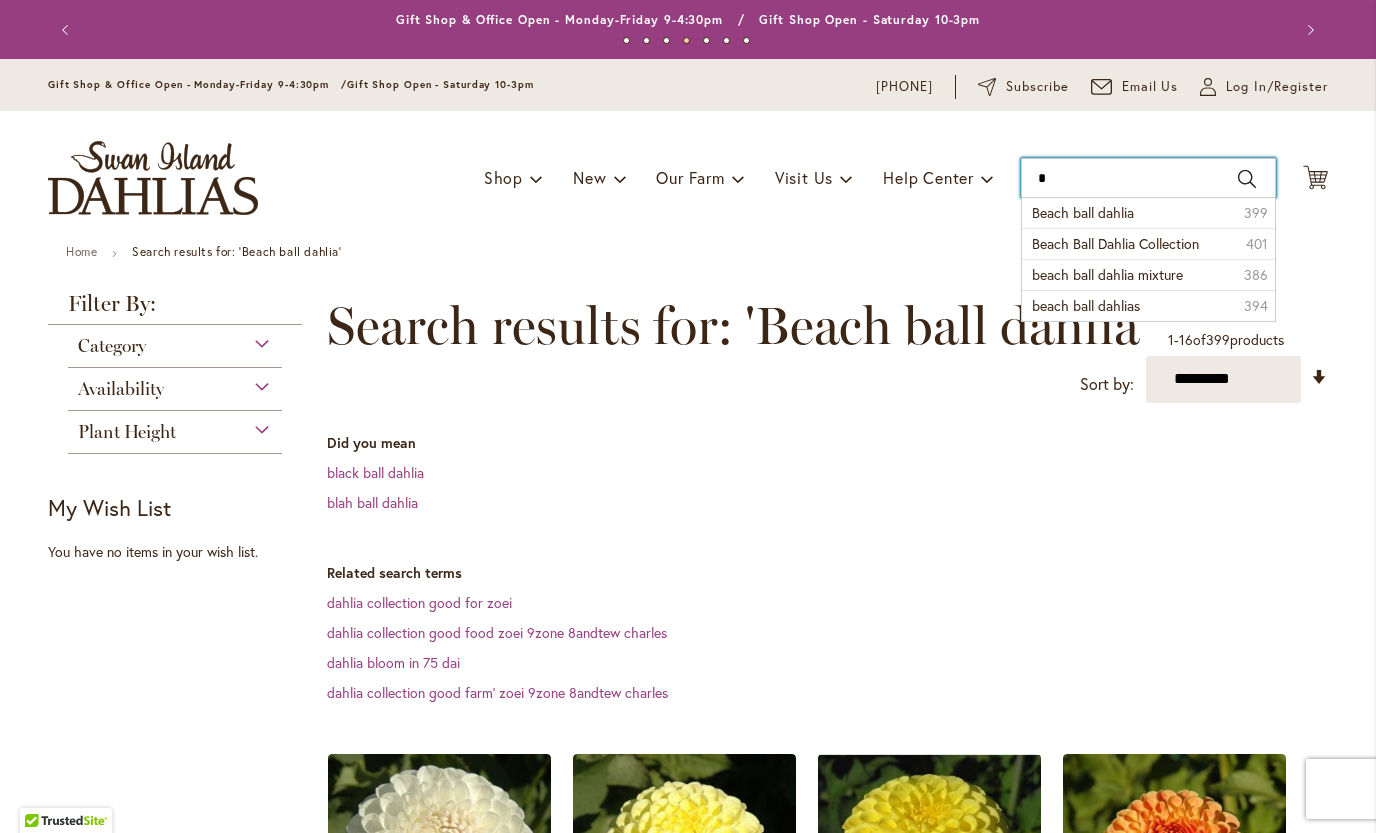 type 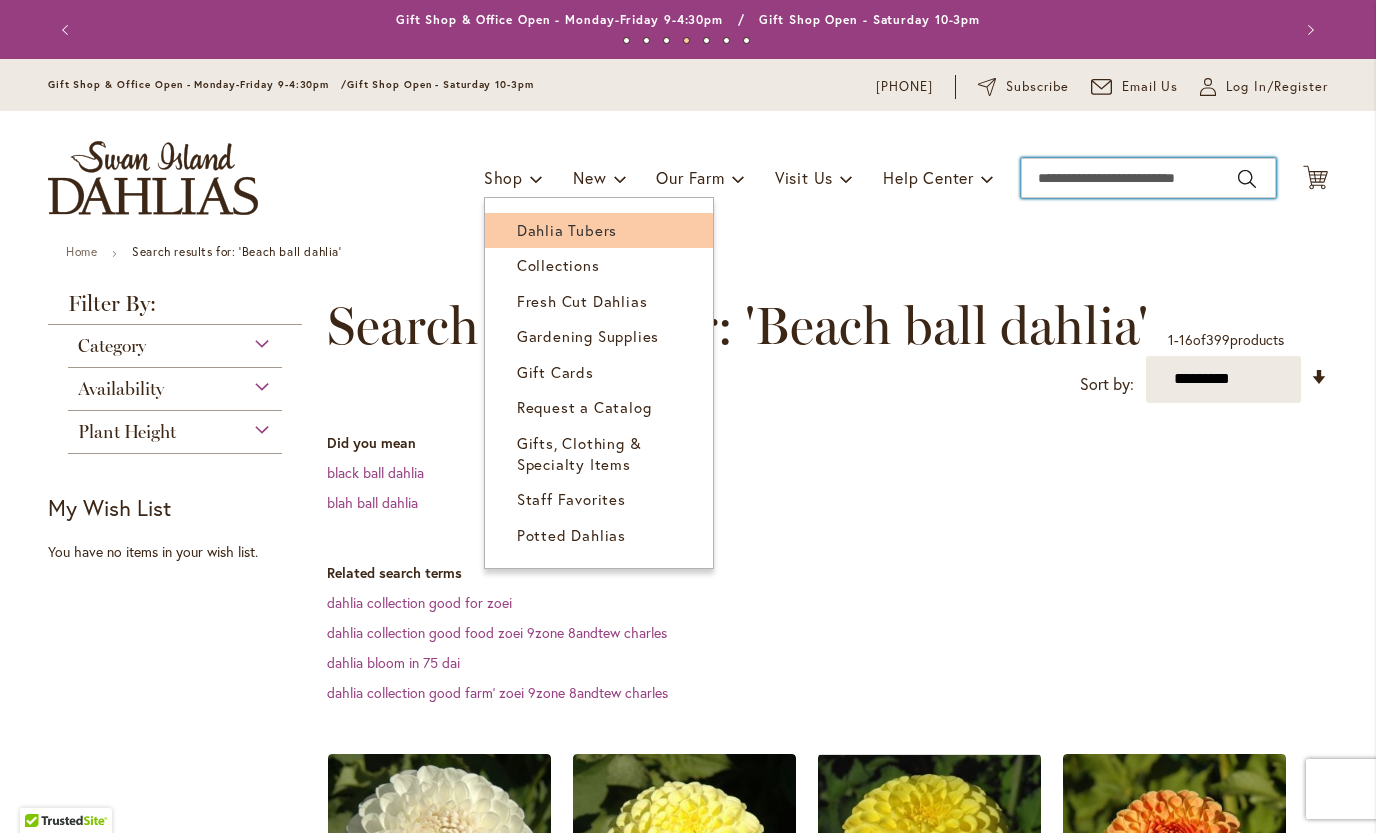 click on "Dahlia Tubers" at bounding box center (567, 230) 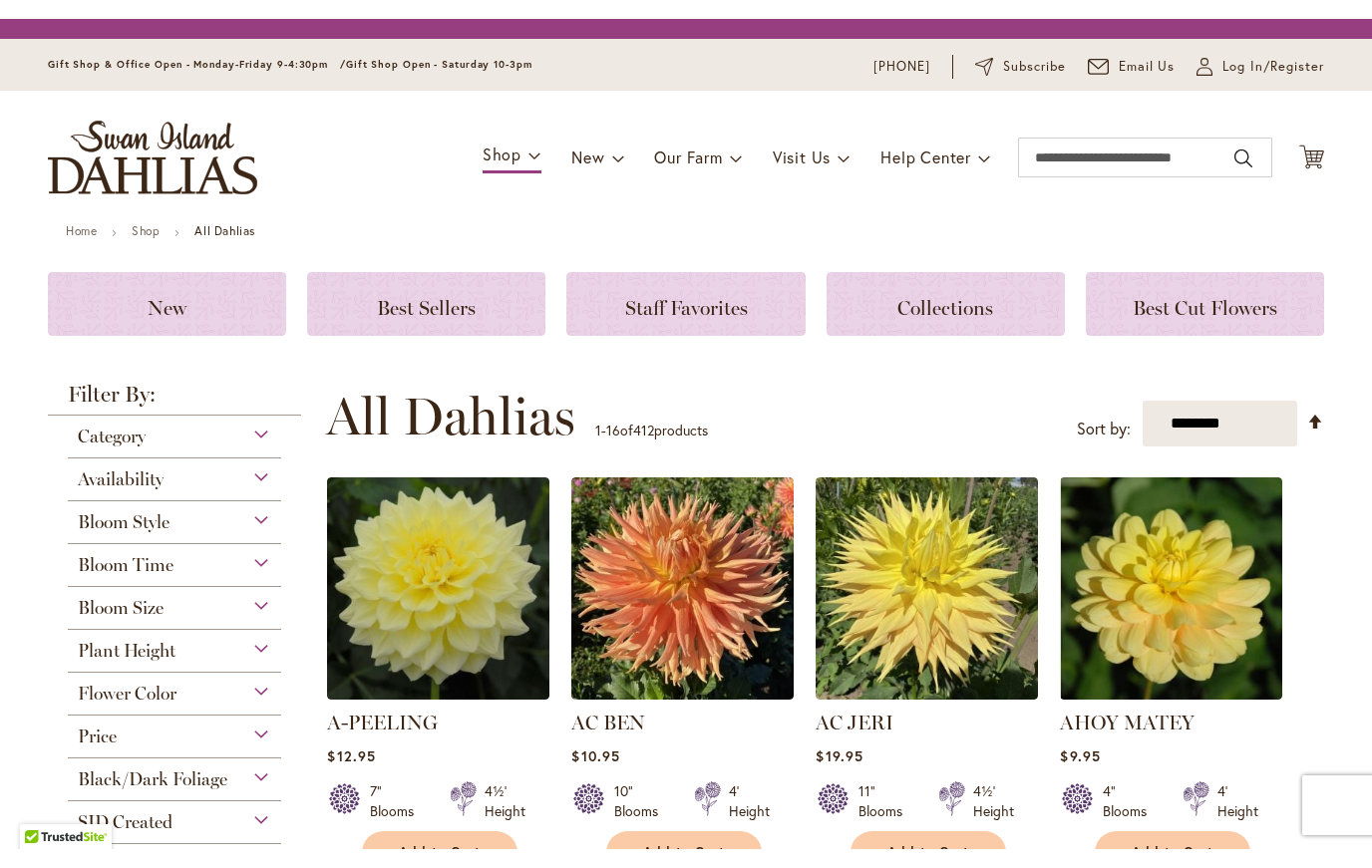 scroll, scrollTop: 0, scrollLeft: 0, axis: both 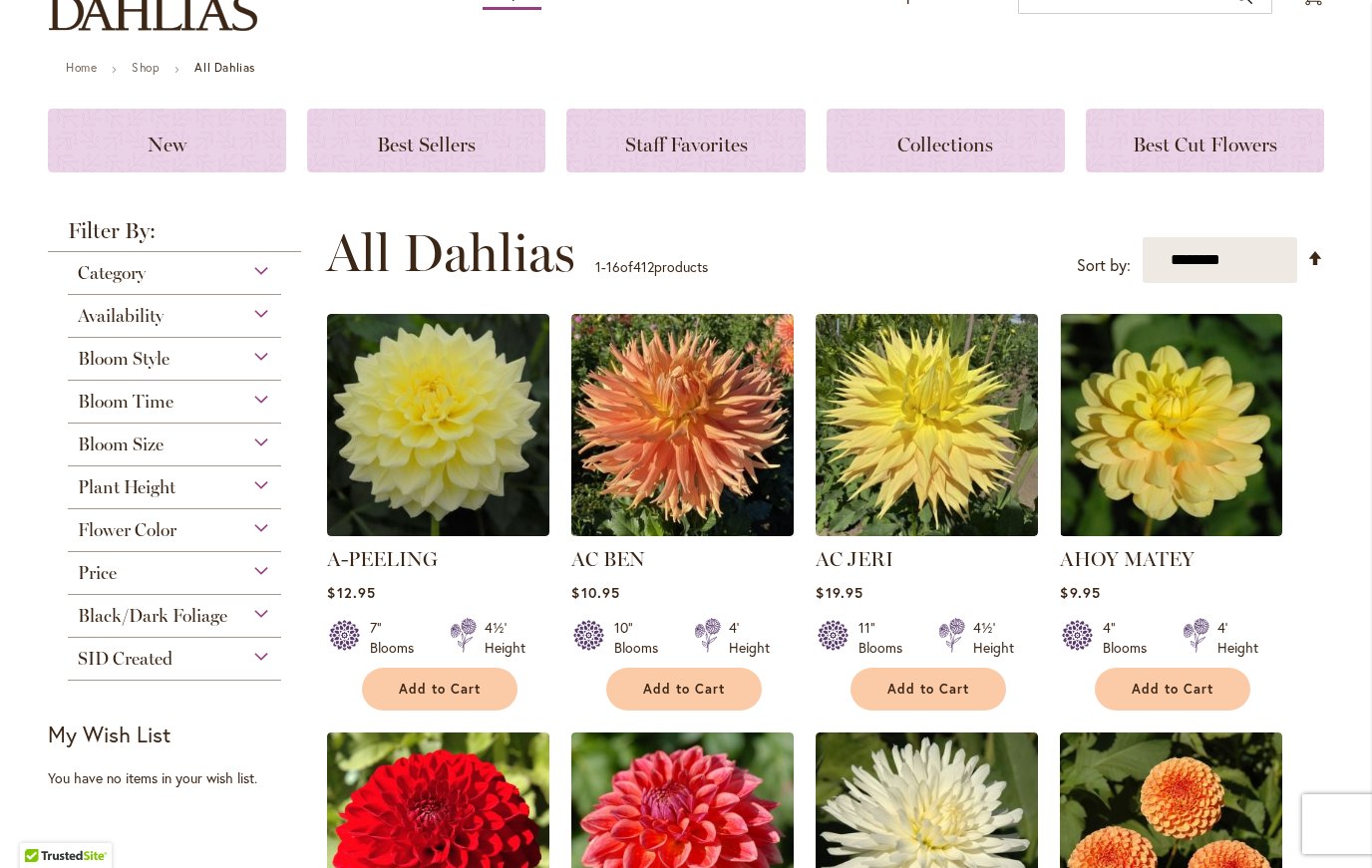 click on "Bloom Size" at bounding box center (121, 444) 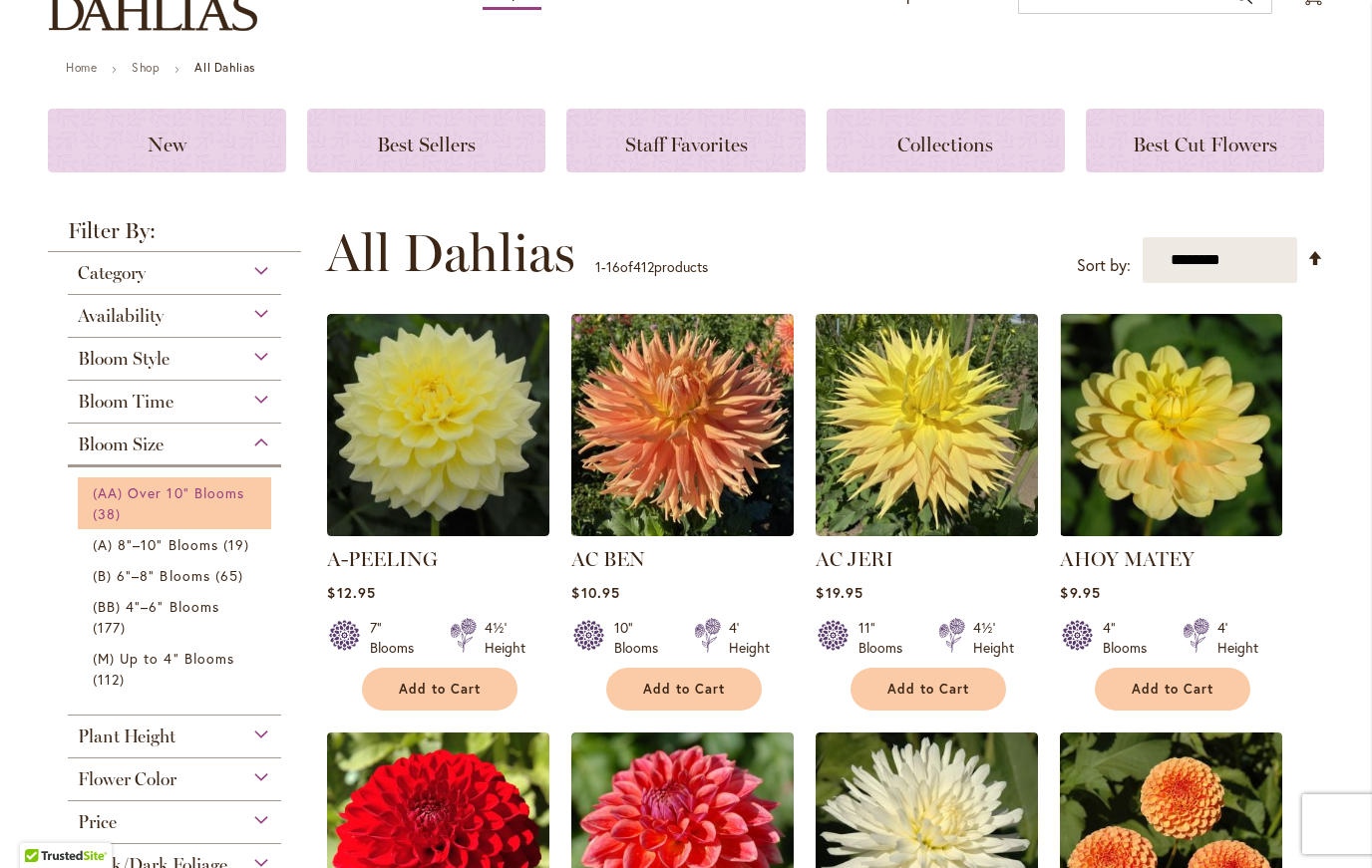 click on "(AA) Over 10" Blooms" at bounding box center [169, 492] 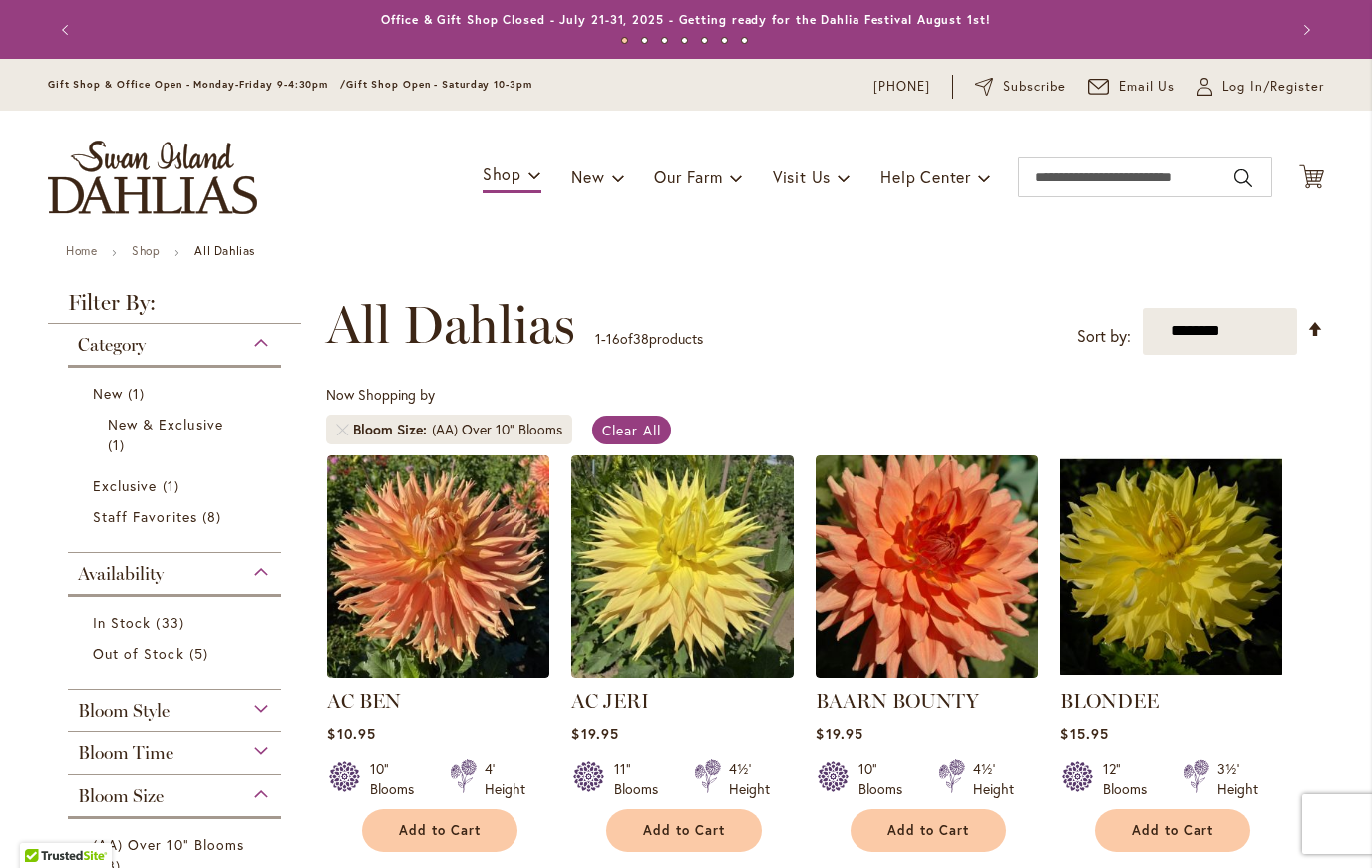 scroll, scrollTop: 0, scrollLeft: 0, axis: both 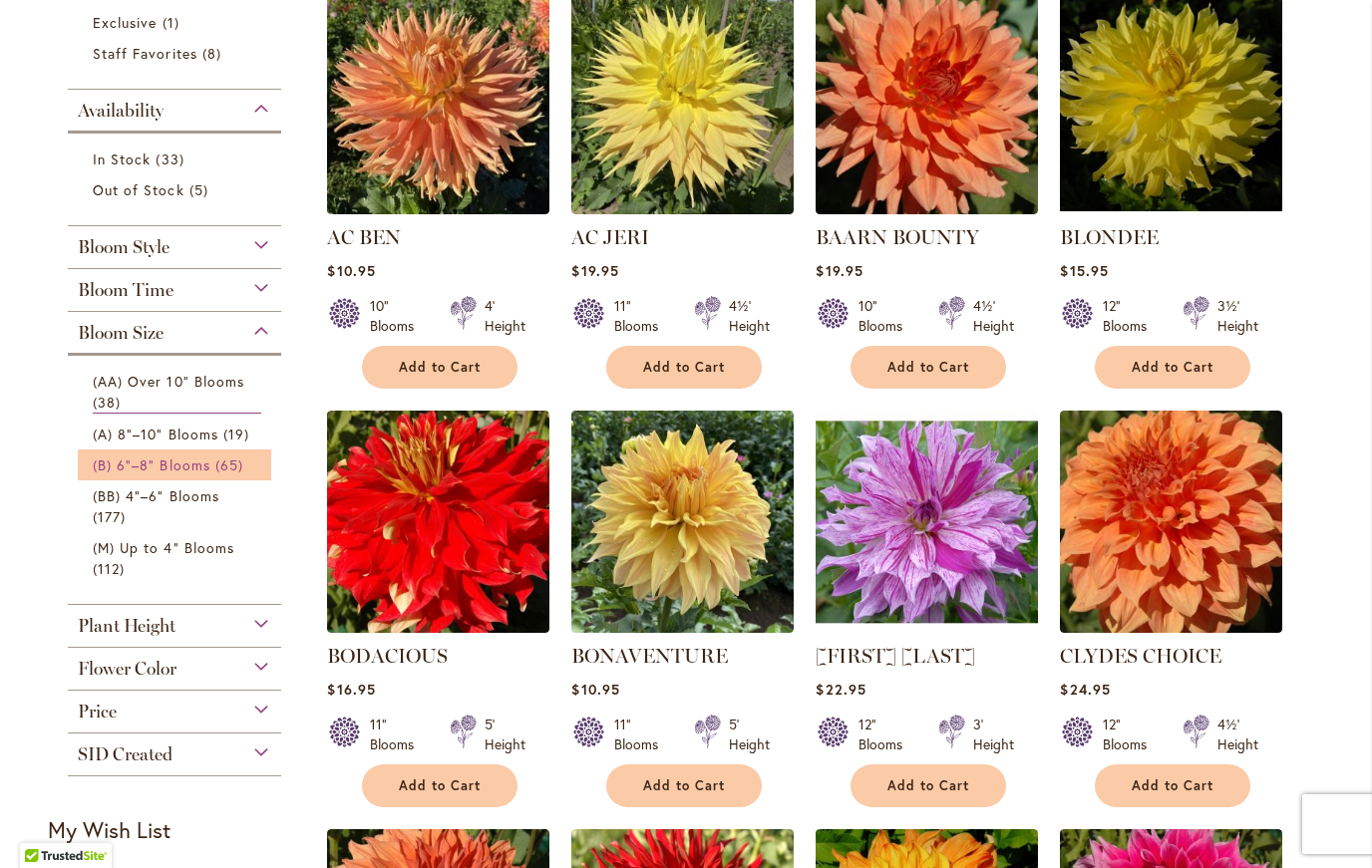 click on "(B) 6"–8" Blooms" at bounding box center (152, 464) 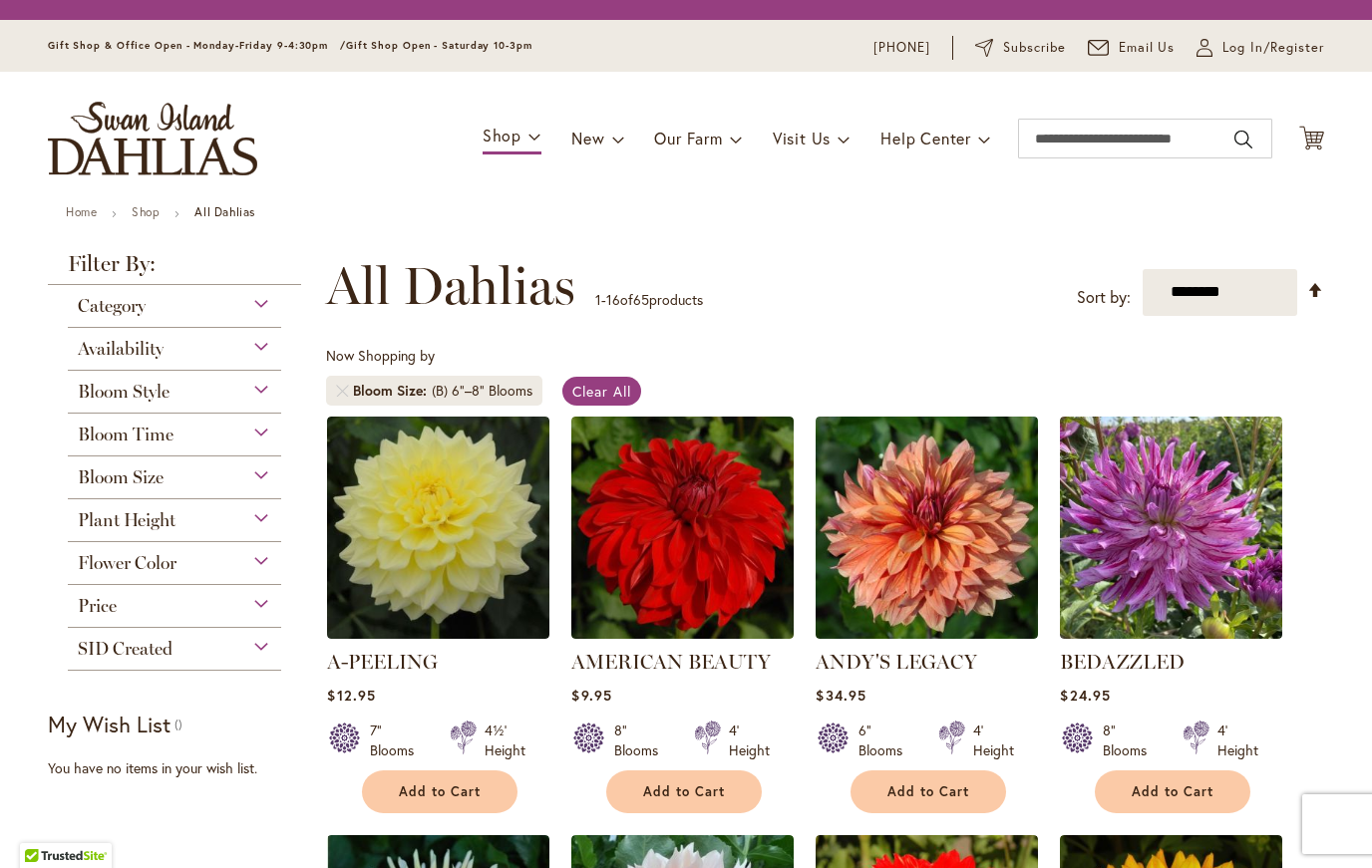 scroll, scrollTop: 0, scrollLeft: 0, axis: both 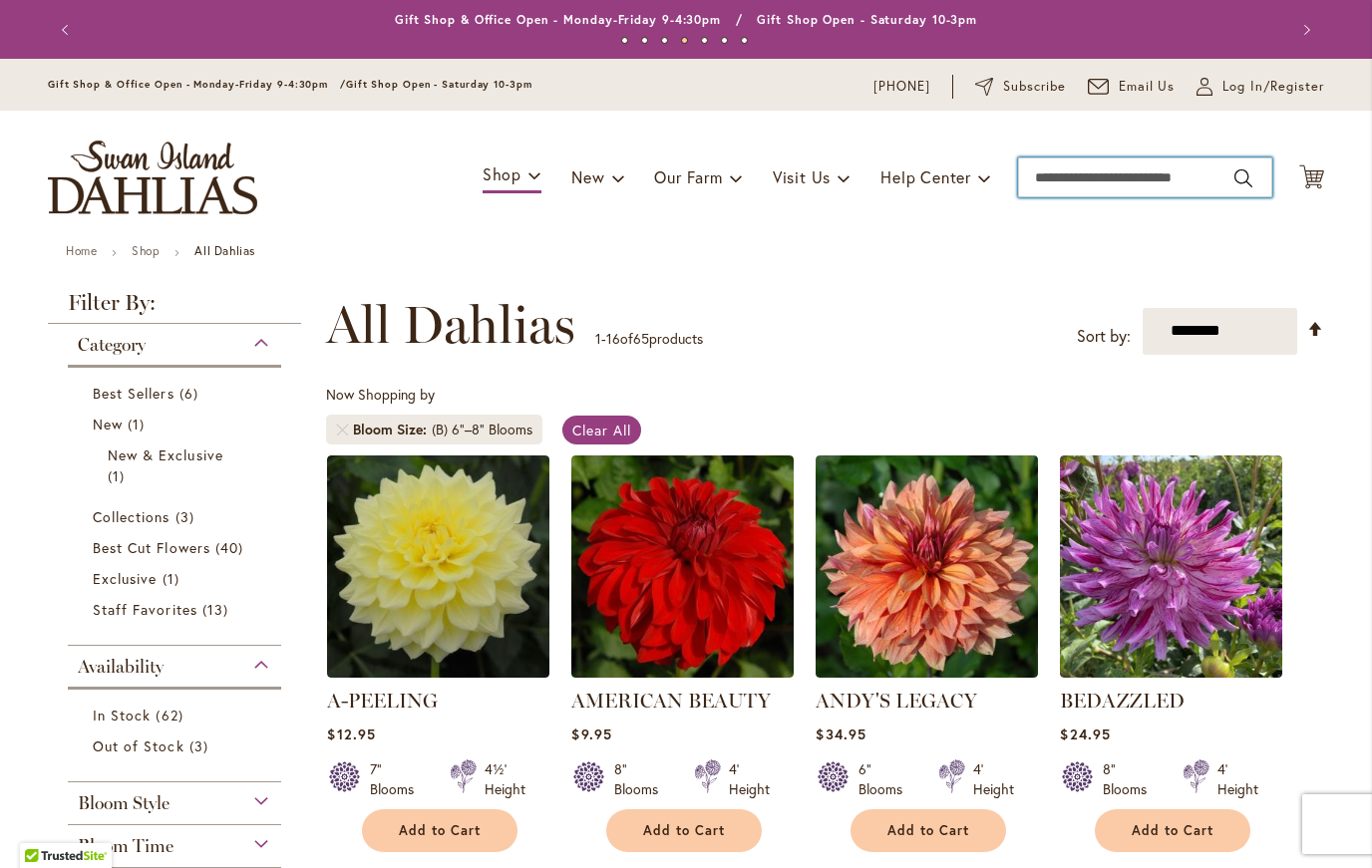 click on "Search" at bounding box center [1145, 177] 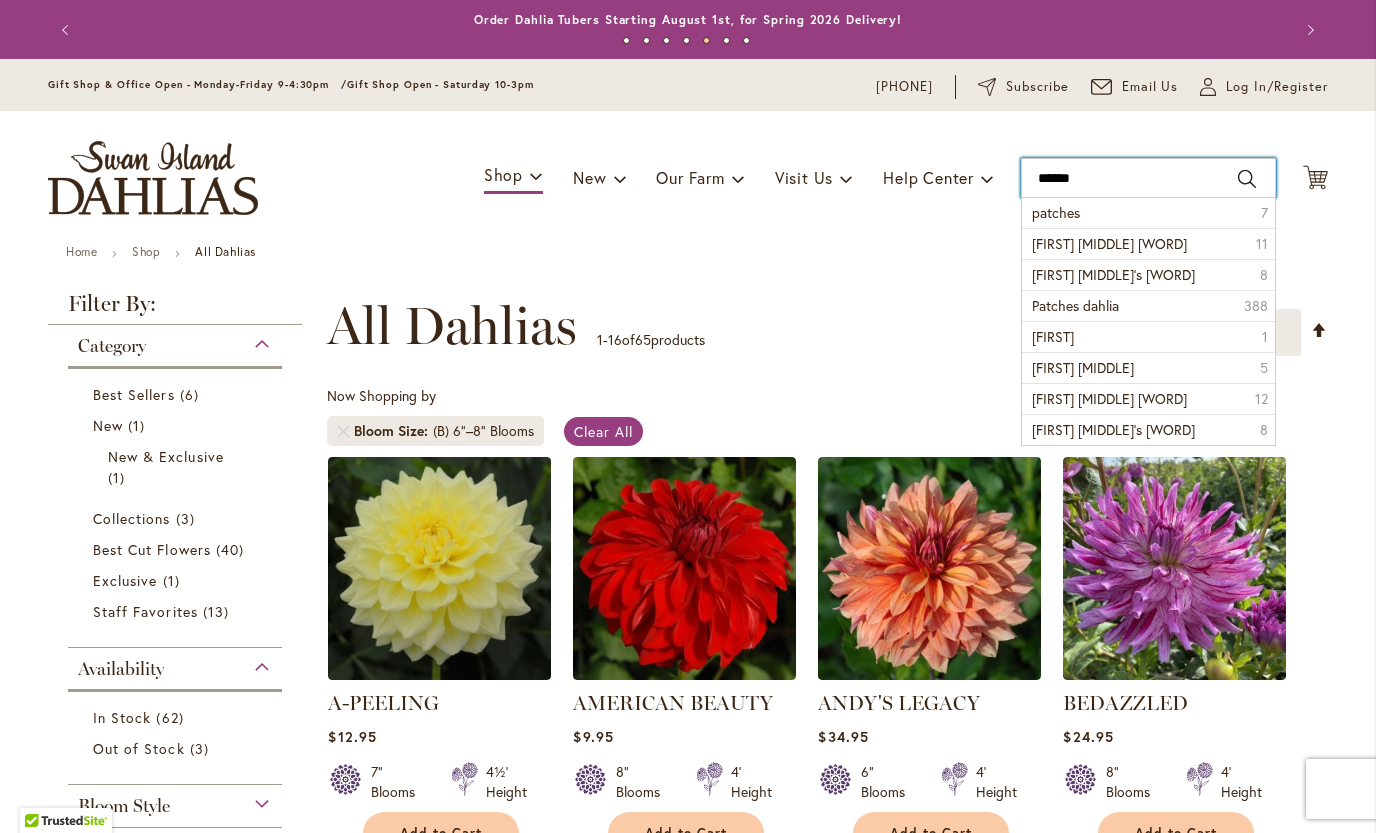 type on "*******" 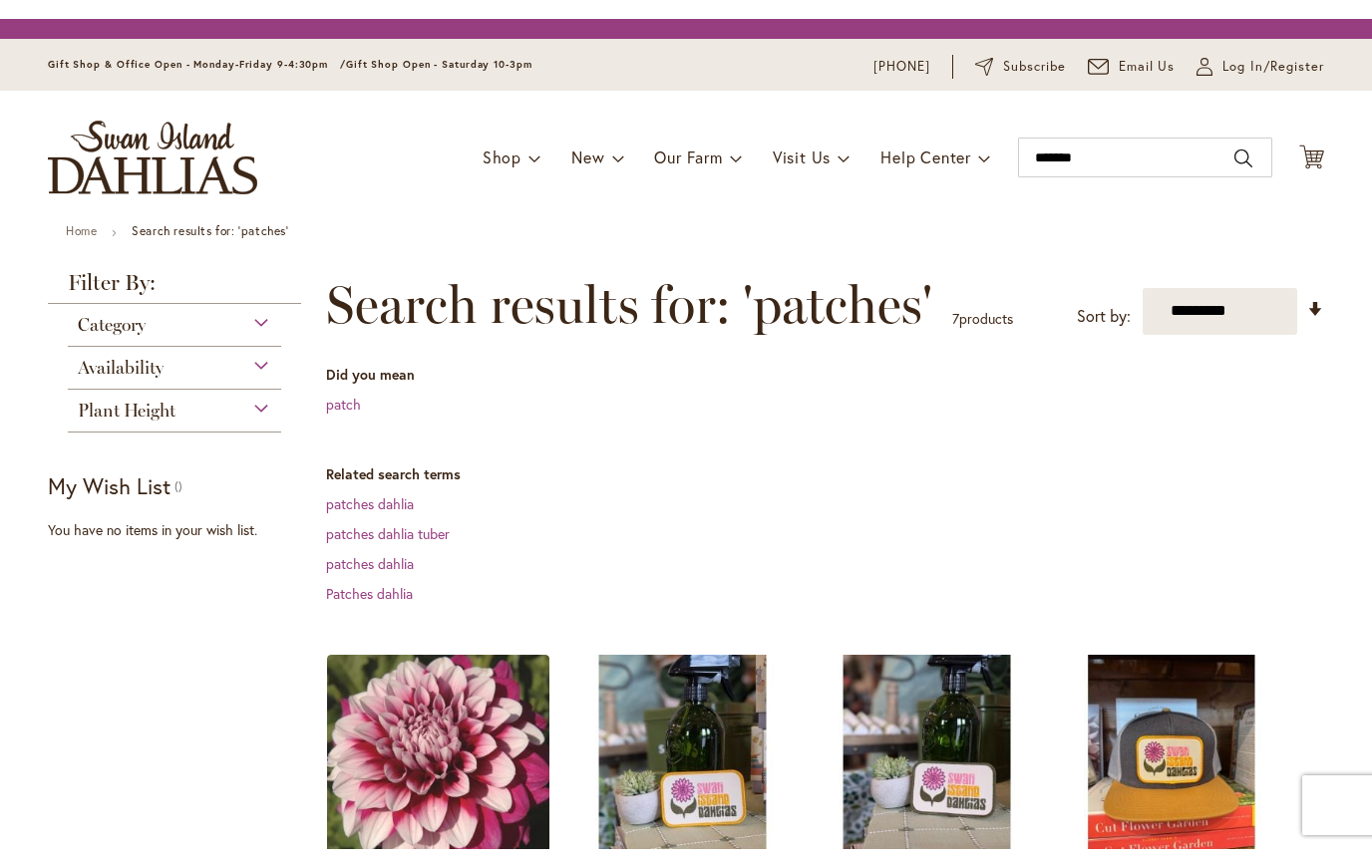 scroll, scrollTop: 0, scrollLeft: 0, axis: both 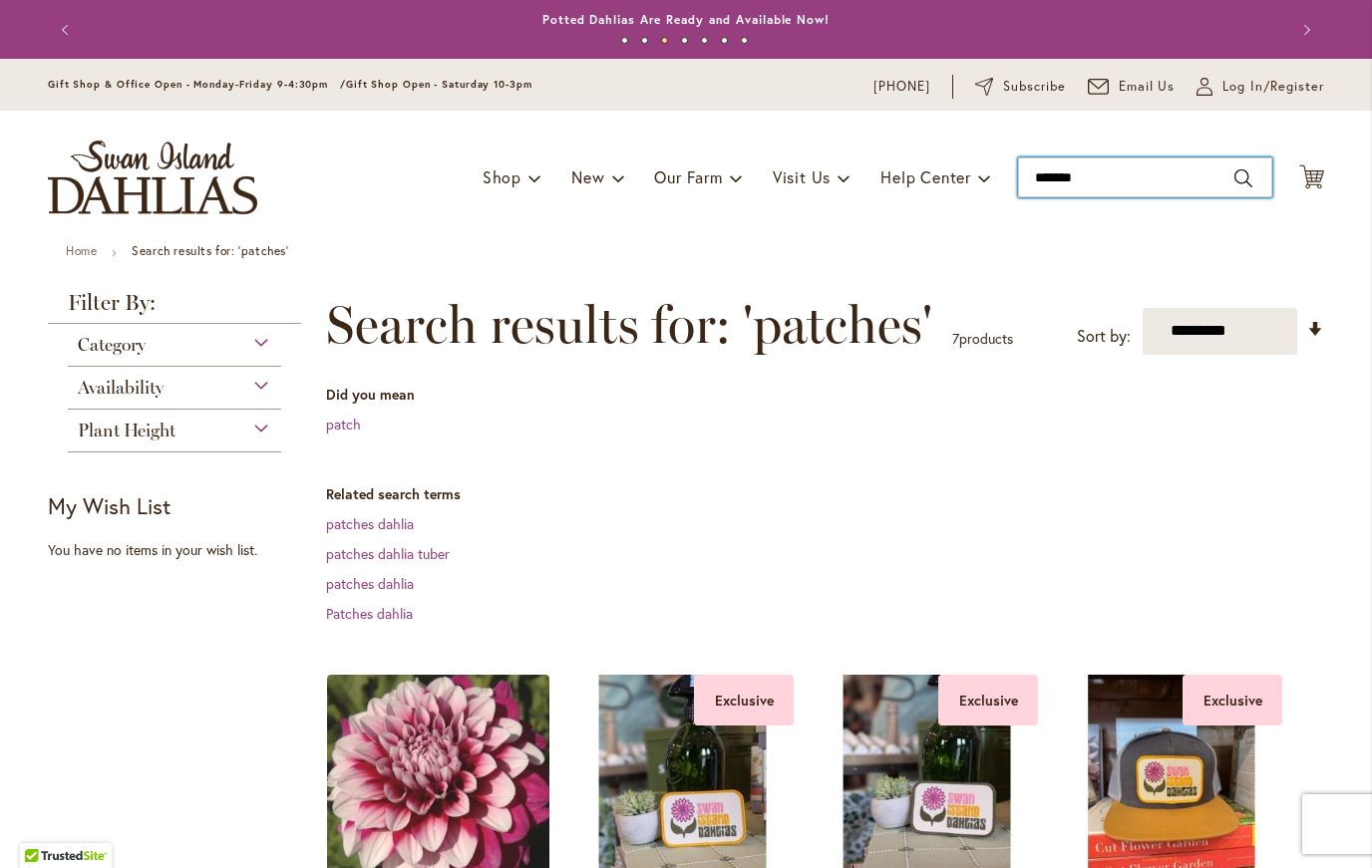 click on "*******" at bounding box center [1145, 177] 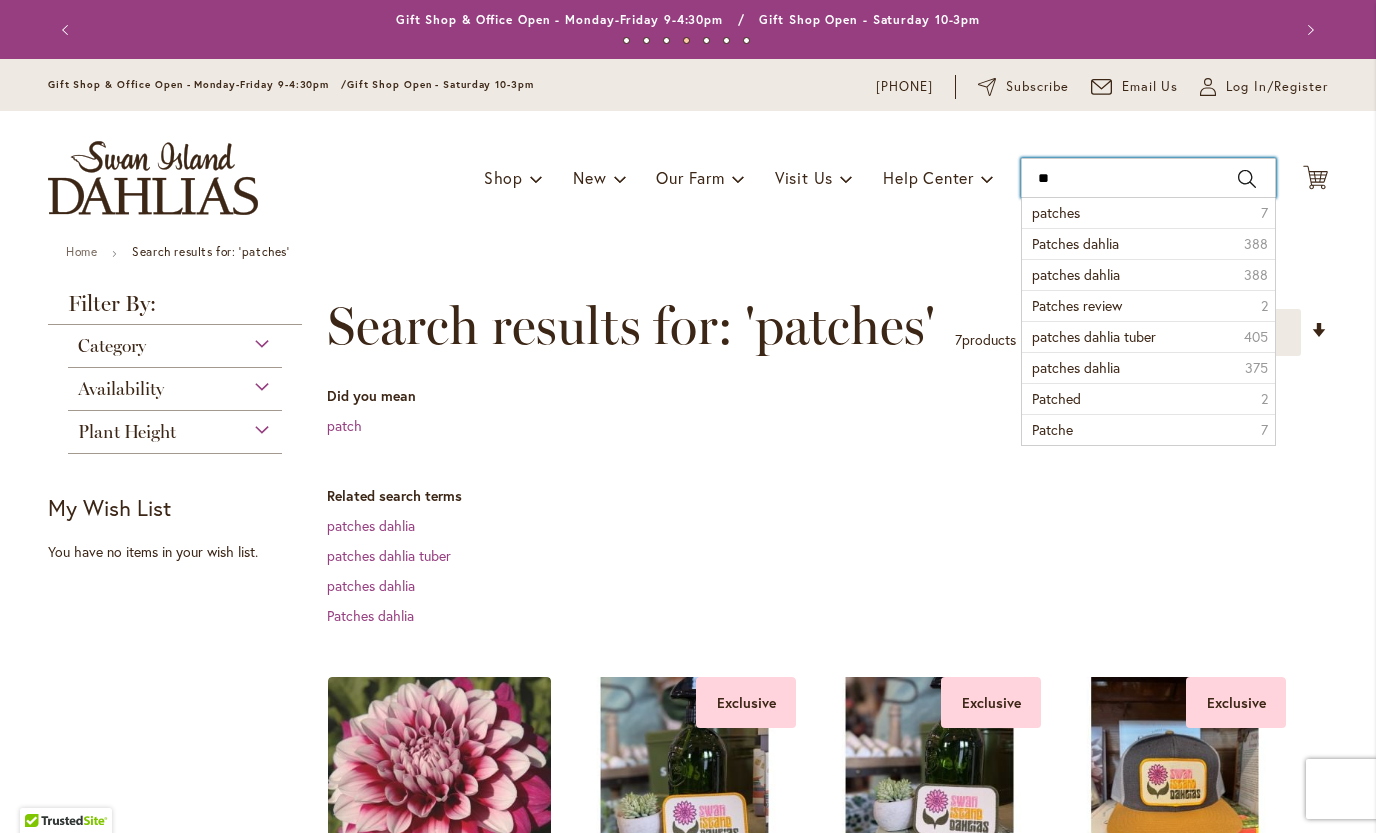 type on "*" 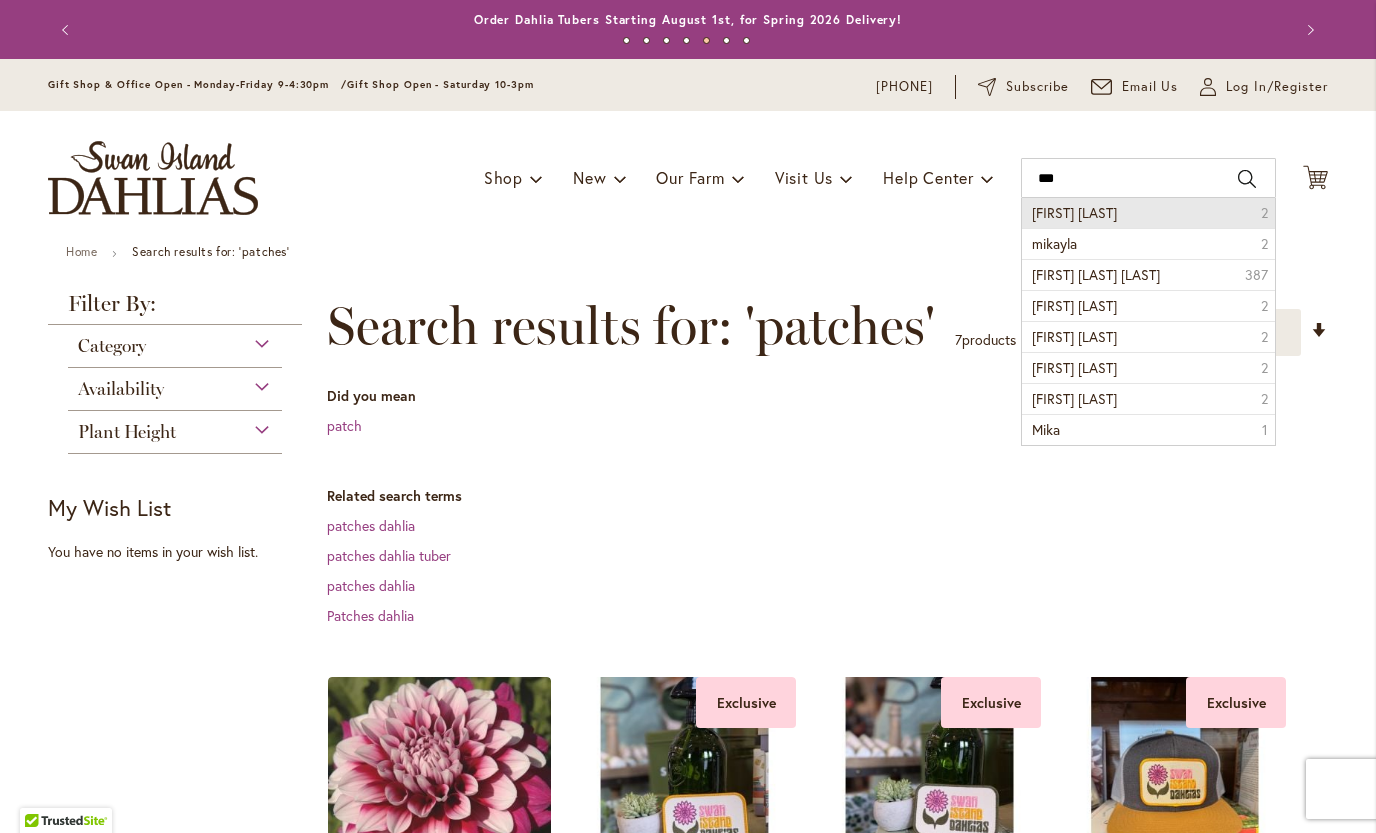 click on "mikayla miranda 2" at bounding box center [1148, 213] 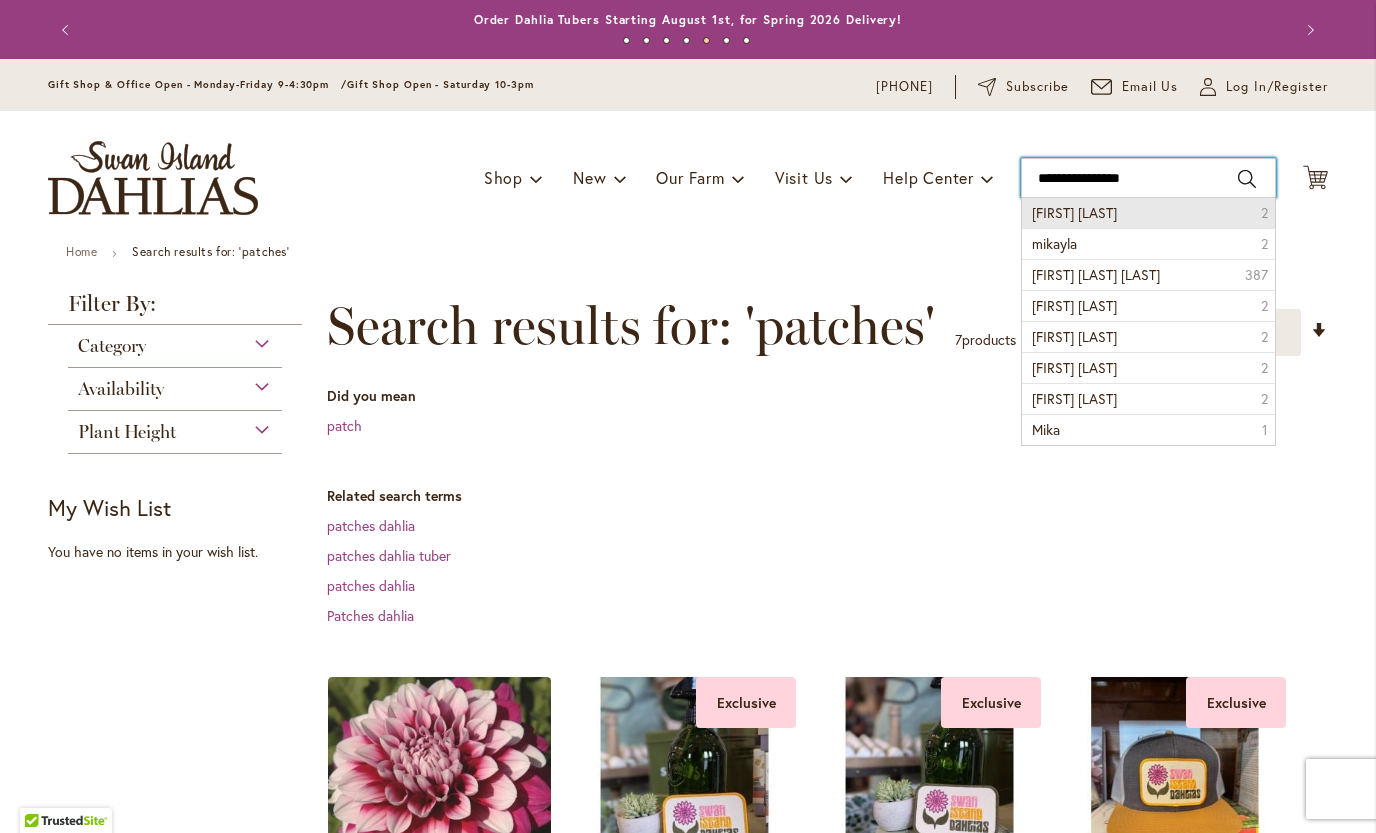 type on "**********" 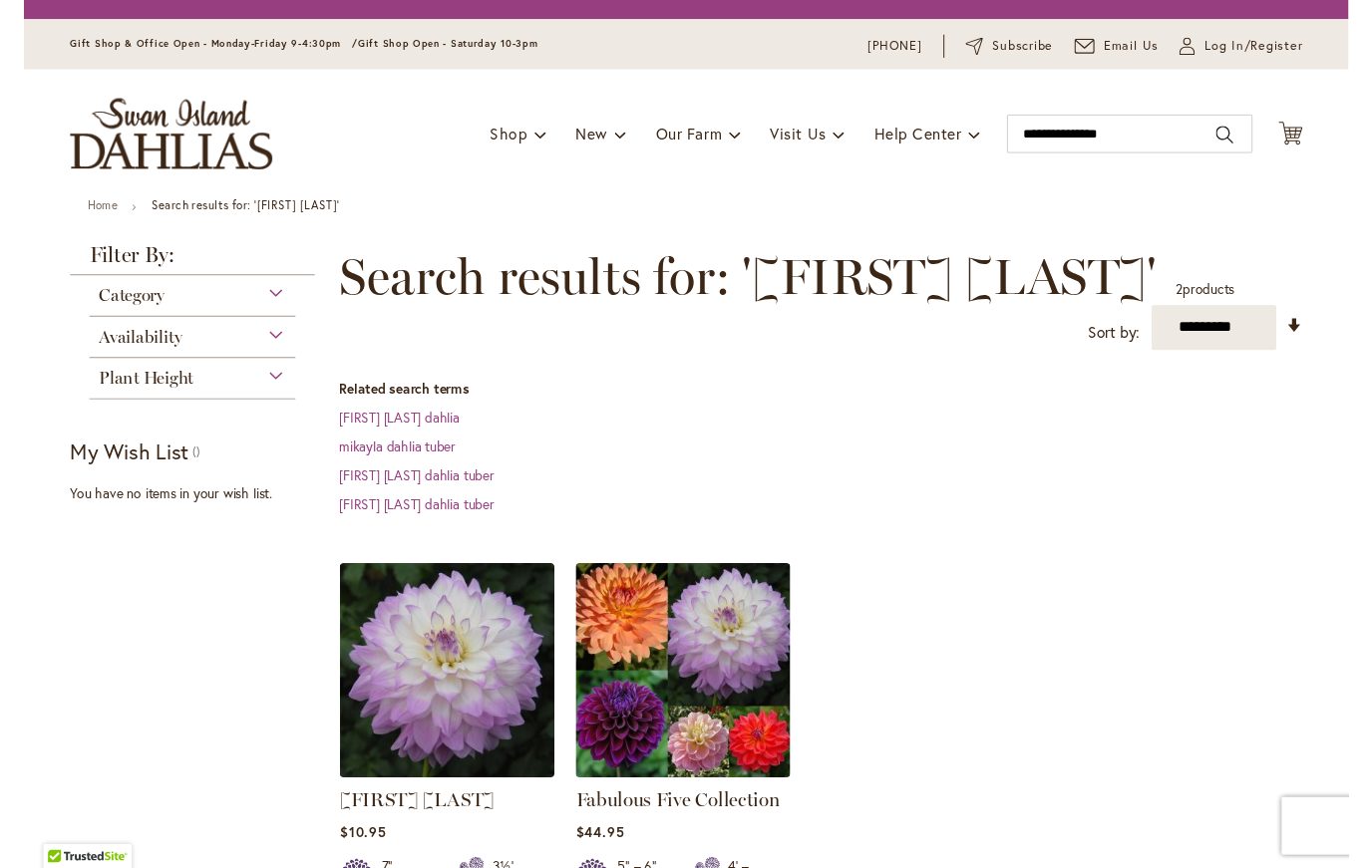 scroll, scrollTop: 0, scrollLeft: 0, axis: both 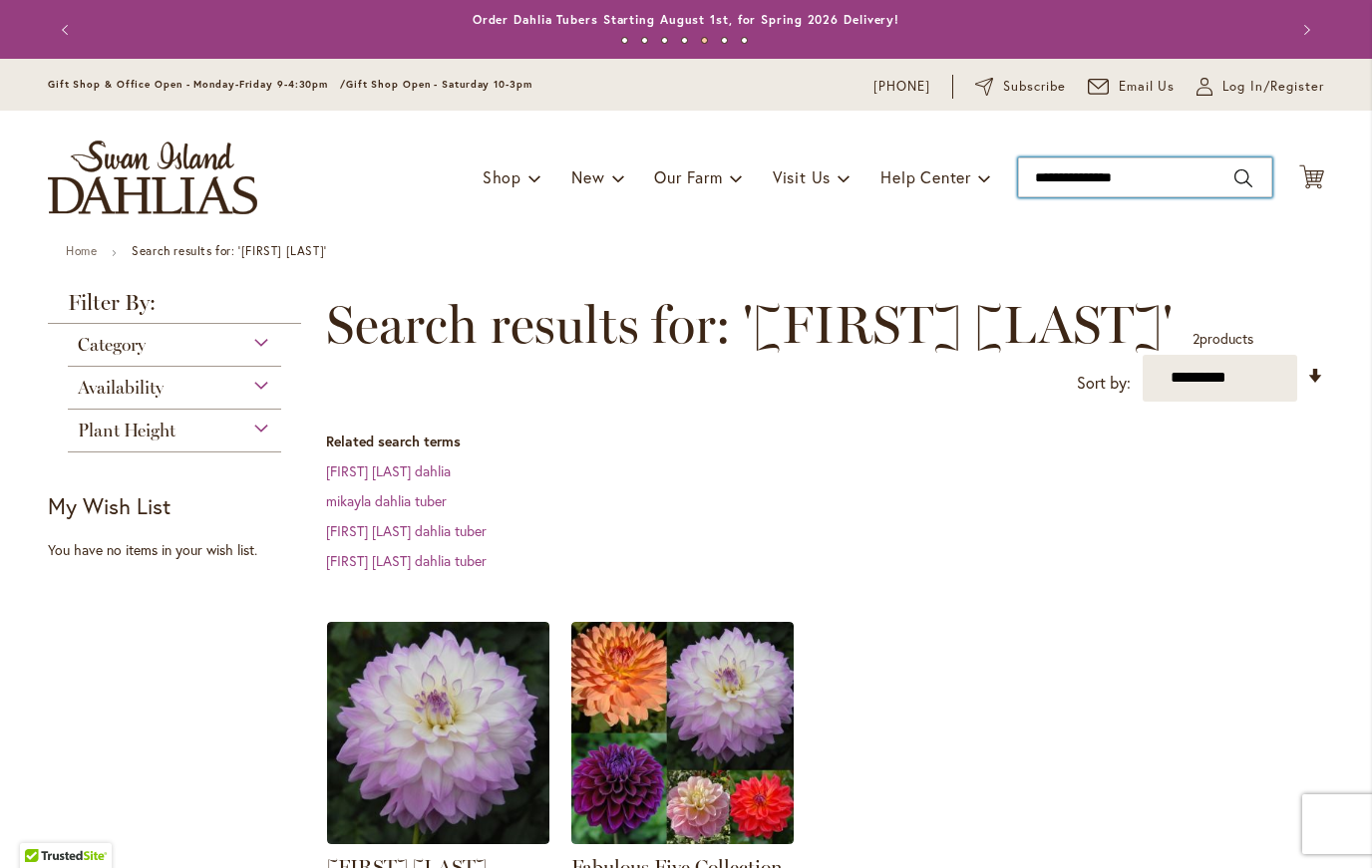 click on "**********" at bounding box center (1145, 177) 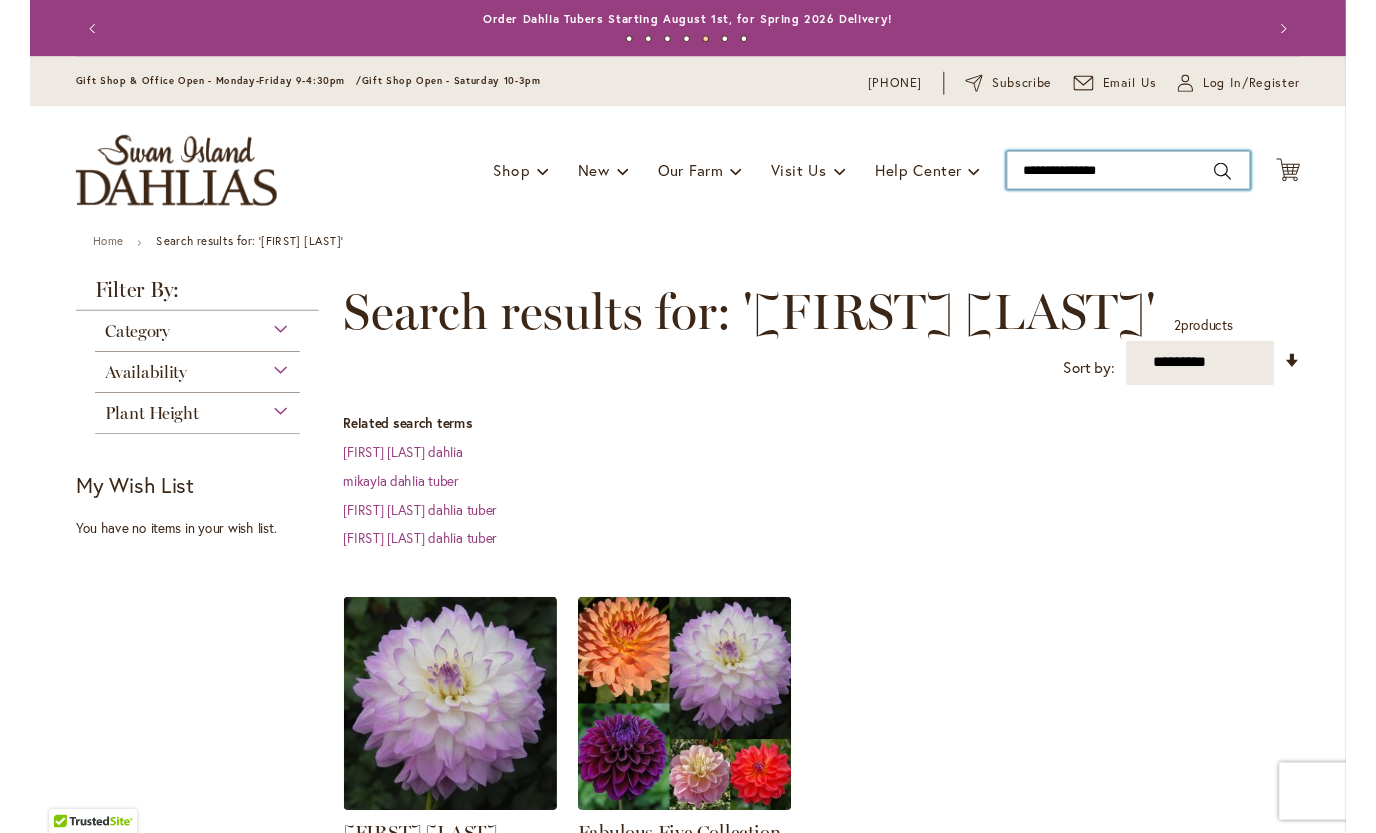 scroll, scrollTop: 0, scrollLeft: 0, axis: both 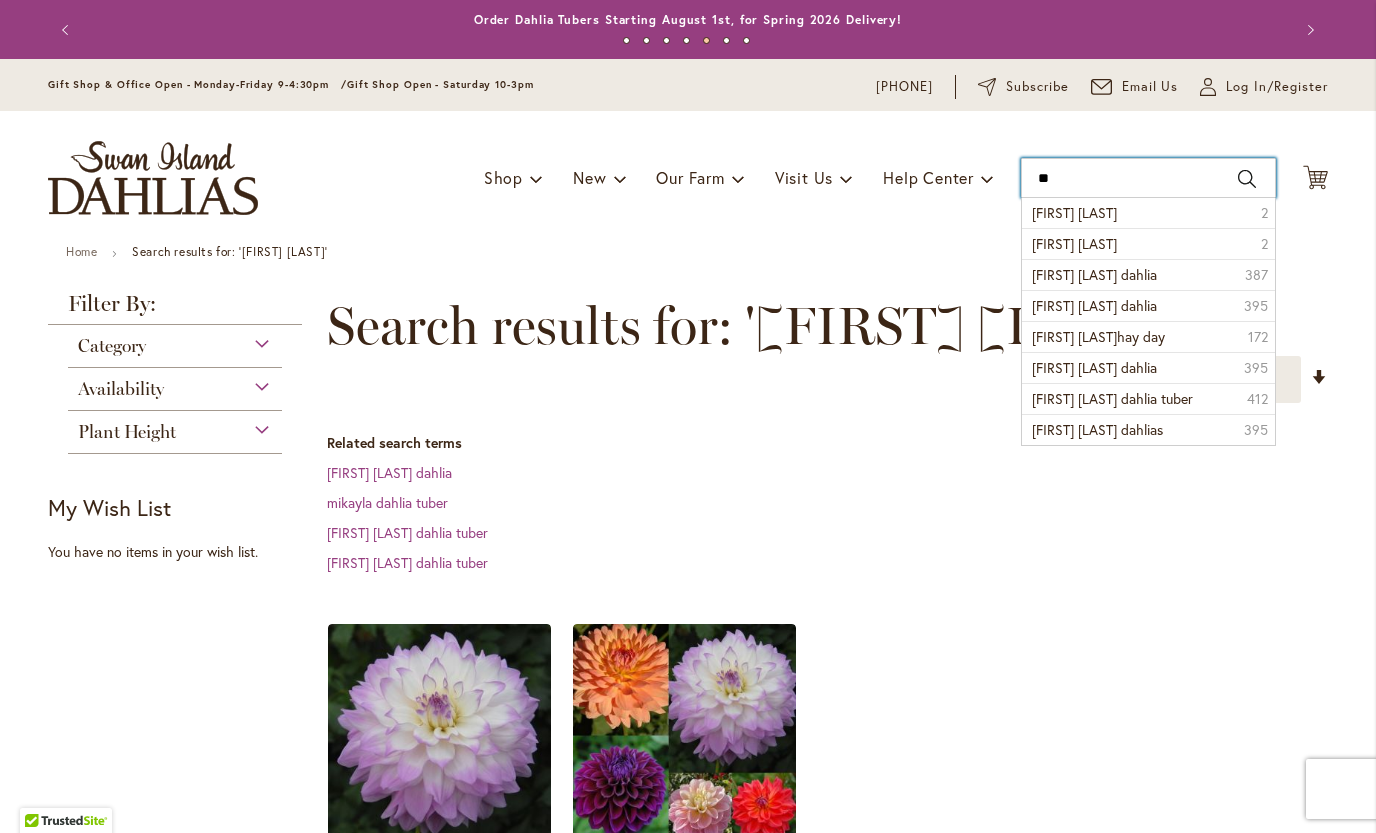 type on "*" 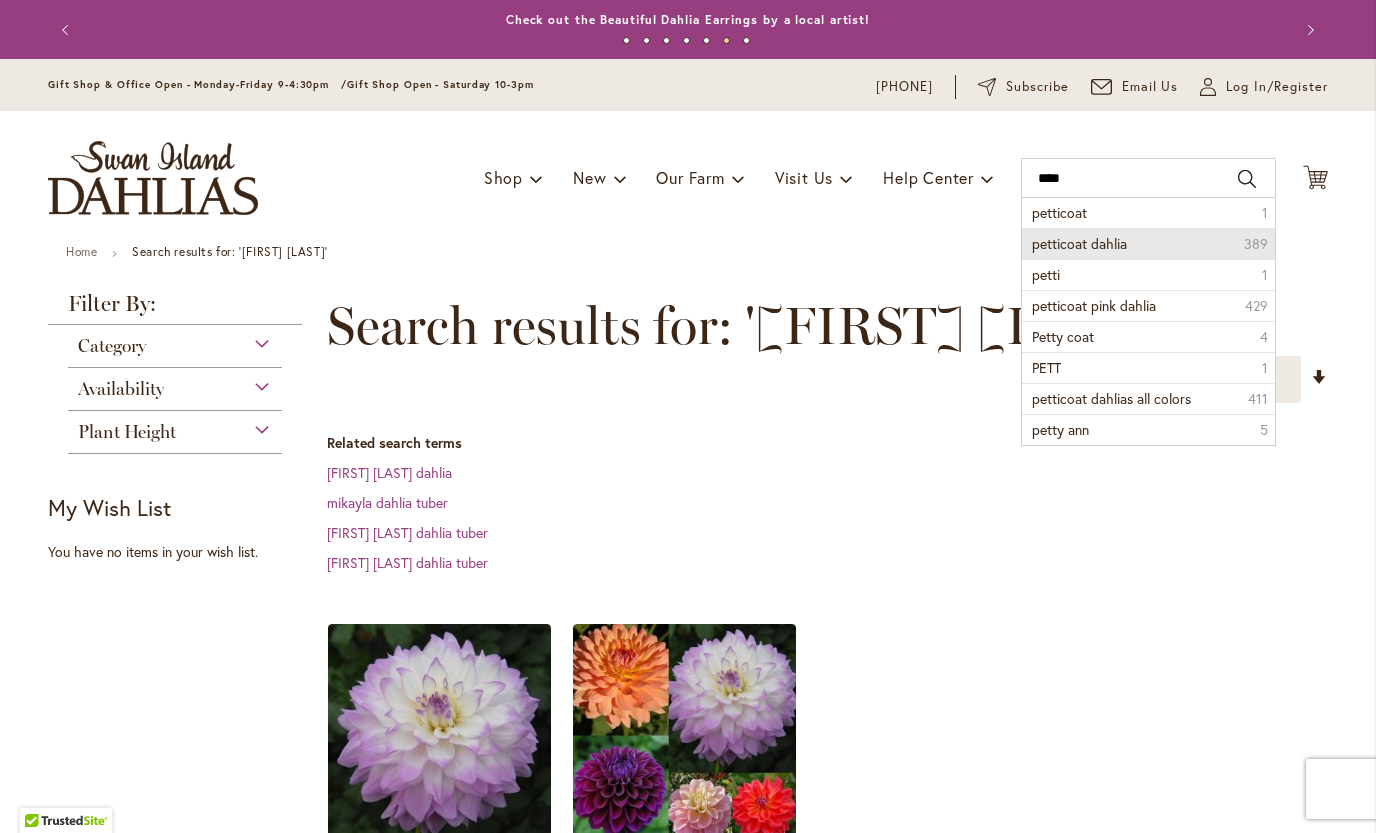click on "petticoat dahlia" at bounding box center [1079, 243] 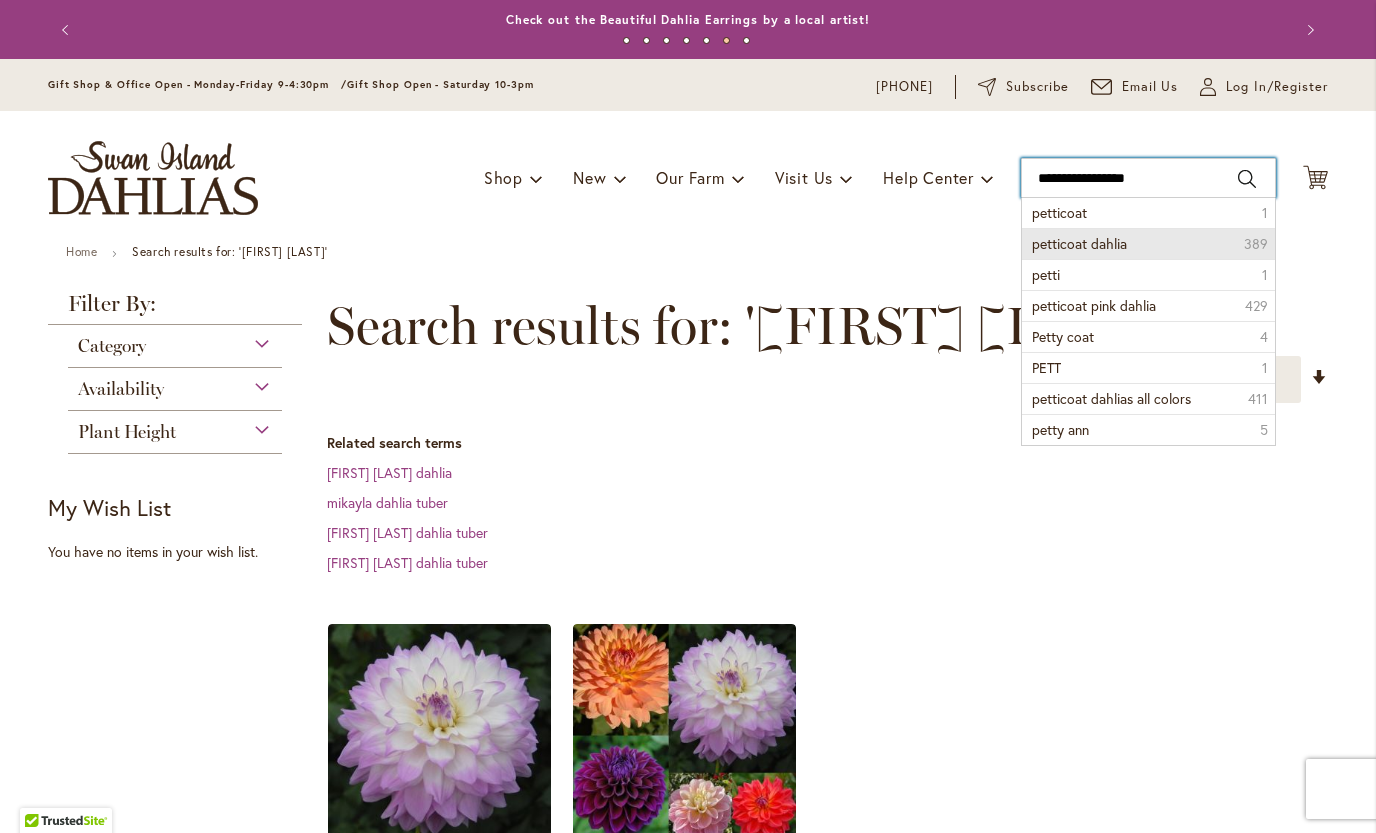 type on "**********" 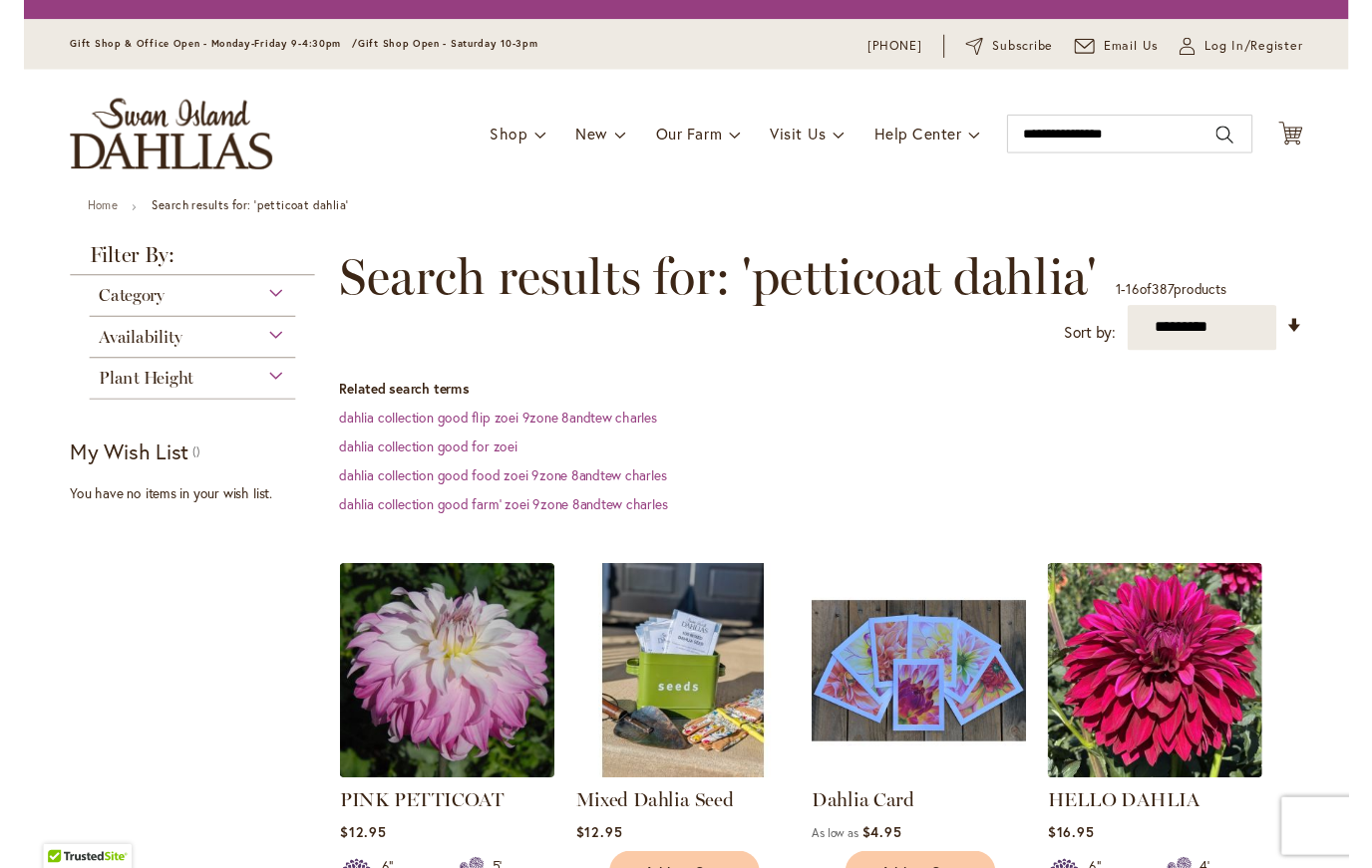 scroll, scrollTop: 0, scrollLeft: 0, axis: both 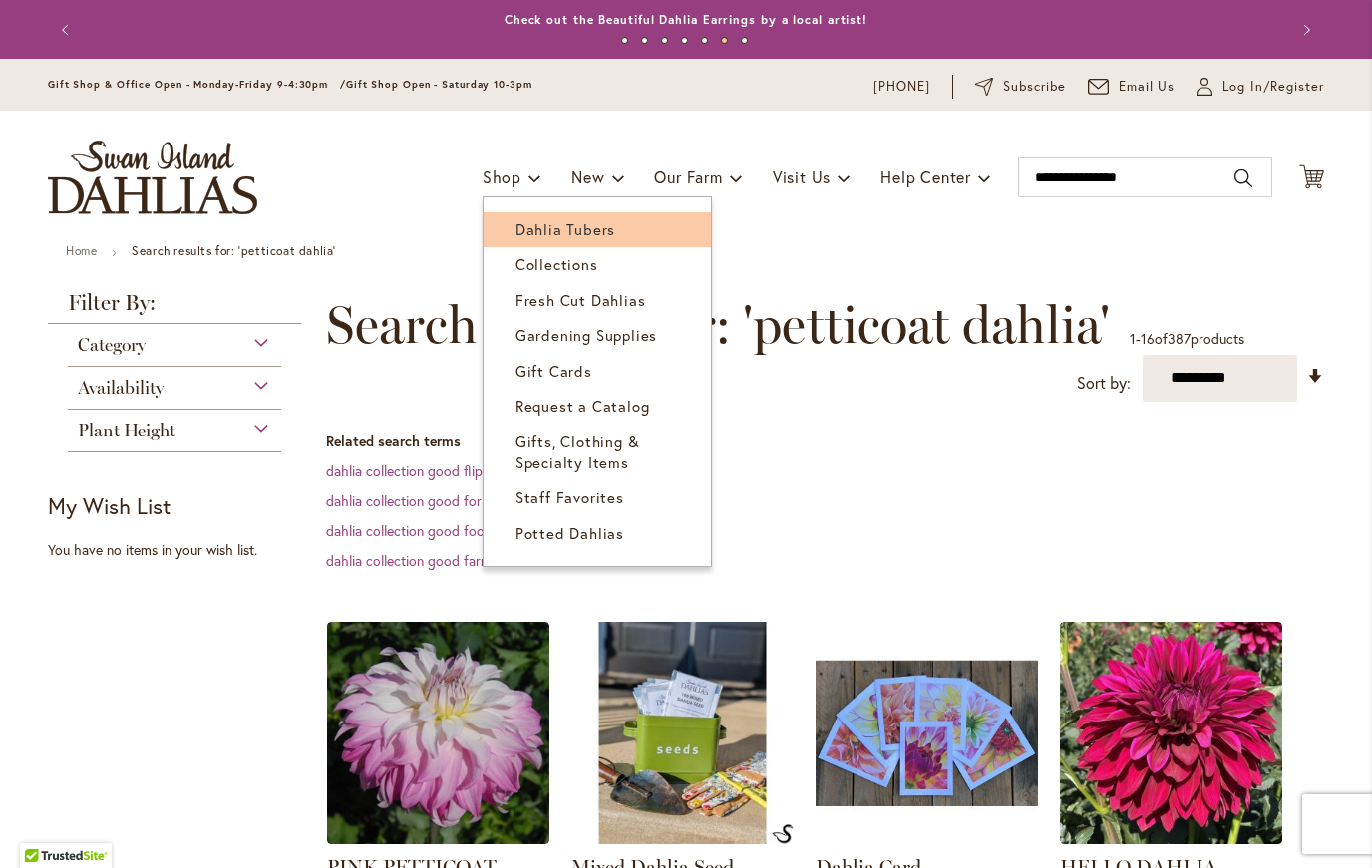 click on "Dahlia Tubers" at bounding box center [565, 229] 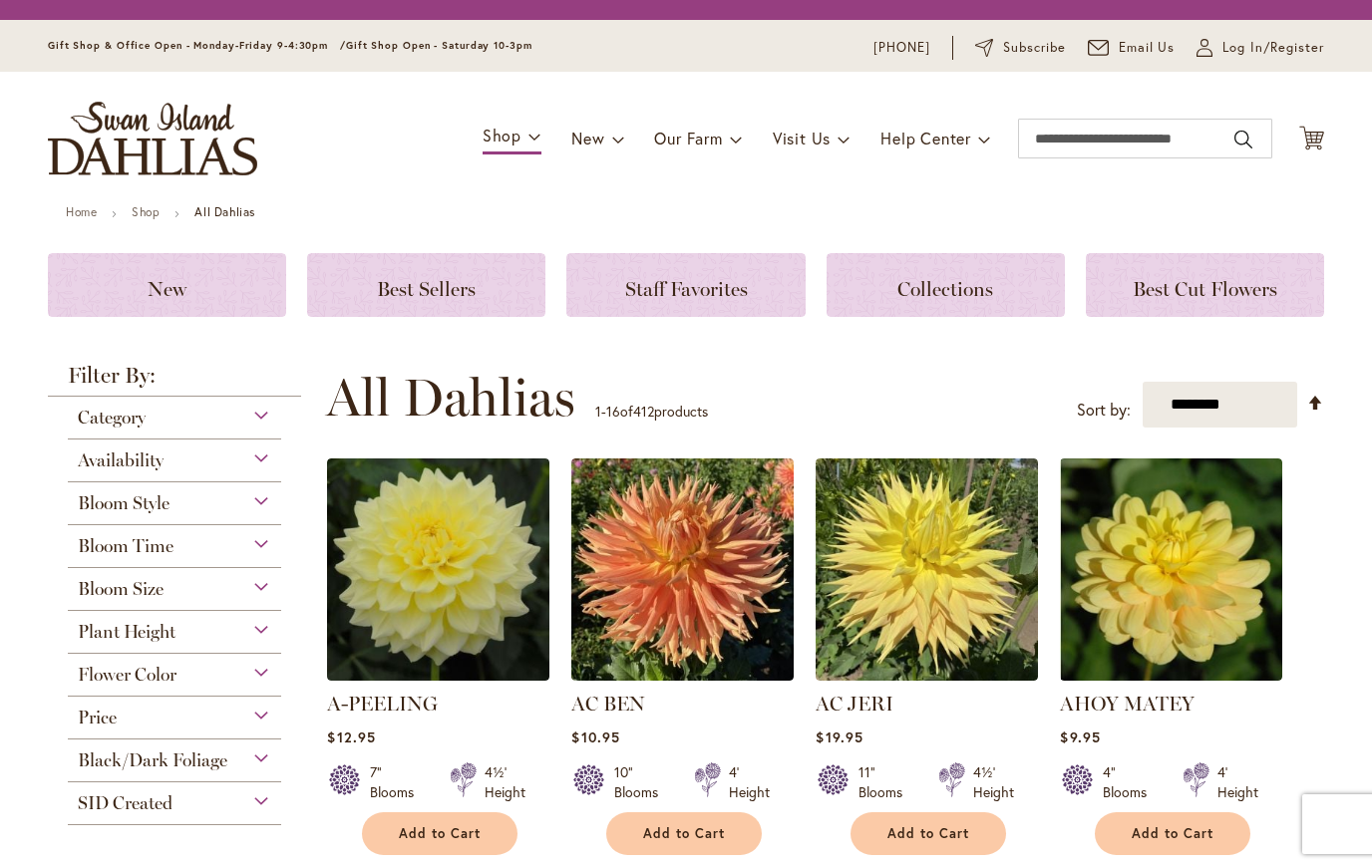 scroll, scrollTop: 0, scrollLeft: 0, axis: both 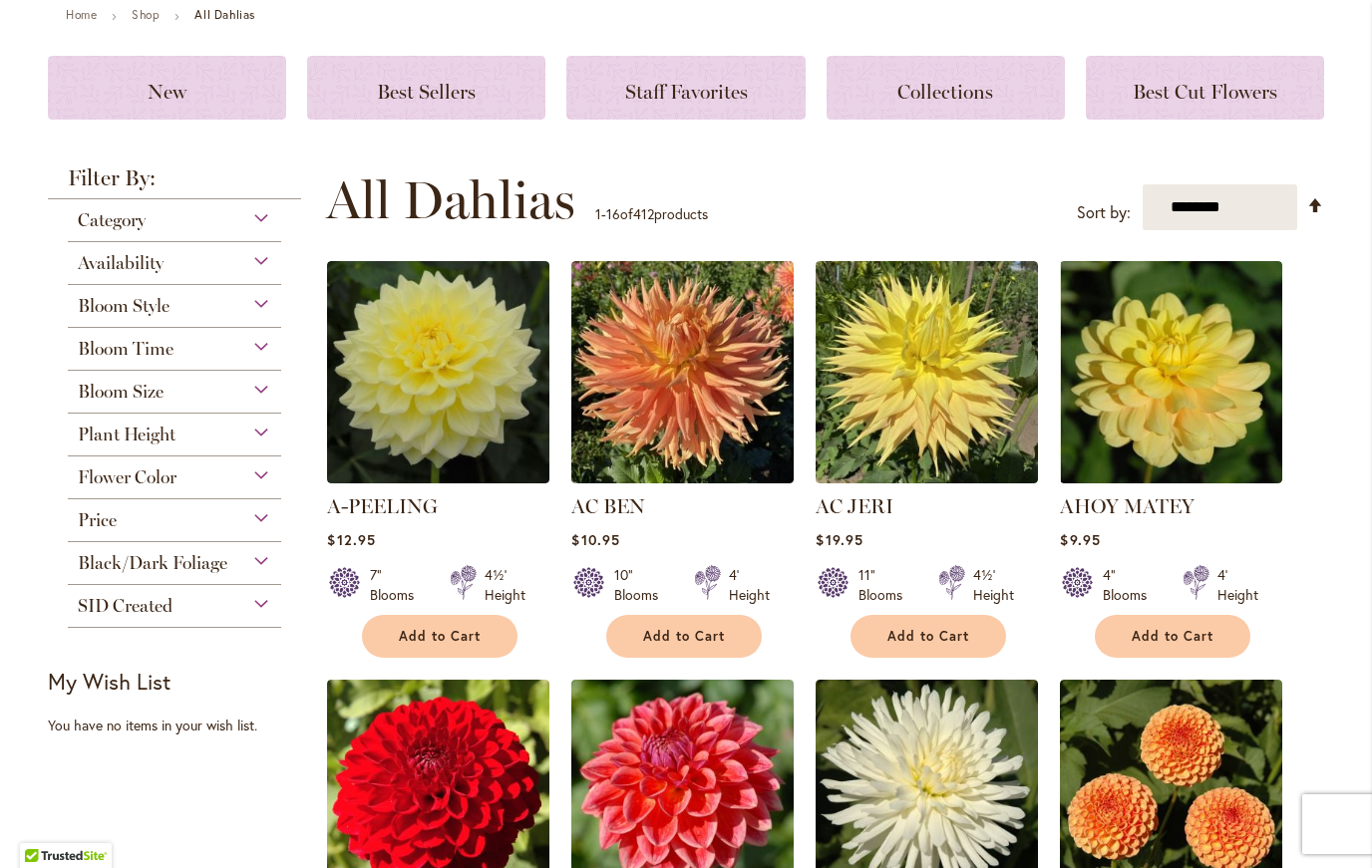 click on "Bloom Time" at bounding box center (126, 349) 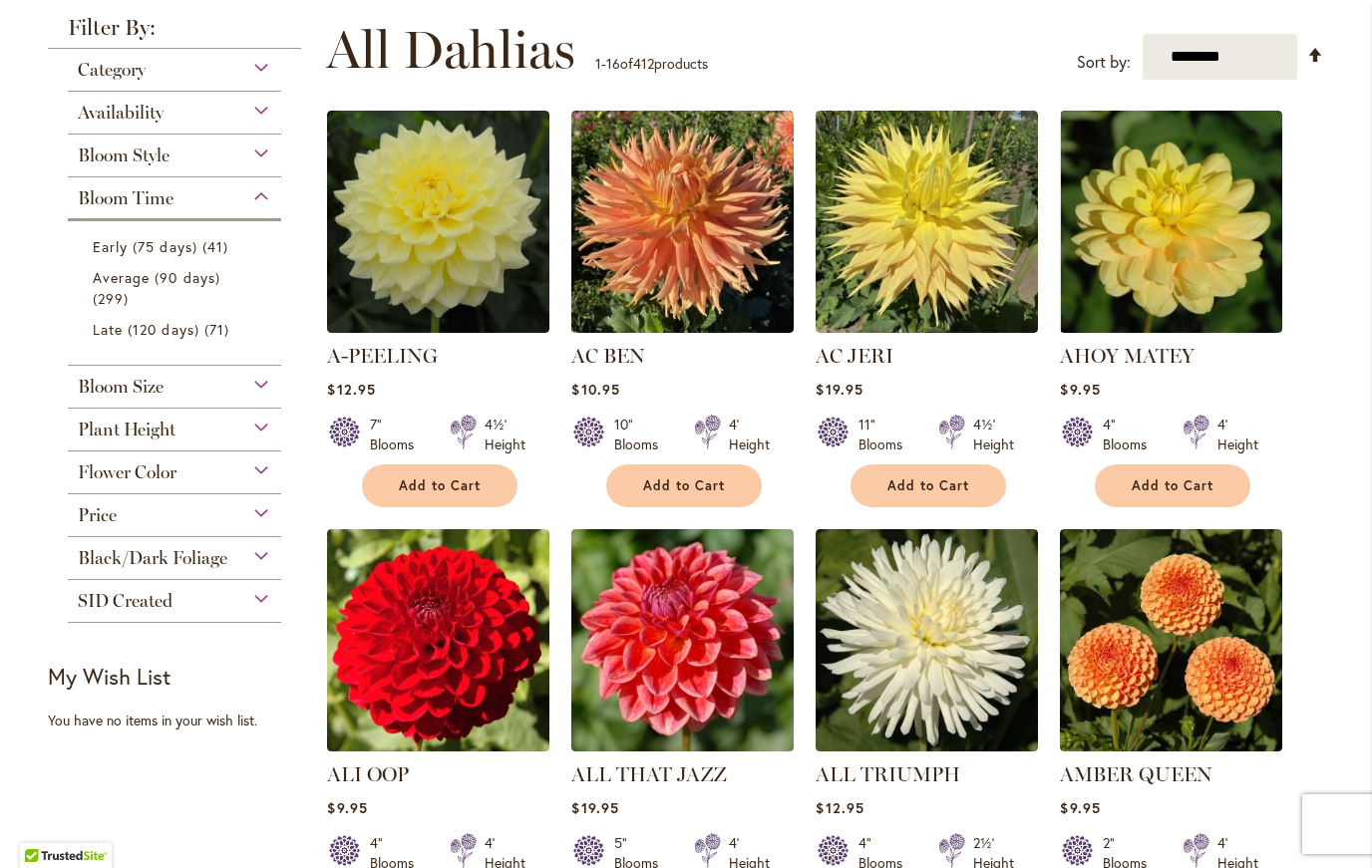 scroll, scrollTop: 390, scrollLeft: 0, axis: vertical 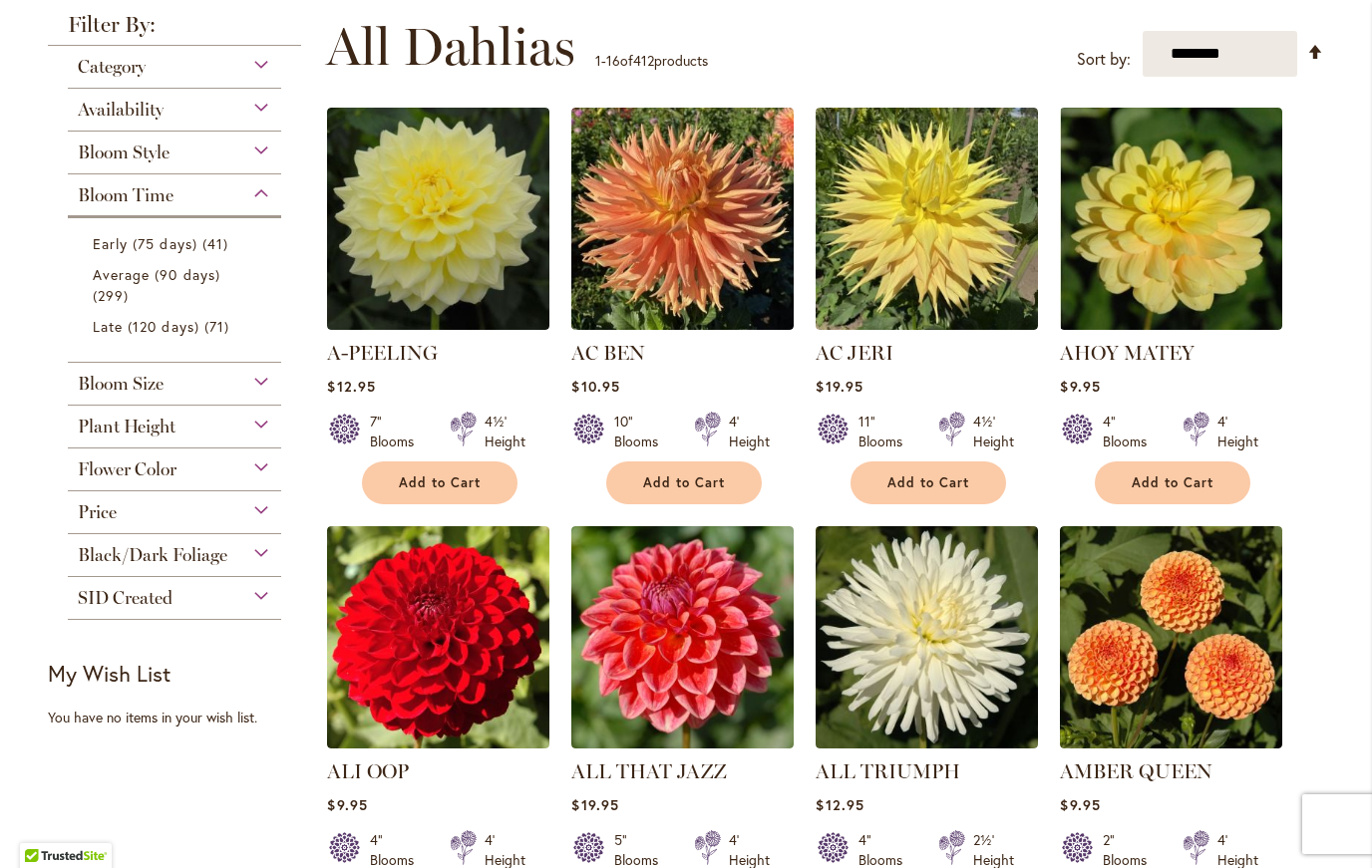 click on "Bloom Size" at bounding box center (121, 384) 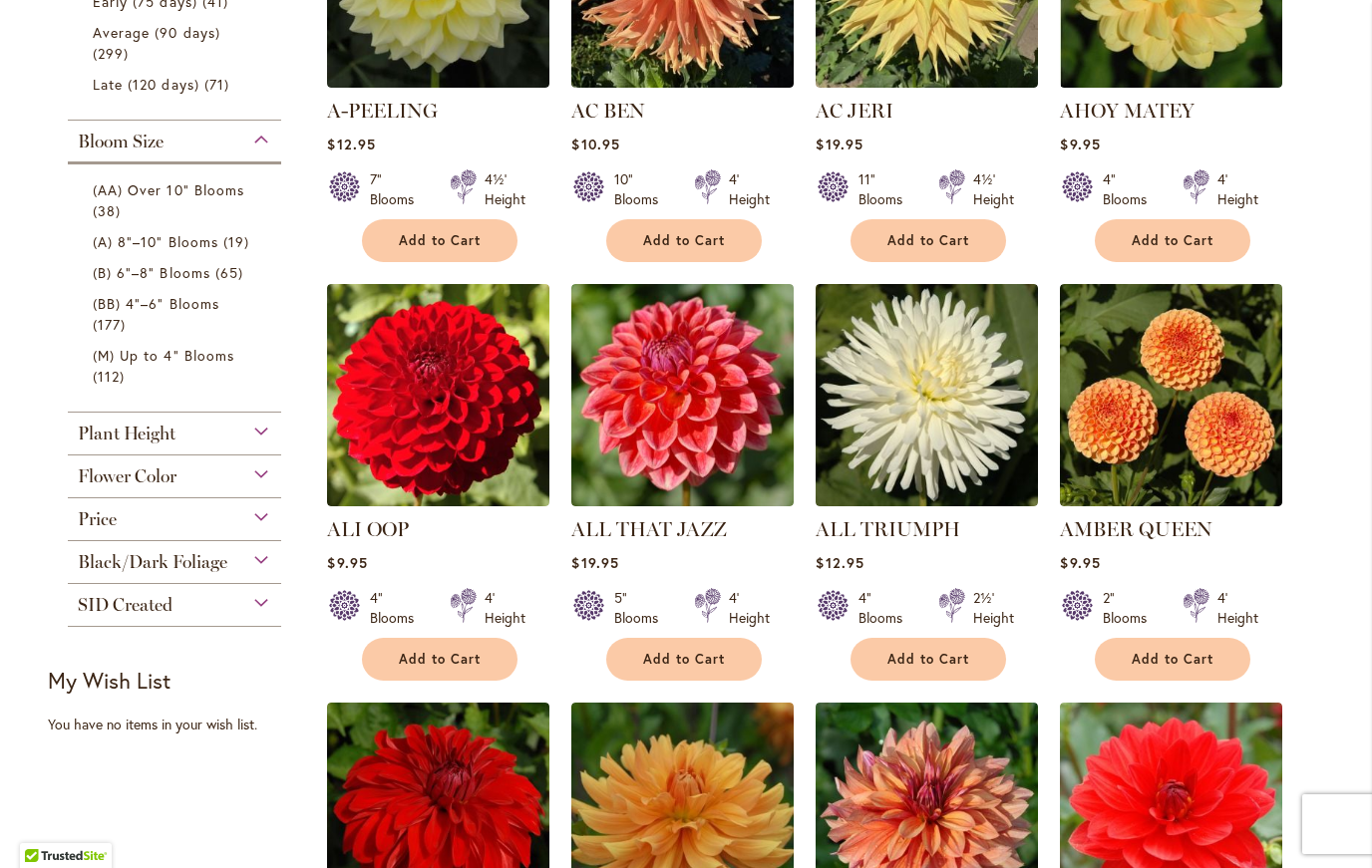 scroll, scrollTop: 609, scrollLeft: 0, axis: vertical 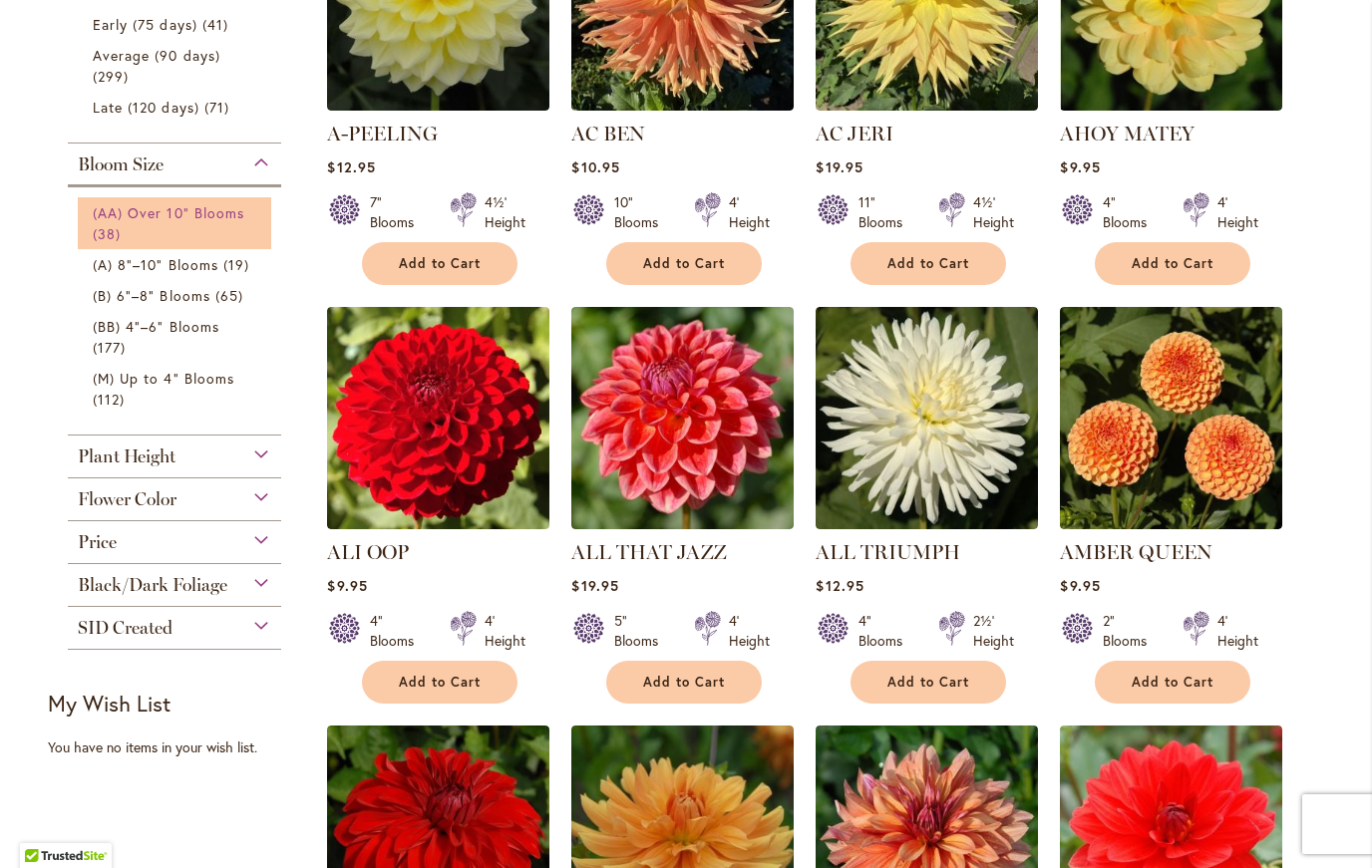 click on "(AA) Over 10" Blooms
38
items" at bounding box center (176, 223) 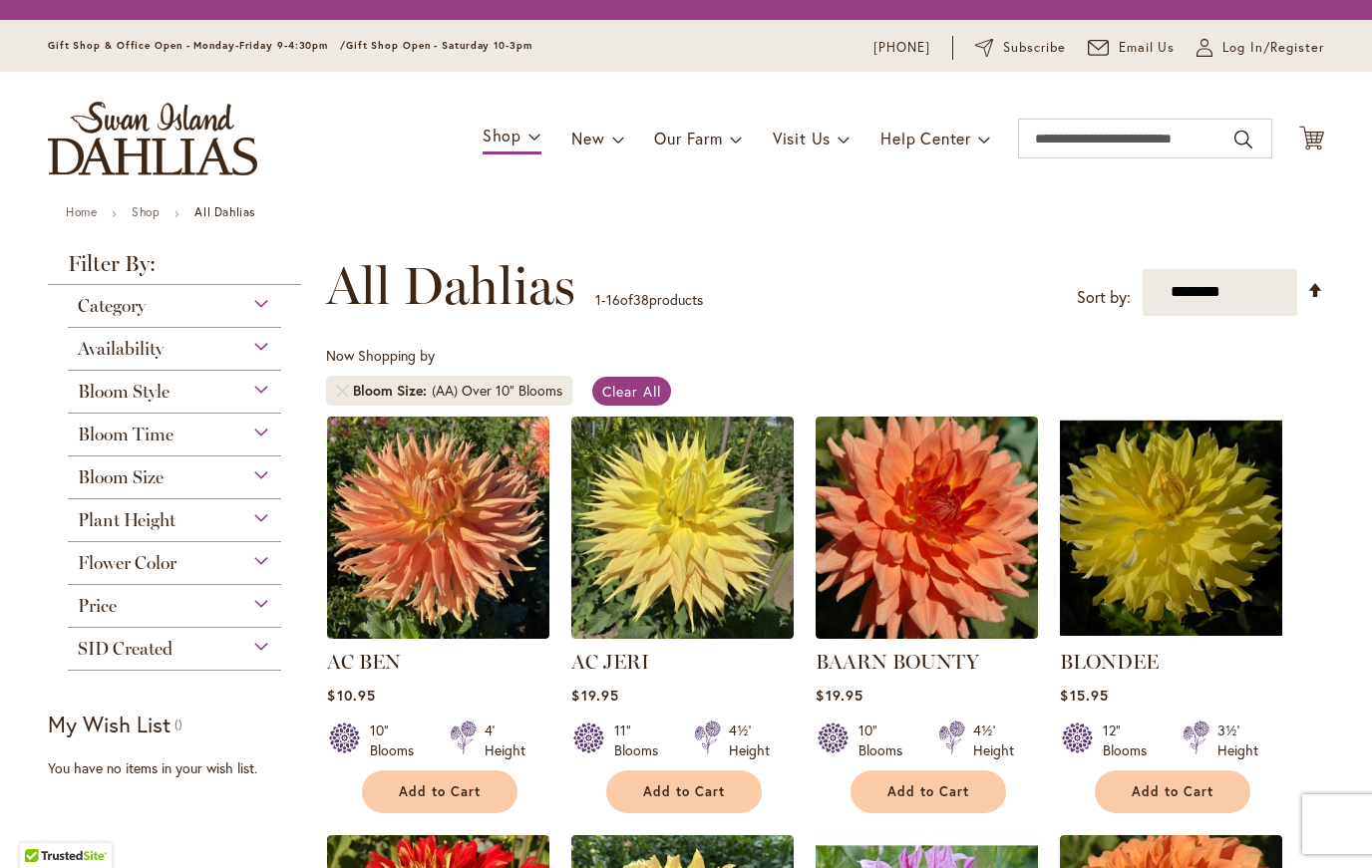 scroll, scrollTop: 0, scrollLeft: 0, axis: both 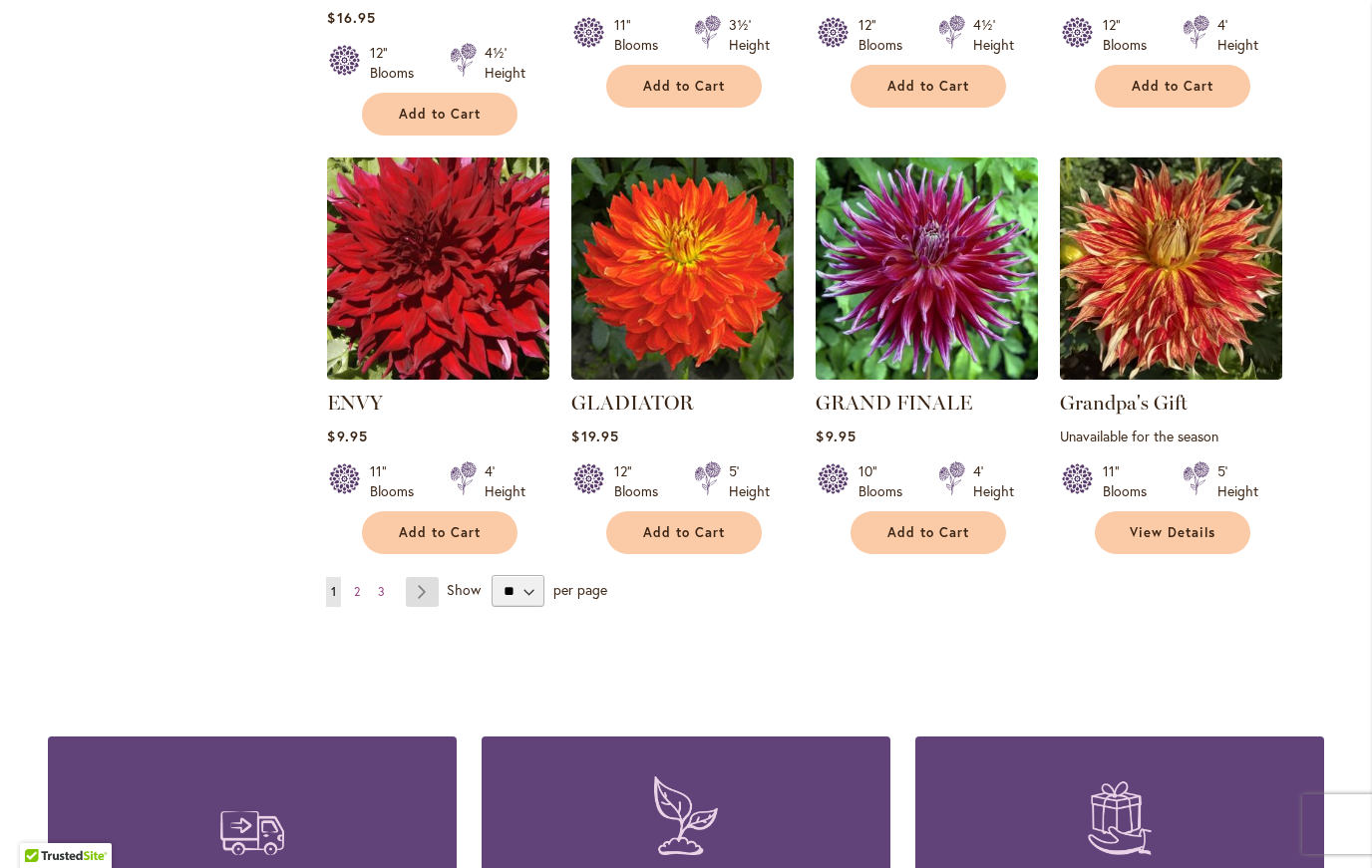 click on "Page
Next" at bounding box center (422, 592) 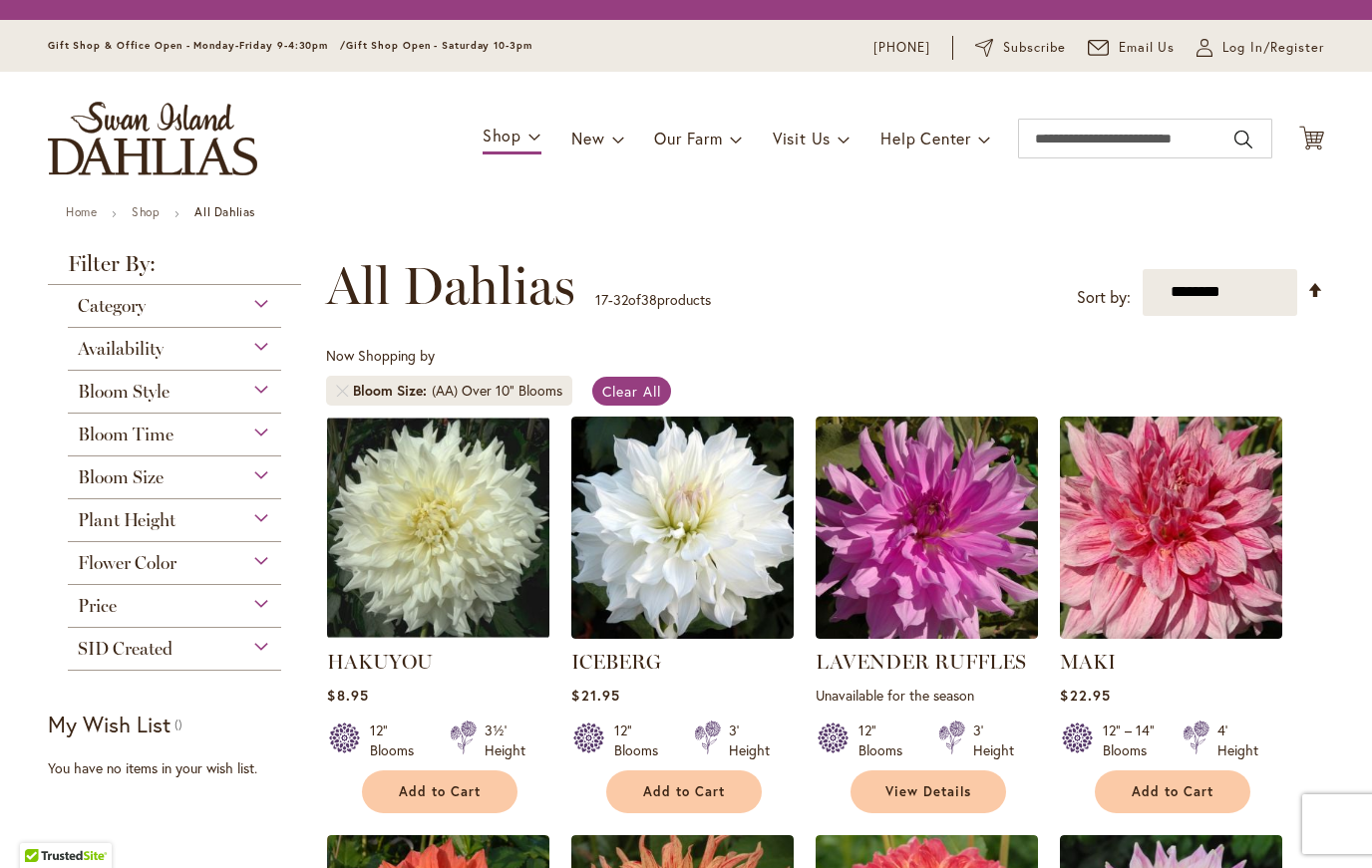 scroll, scrollTop: 0, scrollLeft: 0, axis: both 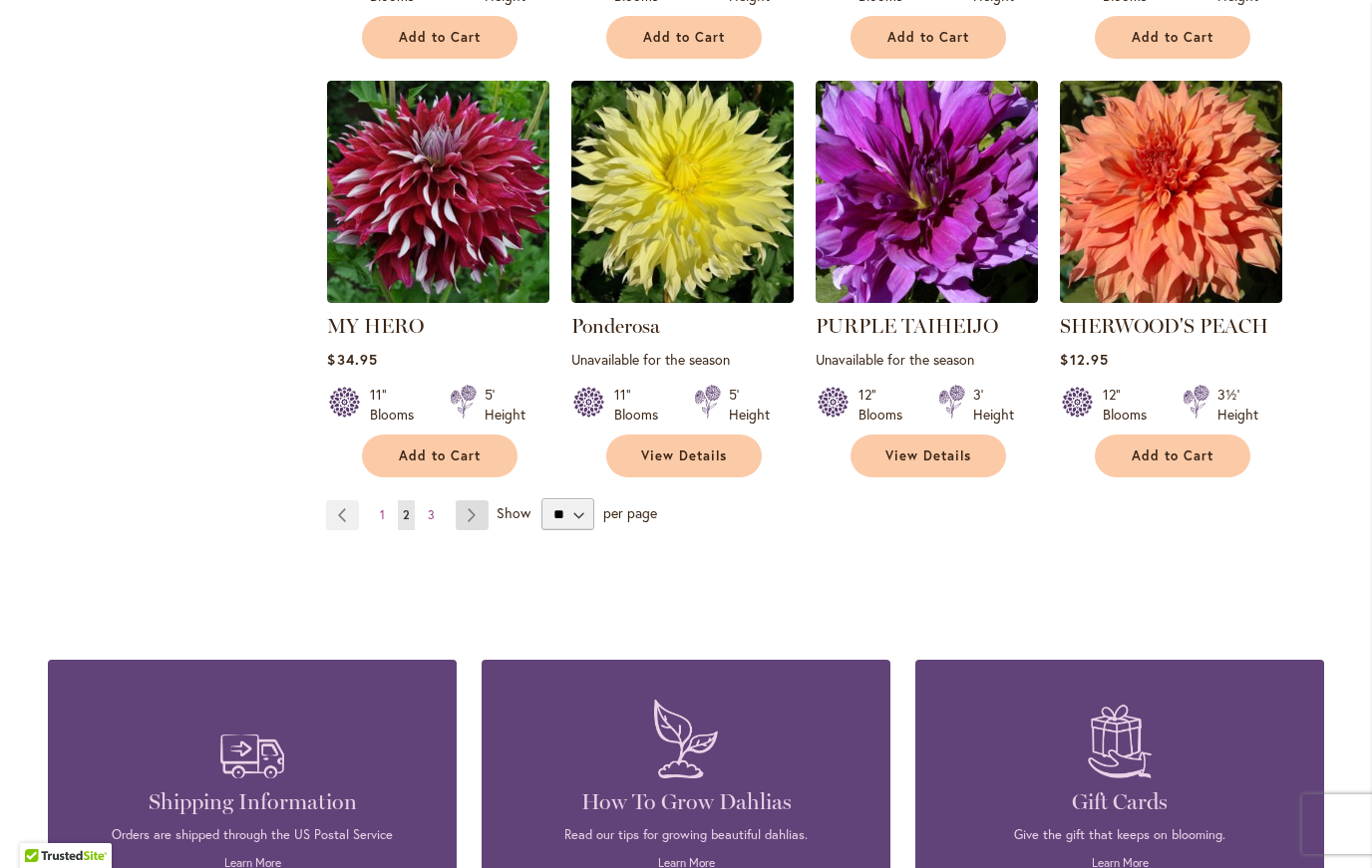 click on "Page
Next" at bounding box center [472, 515] 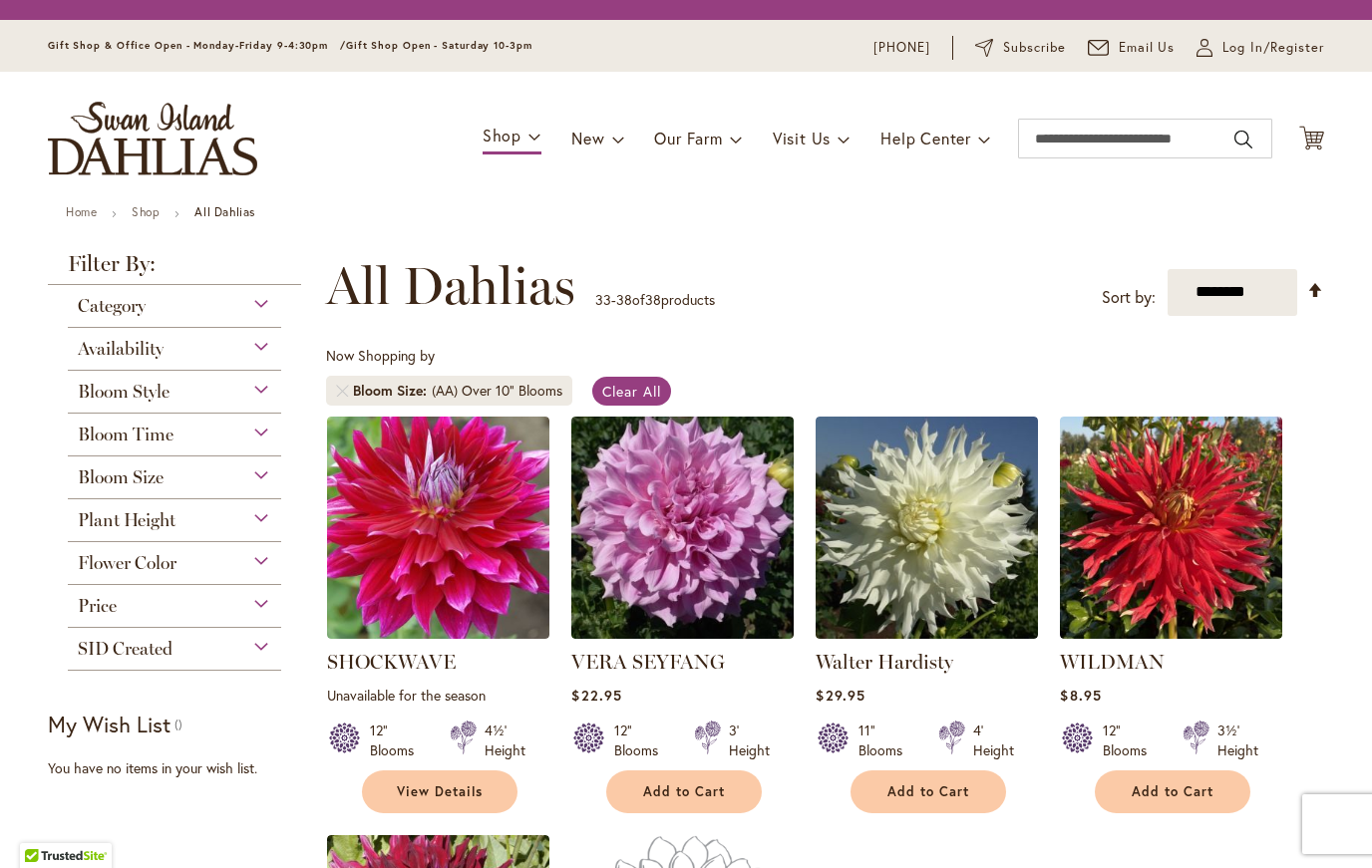 scroll, scrollTop: 0, scrollLeft: 0, axis: both 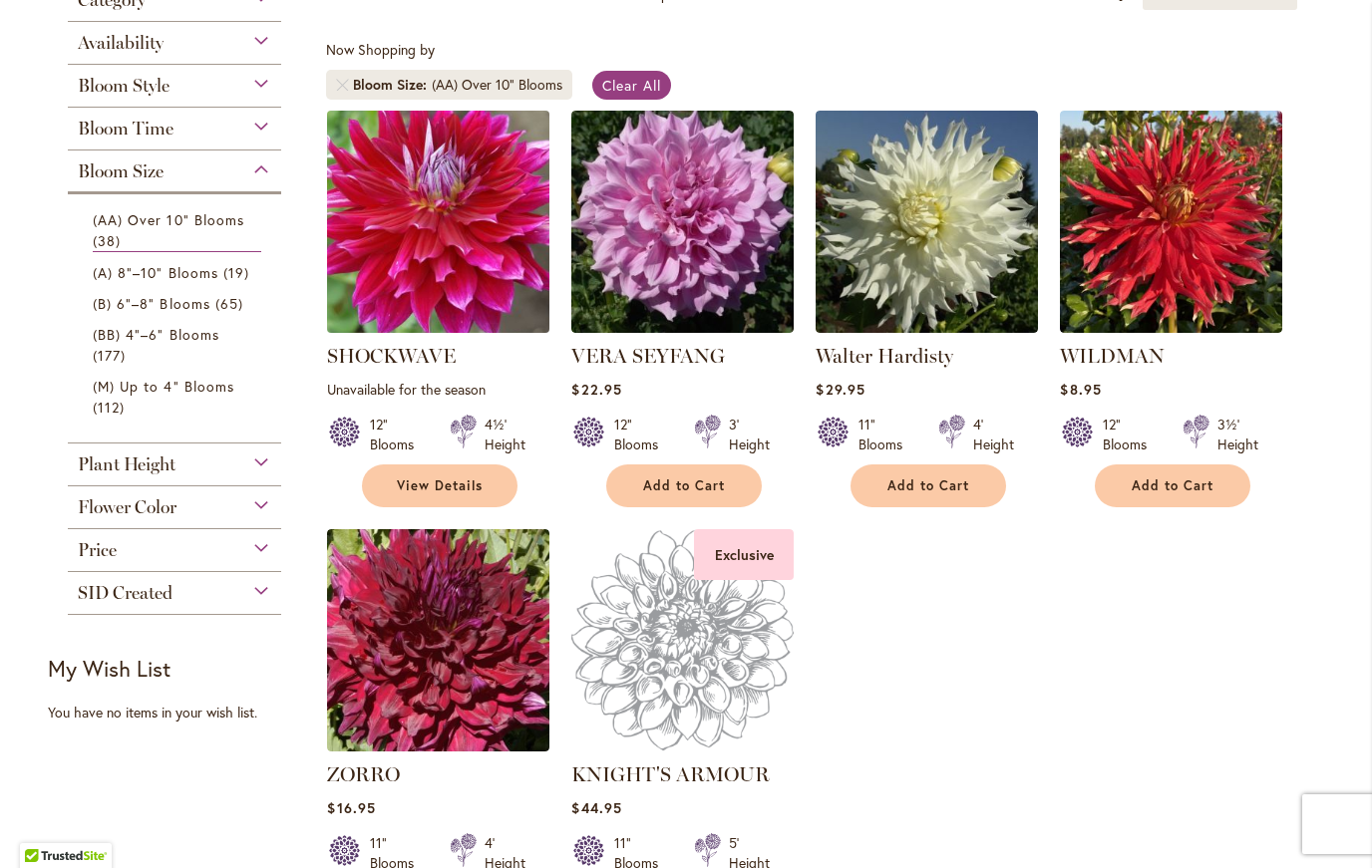 click at bounding box center [439, 221] 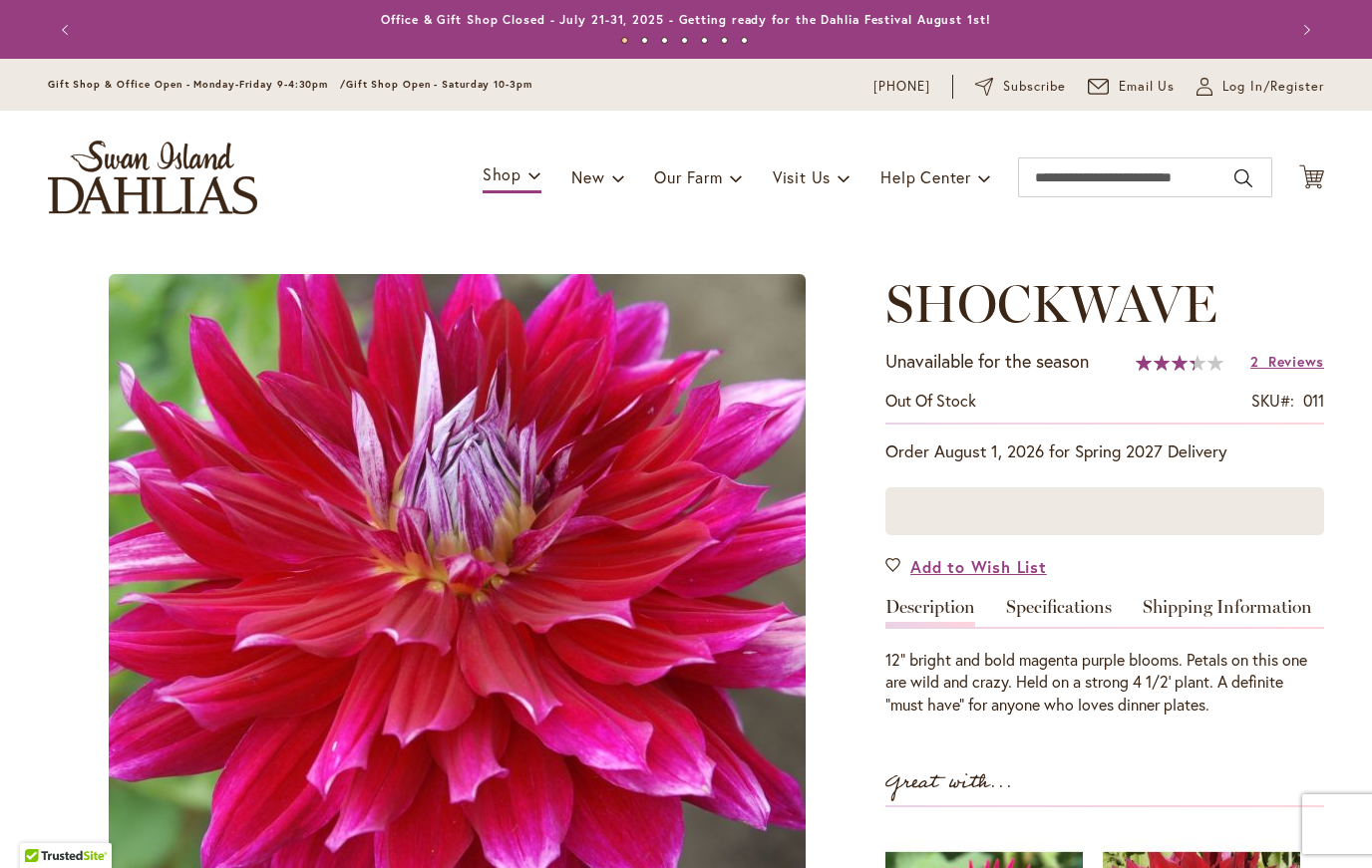 scroll, scrollTop: 0, scrollLeft: 0, axis: both 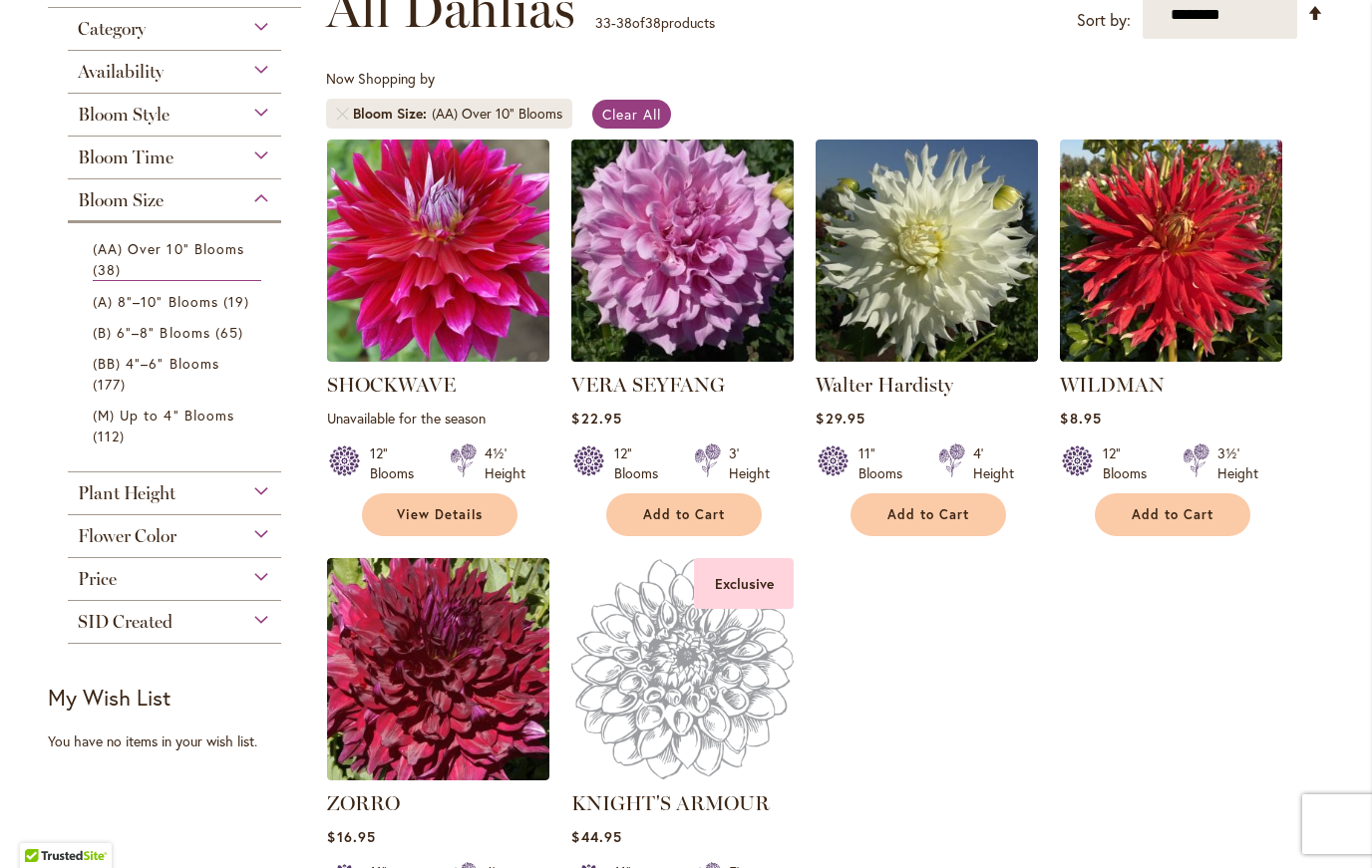 click at bounding box center (683, 250) 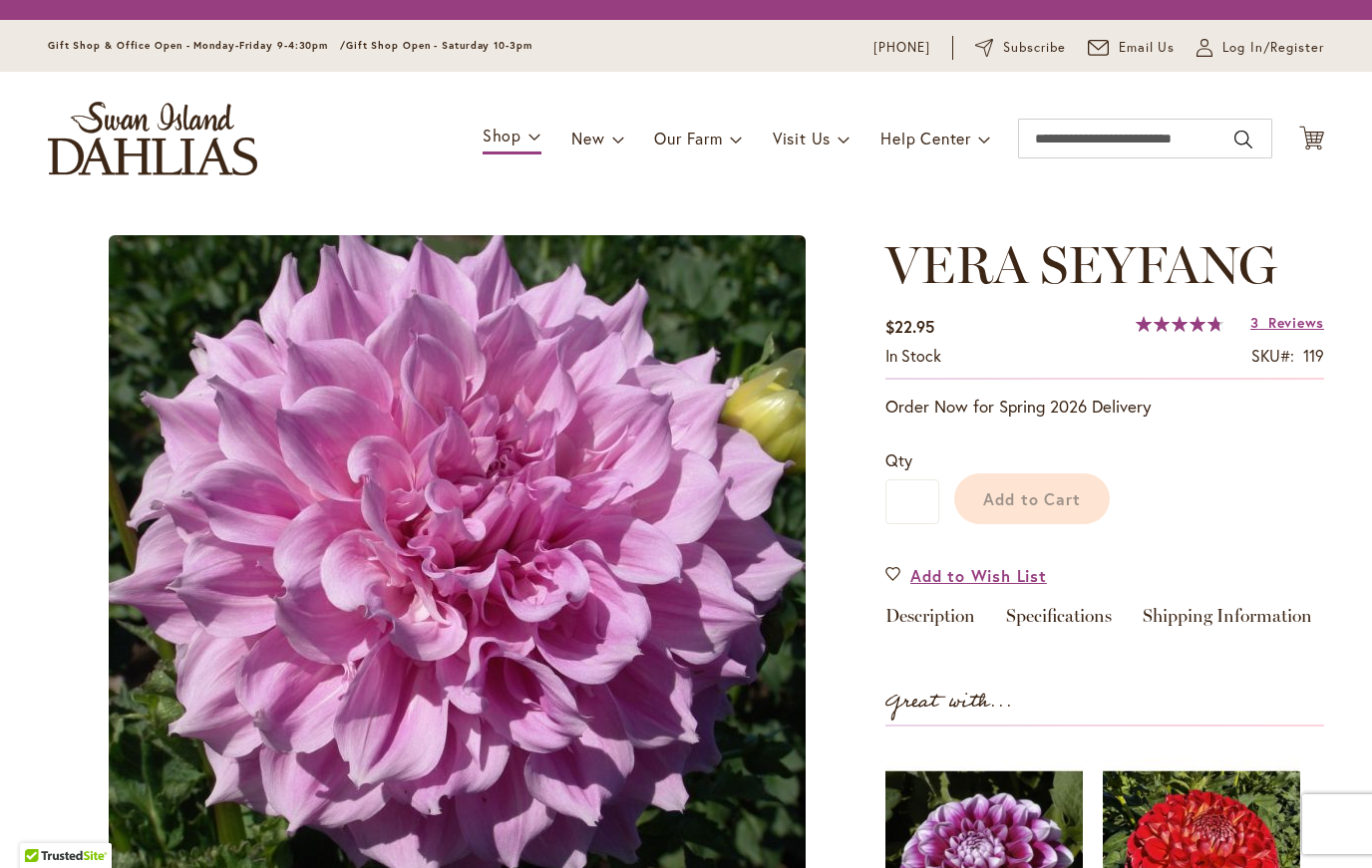 scroll, scrollTop: 0, scrollLeft: 0, axis: both 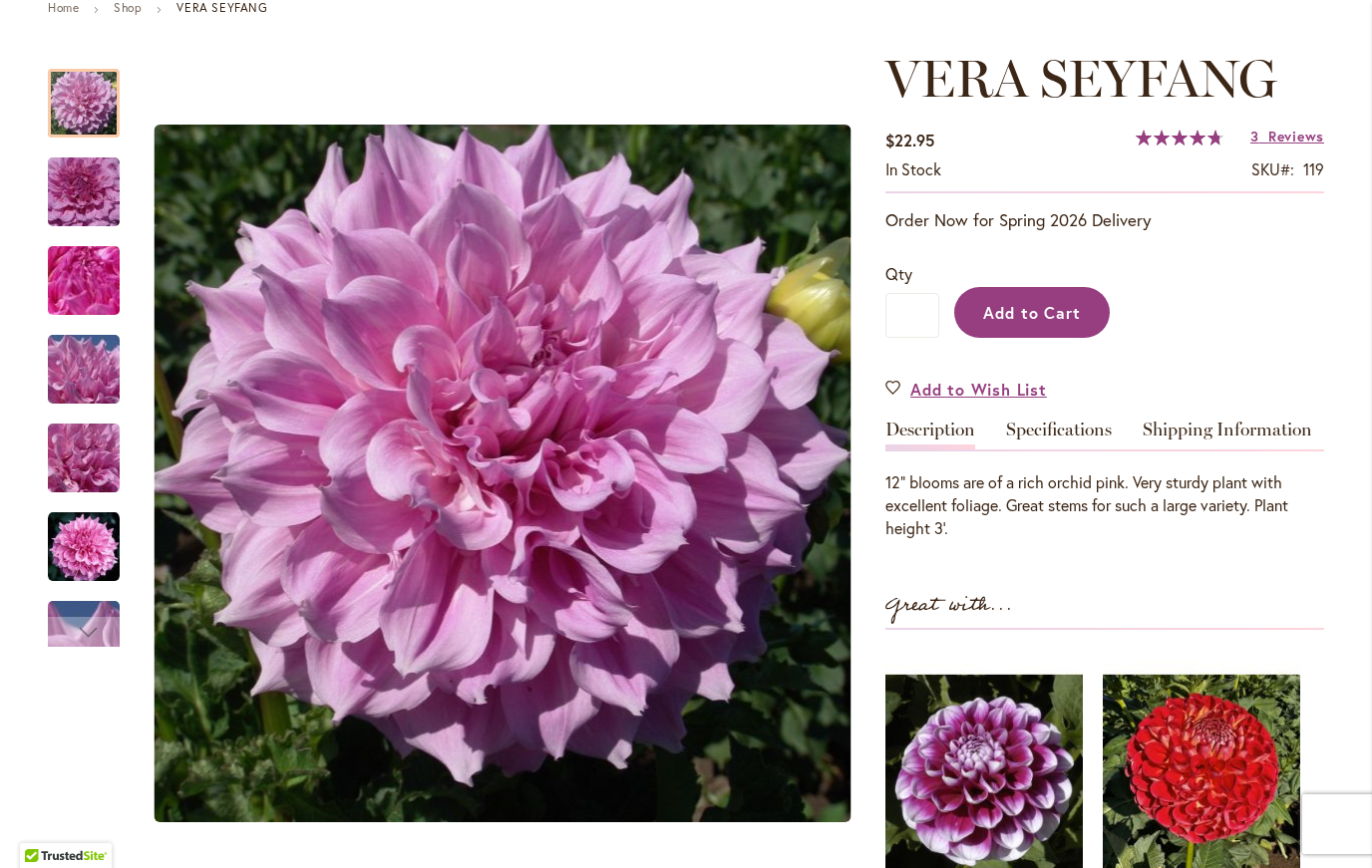 click on "Add to Cart" at bounding box center (1032, 312) 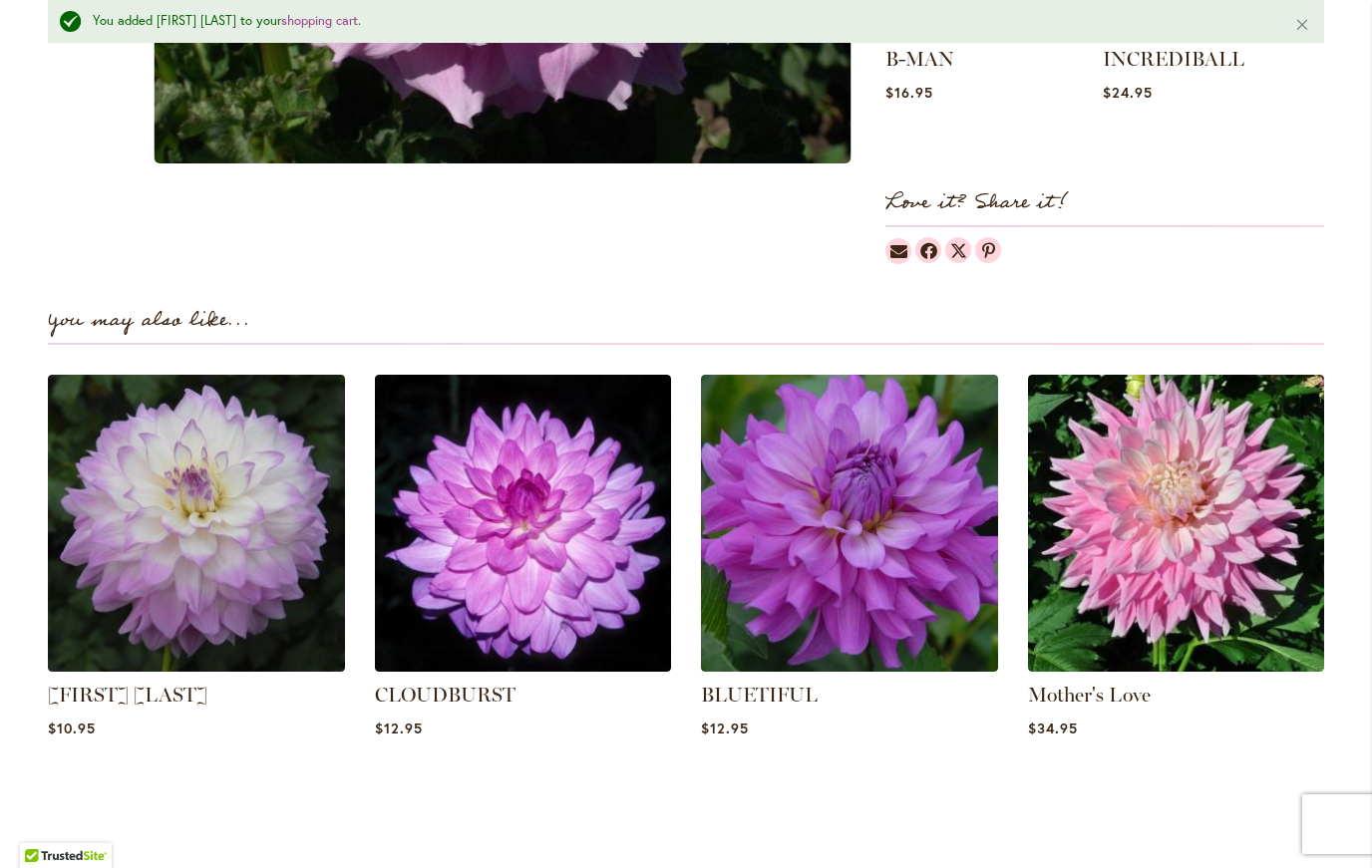 scroll, scrollTop: 1166, scrollLeft: 0, axis: vertical 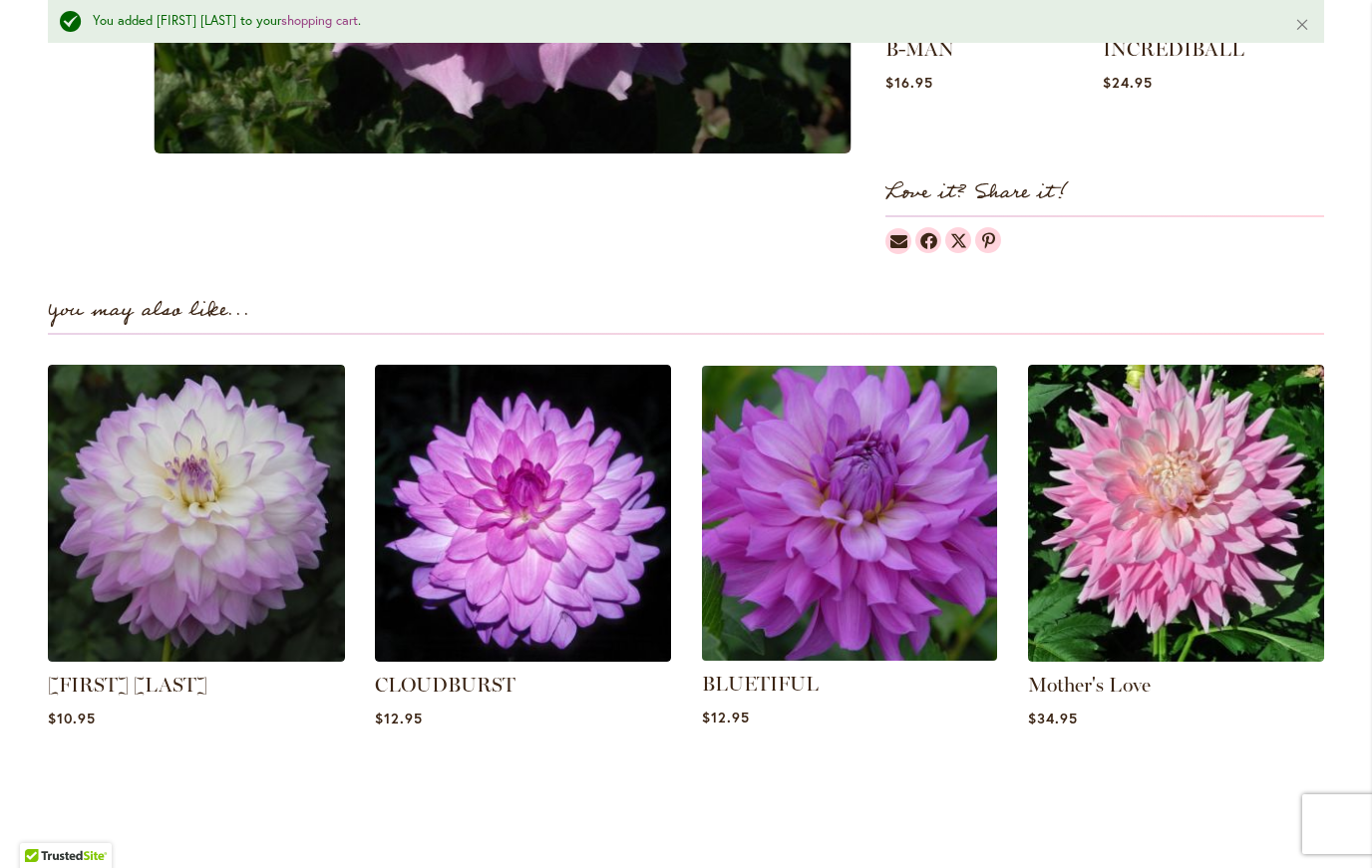 click at bounding box center [850, 513] 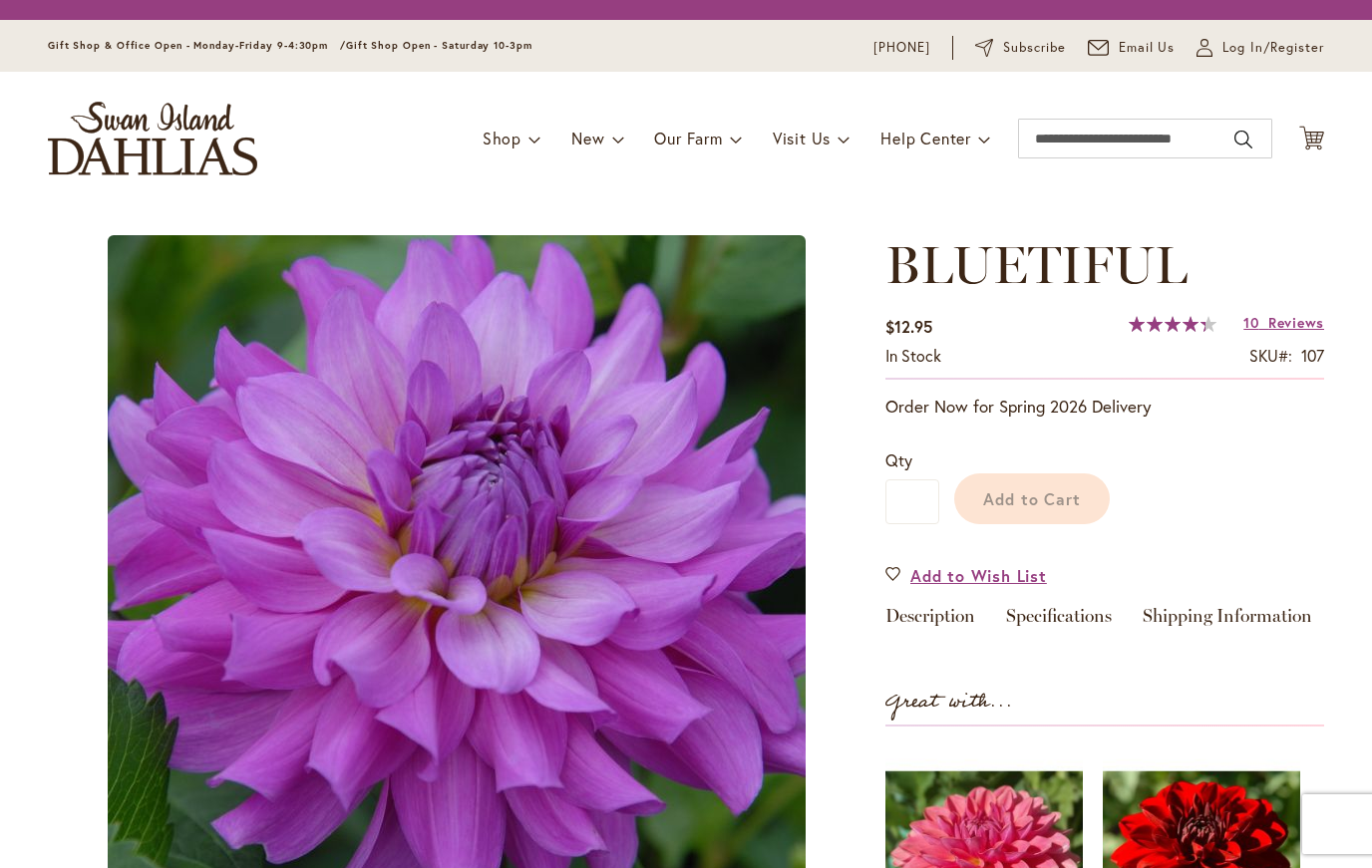 scroll, scrollTop: 0, scrollLeft: 0, axis: both 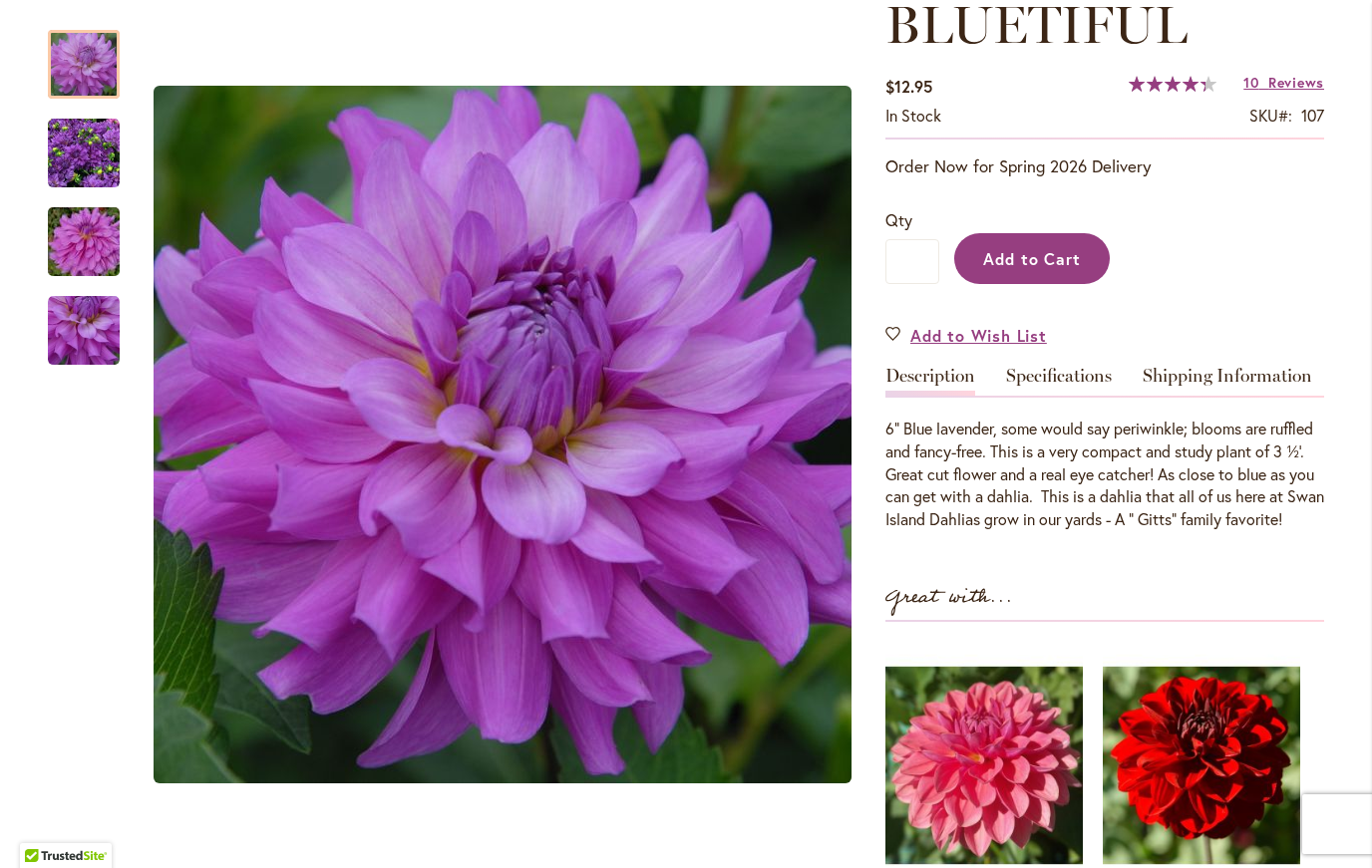 click on "Add to Cart" 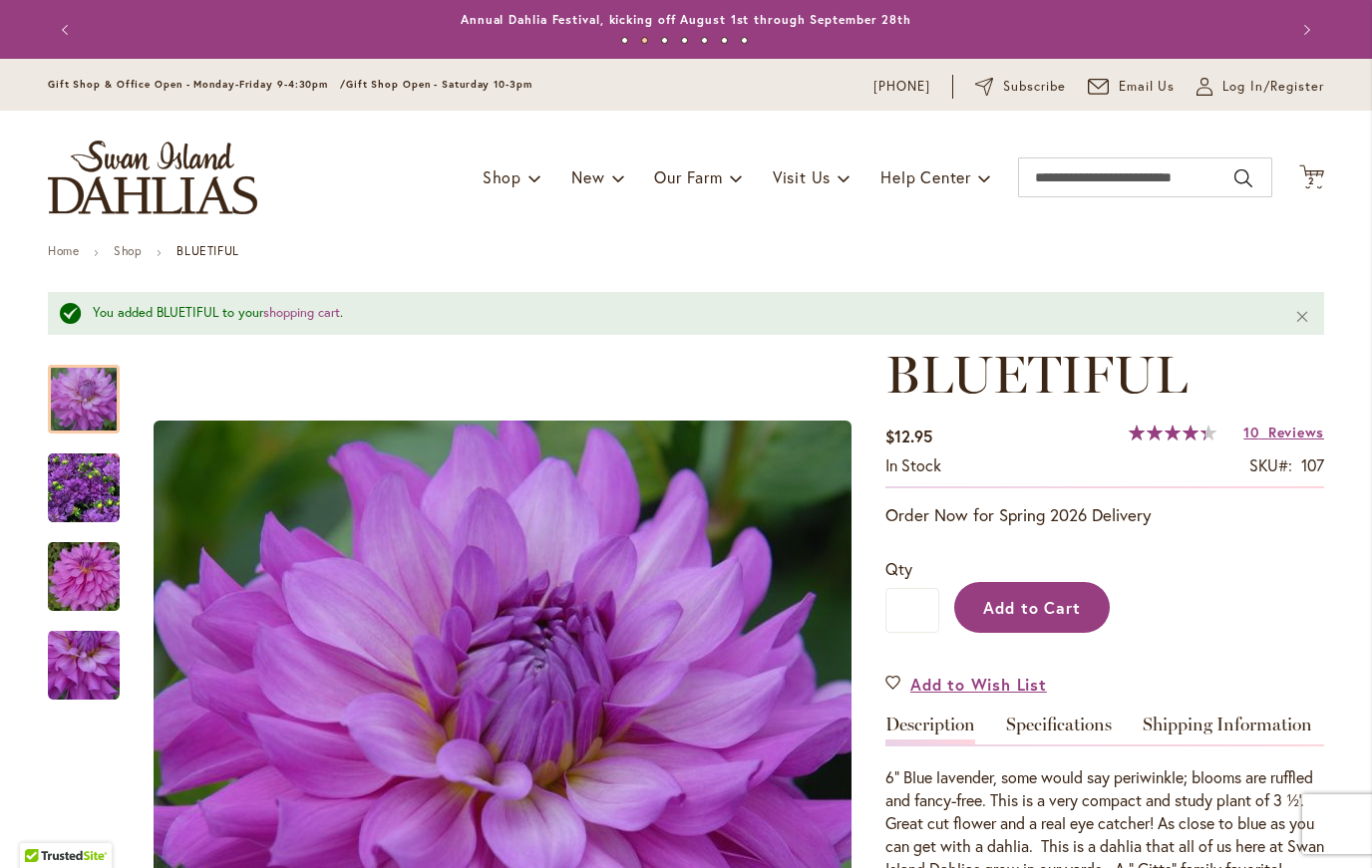 scroll, scrollTop: 0, scrollLeft: 0, axis: both 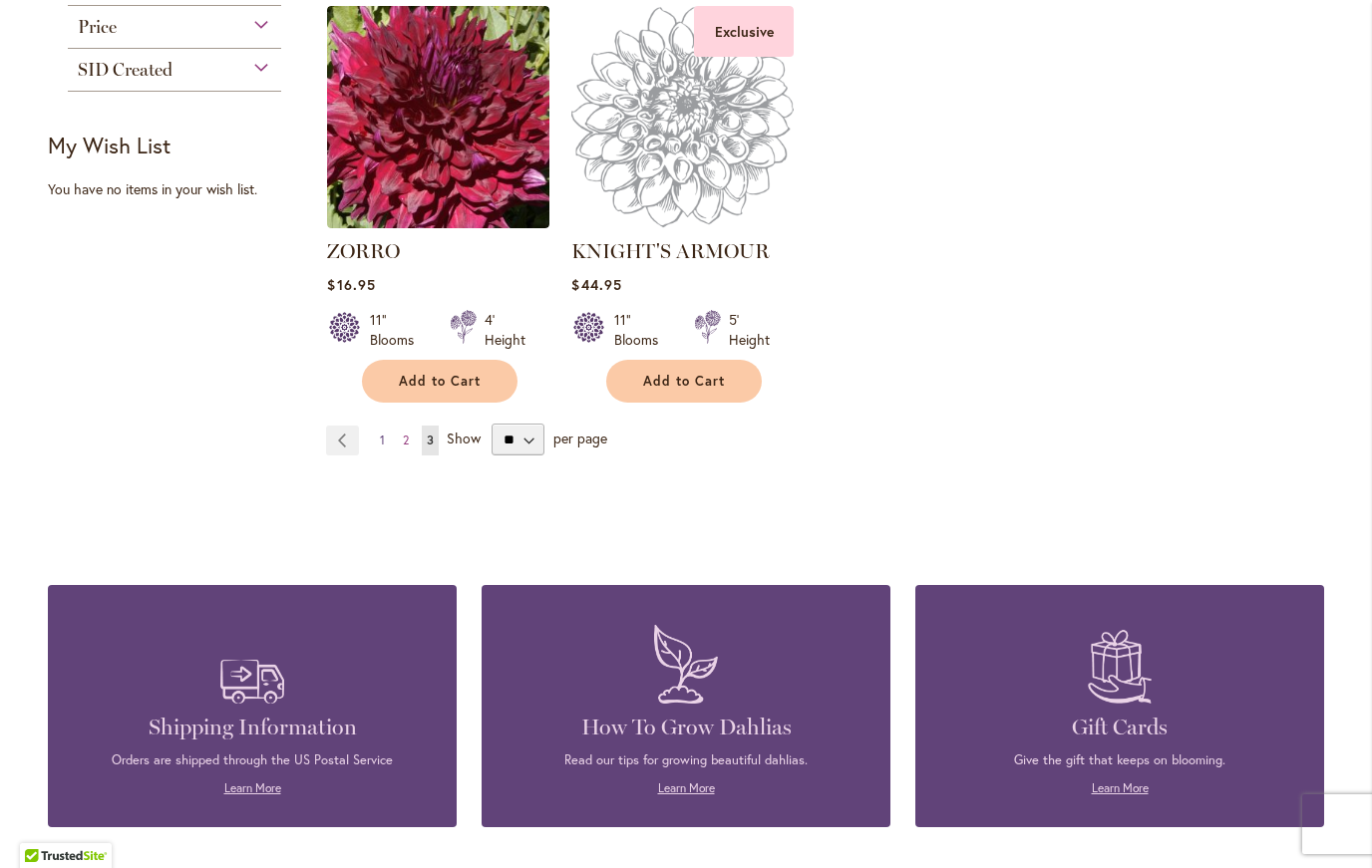 click on "Page
1" at bounding box center (382, 440) 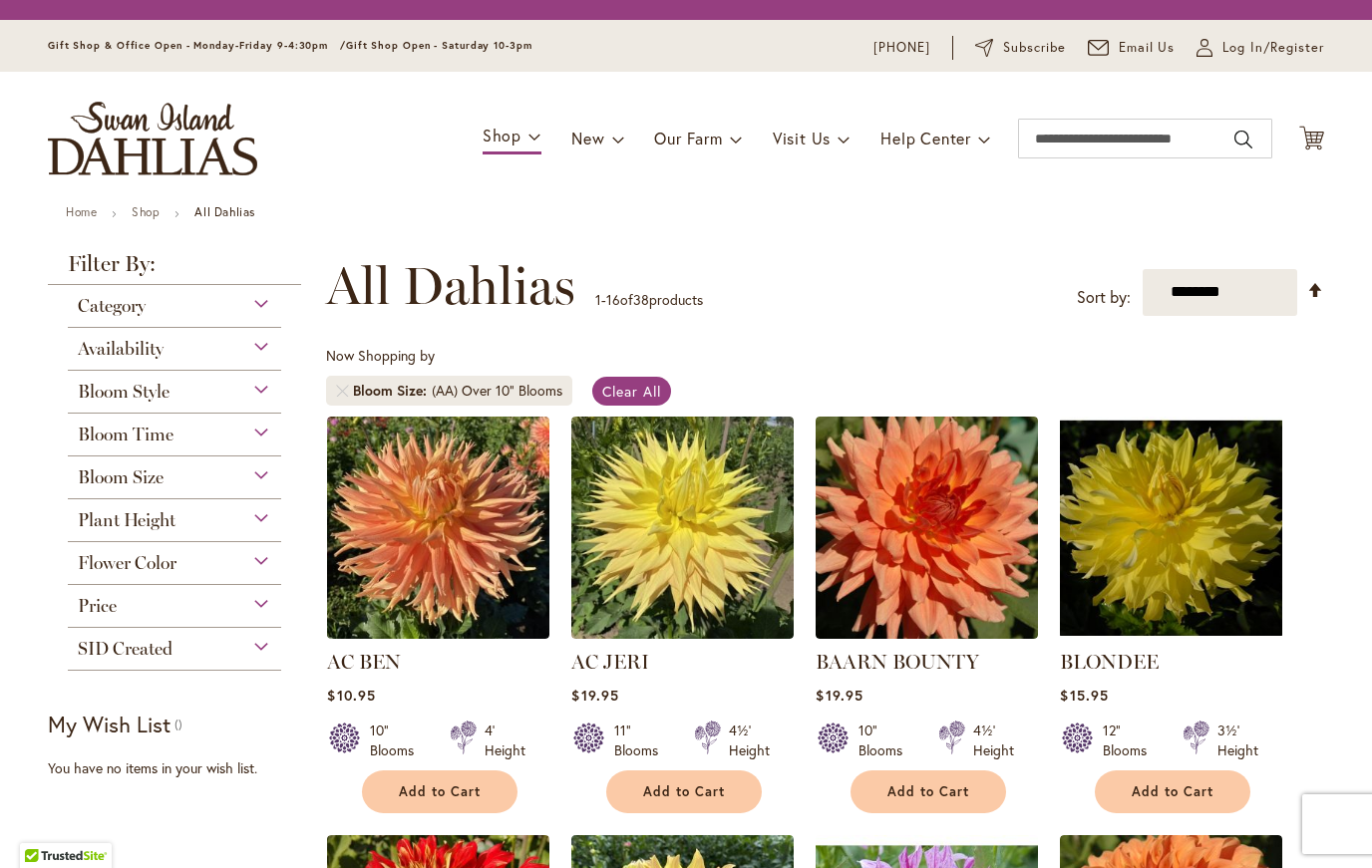 scroll, scrollTop: 0, scrollLeft: 0, axis: both 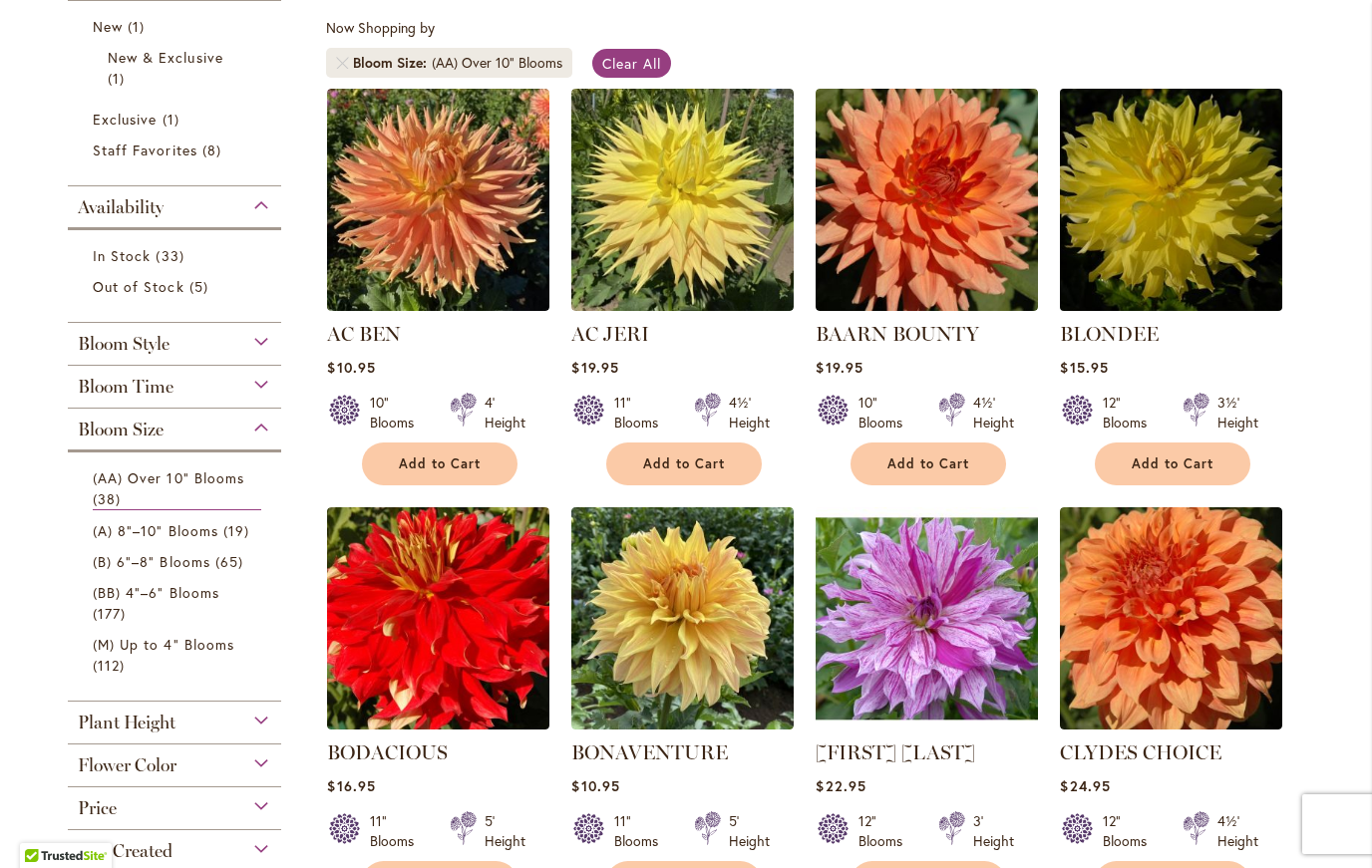 click at bounding box center (1172, 199) 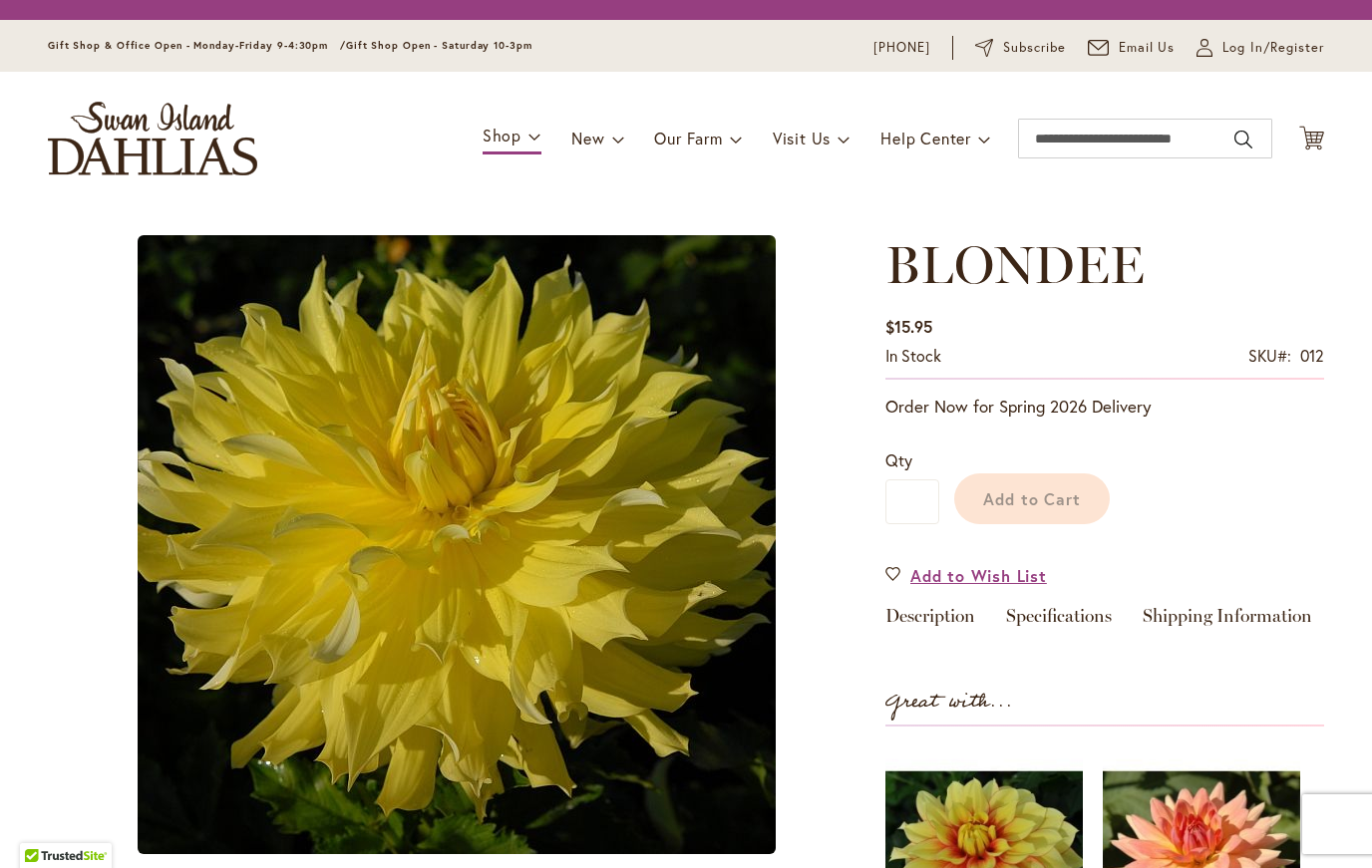 scroll, scrollTop: 0, scrollLeft: 0, axis: both 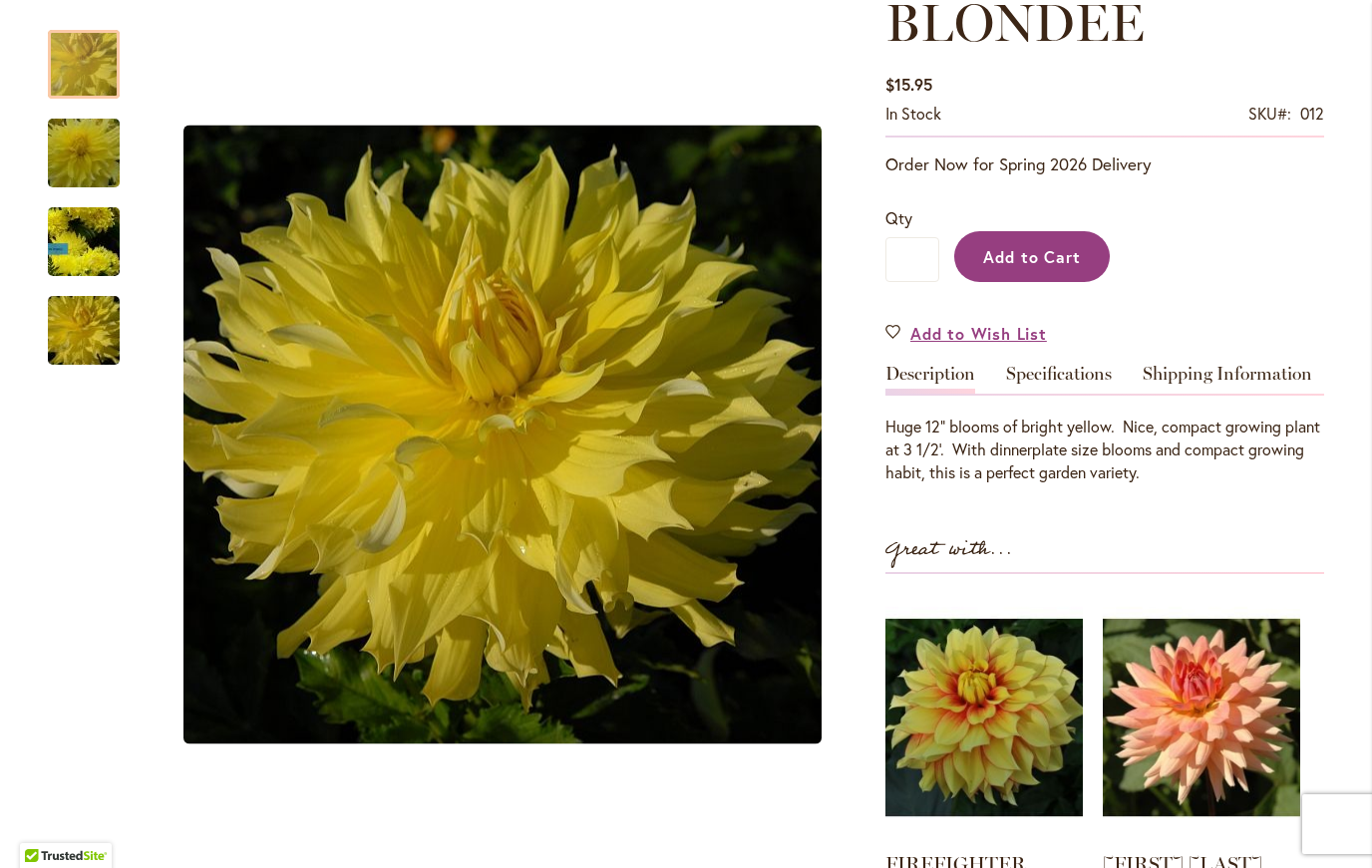 click on "Add to Cart" at bounding box center (1032, 256) 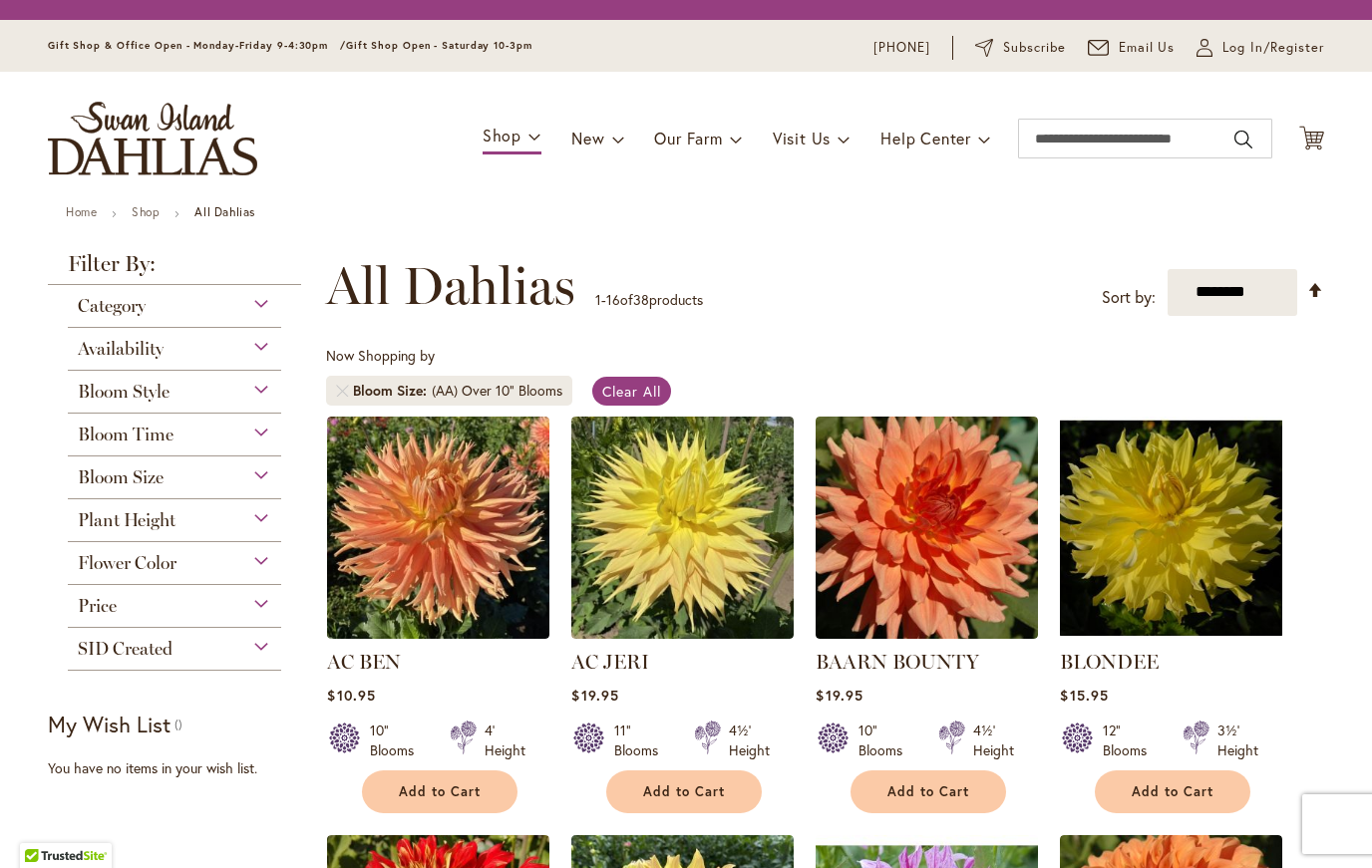 scroll, scrollTop: 0, scrollLeft: 0, axis: both 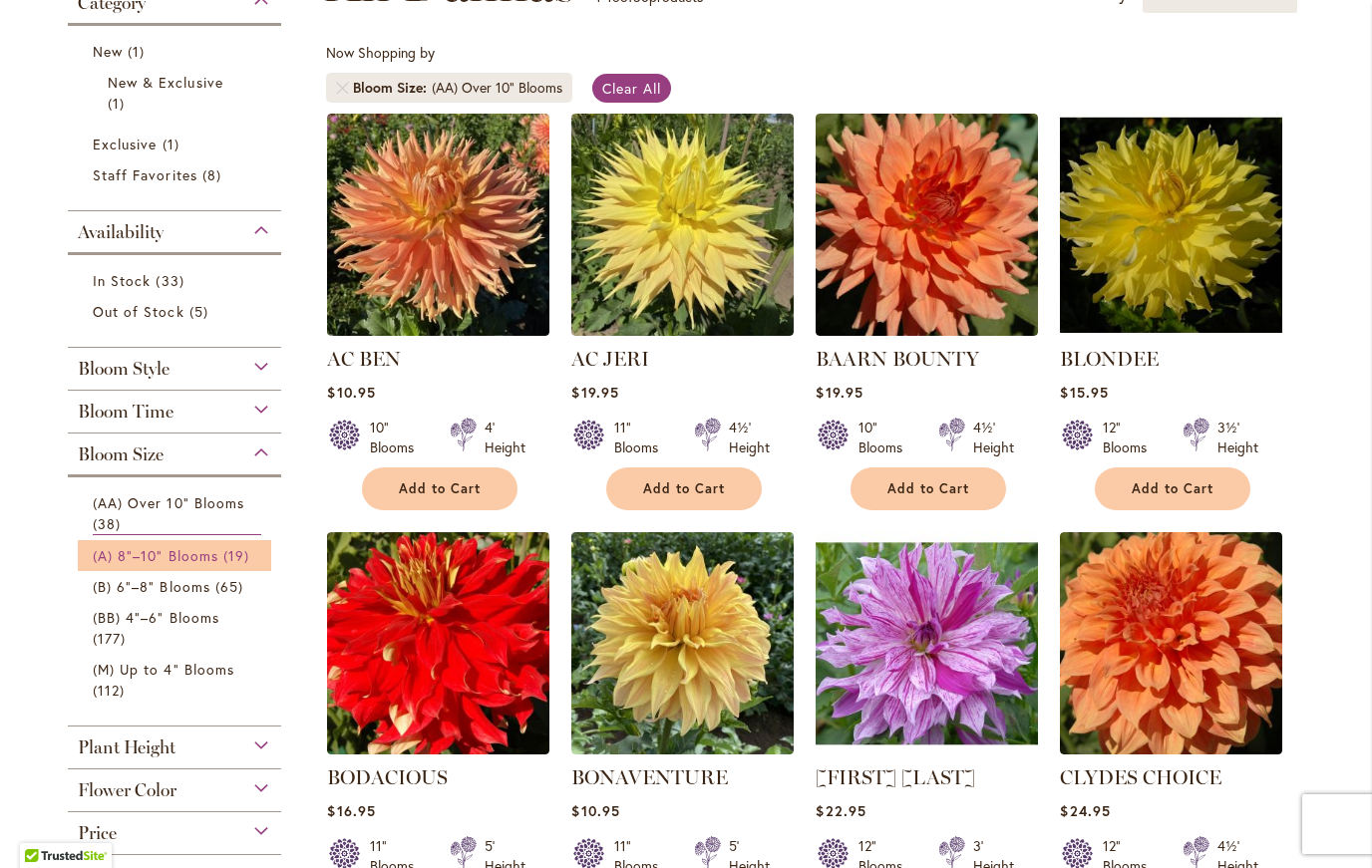 click on "(A) 8"–10" Blooms" at bounding box center (156, 555) 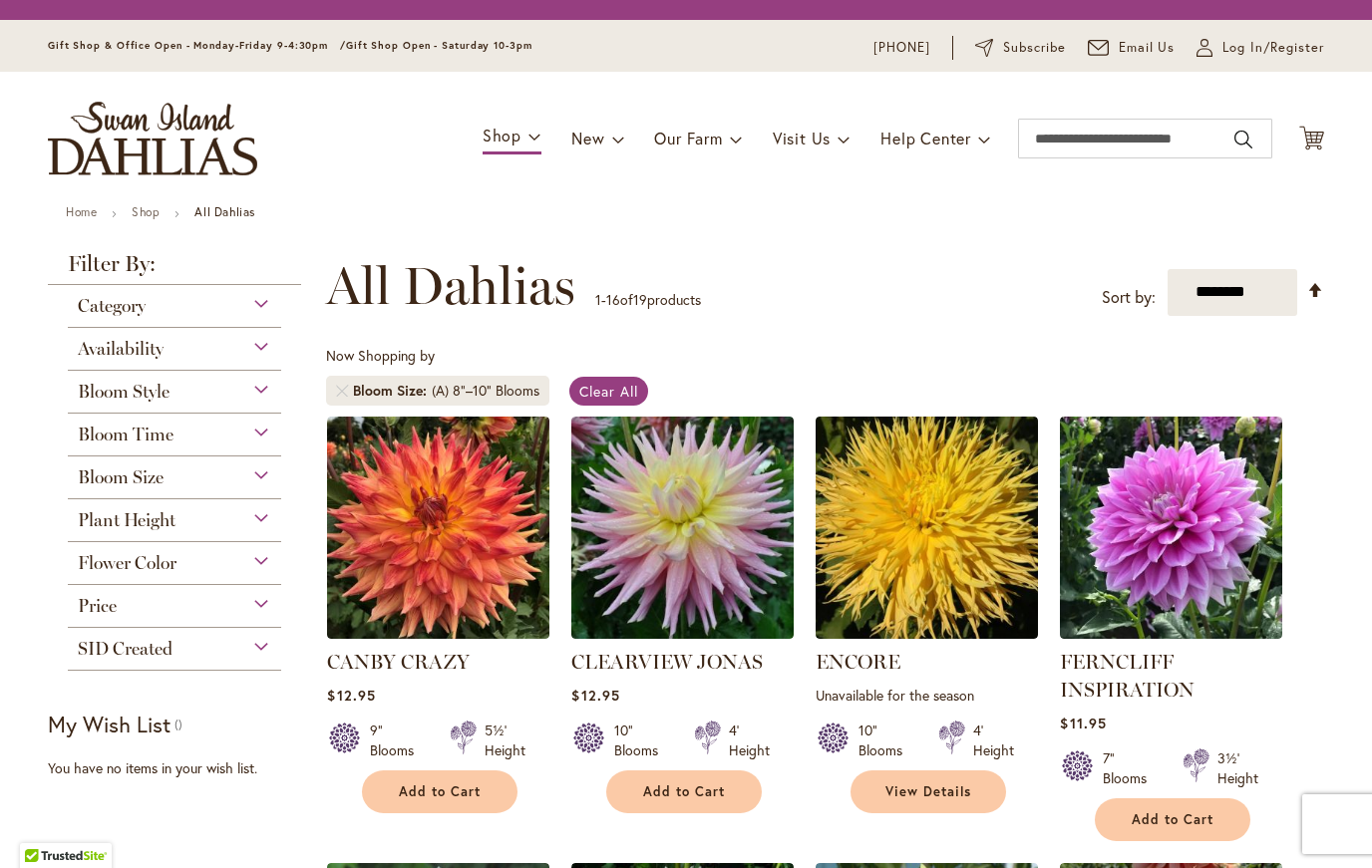 scroll, scrollTop: 0, scrollLeft: 0, axis: both 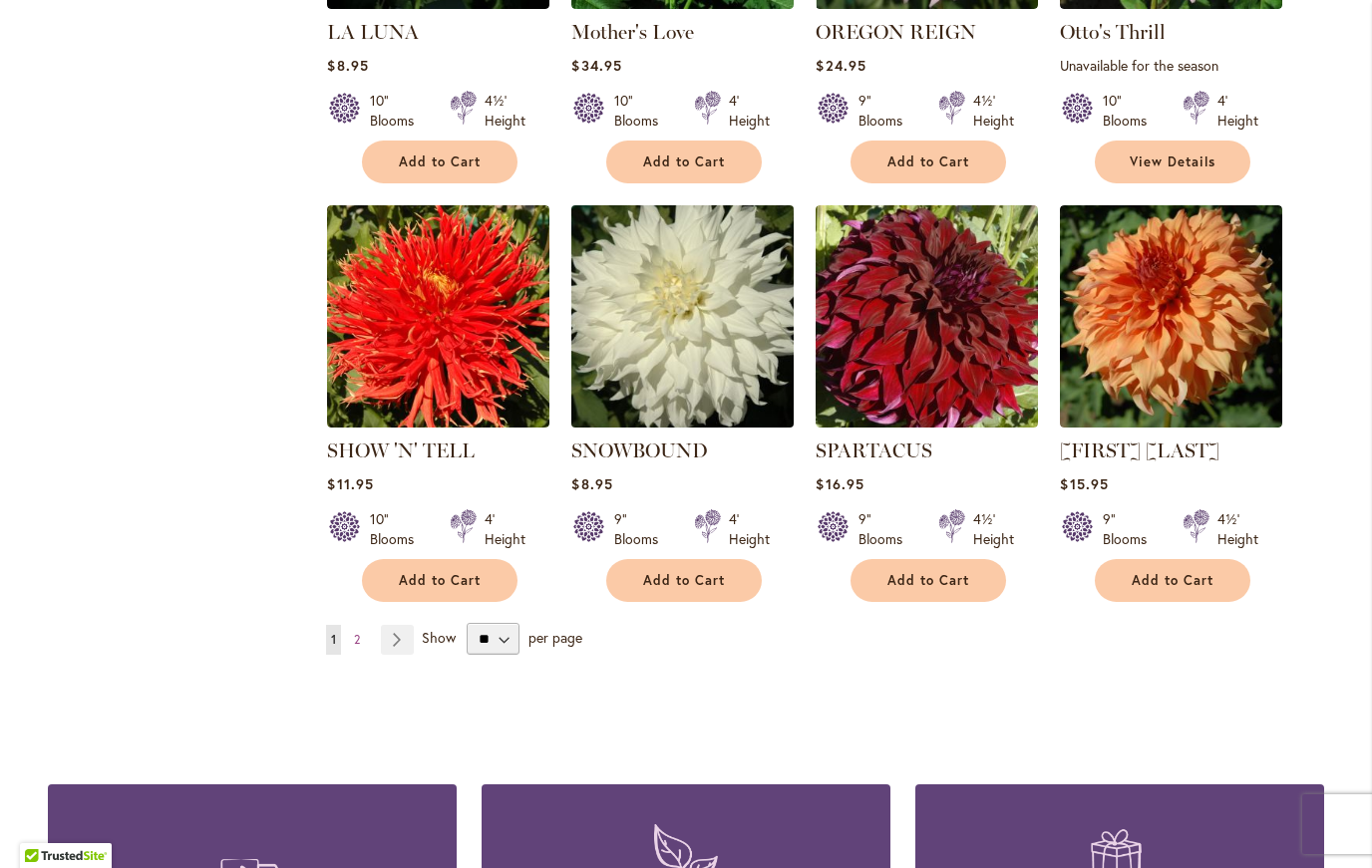 click at bounding box center [683, 316] 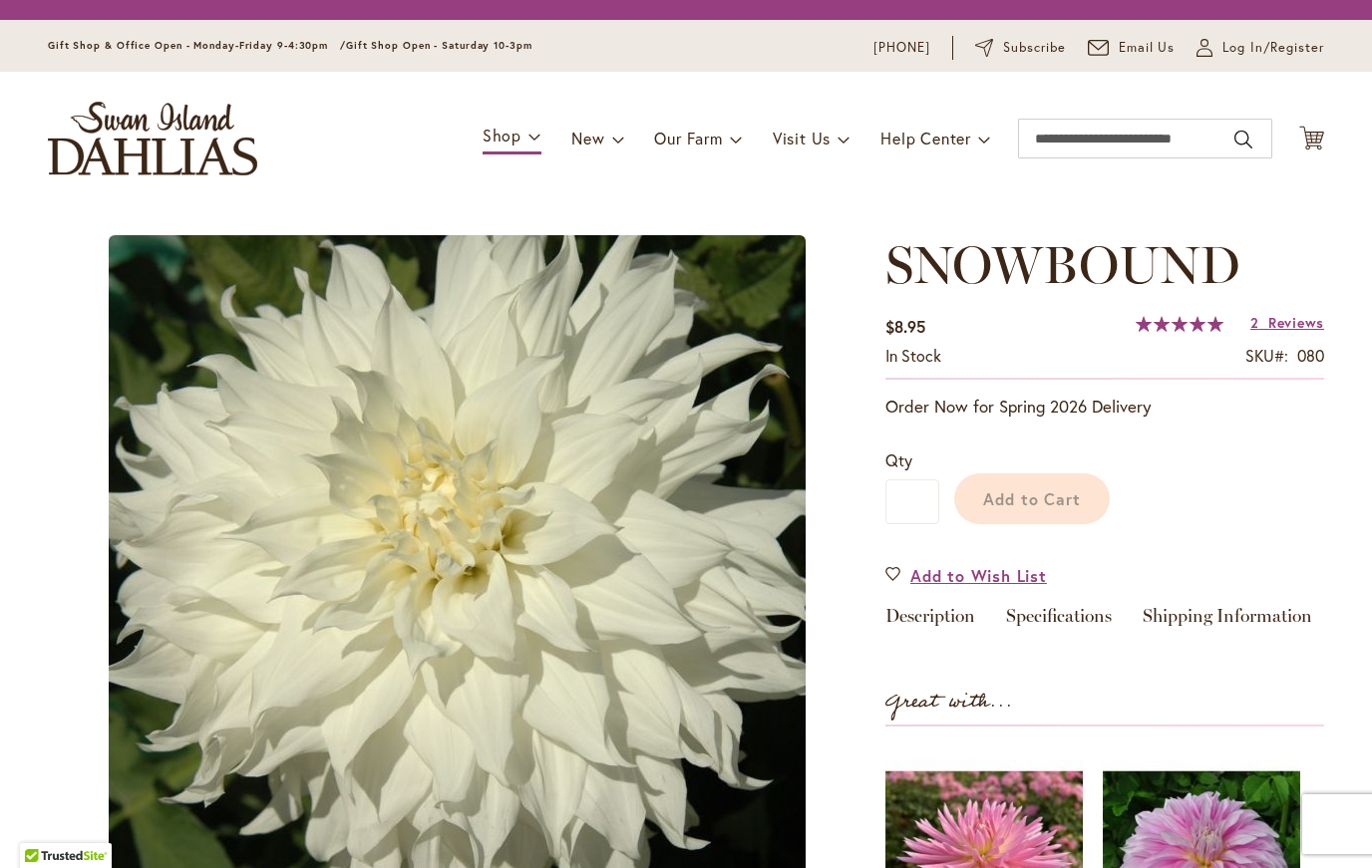 scroll, scrollTop: 0, scrollLeft: 0, axis: both 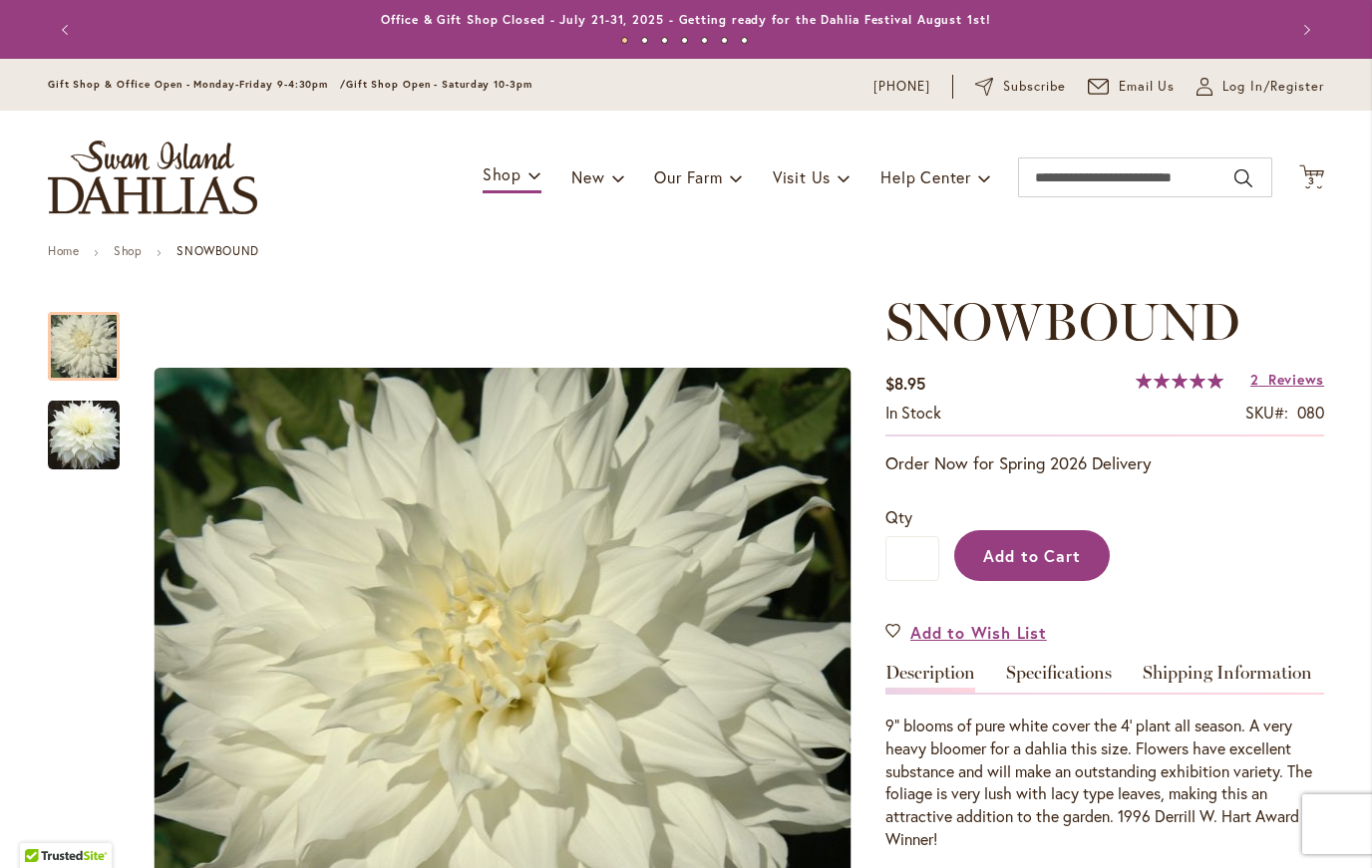 click on "Add to Cart" at bounding box center (1032, 555) 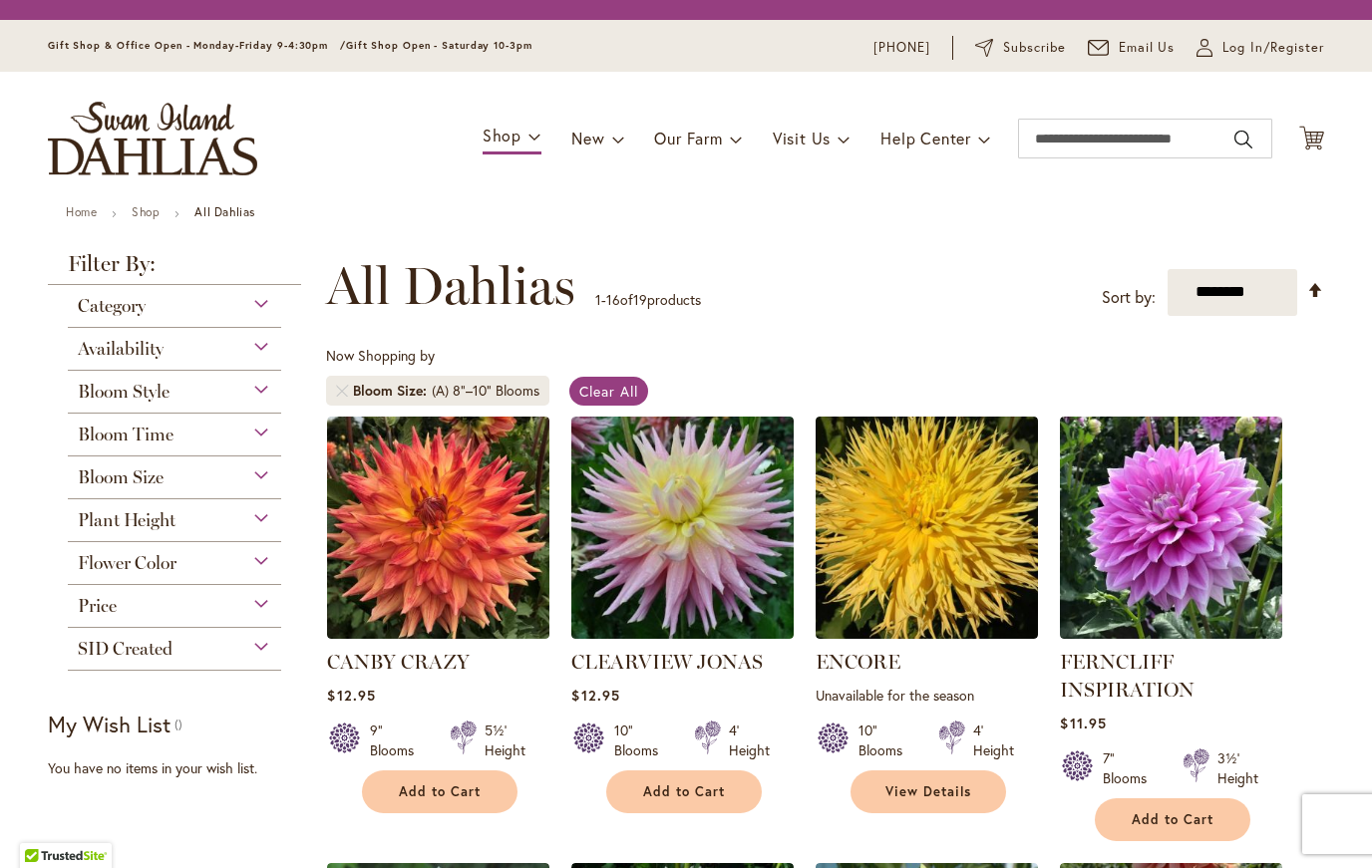 scroll, scrollTop: 0, scrollLeft: 0, axis: both 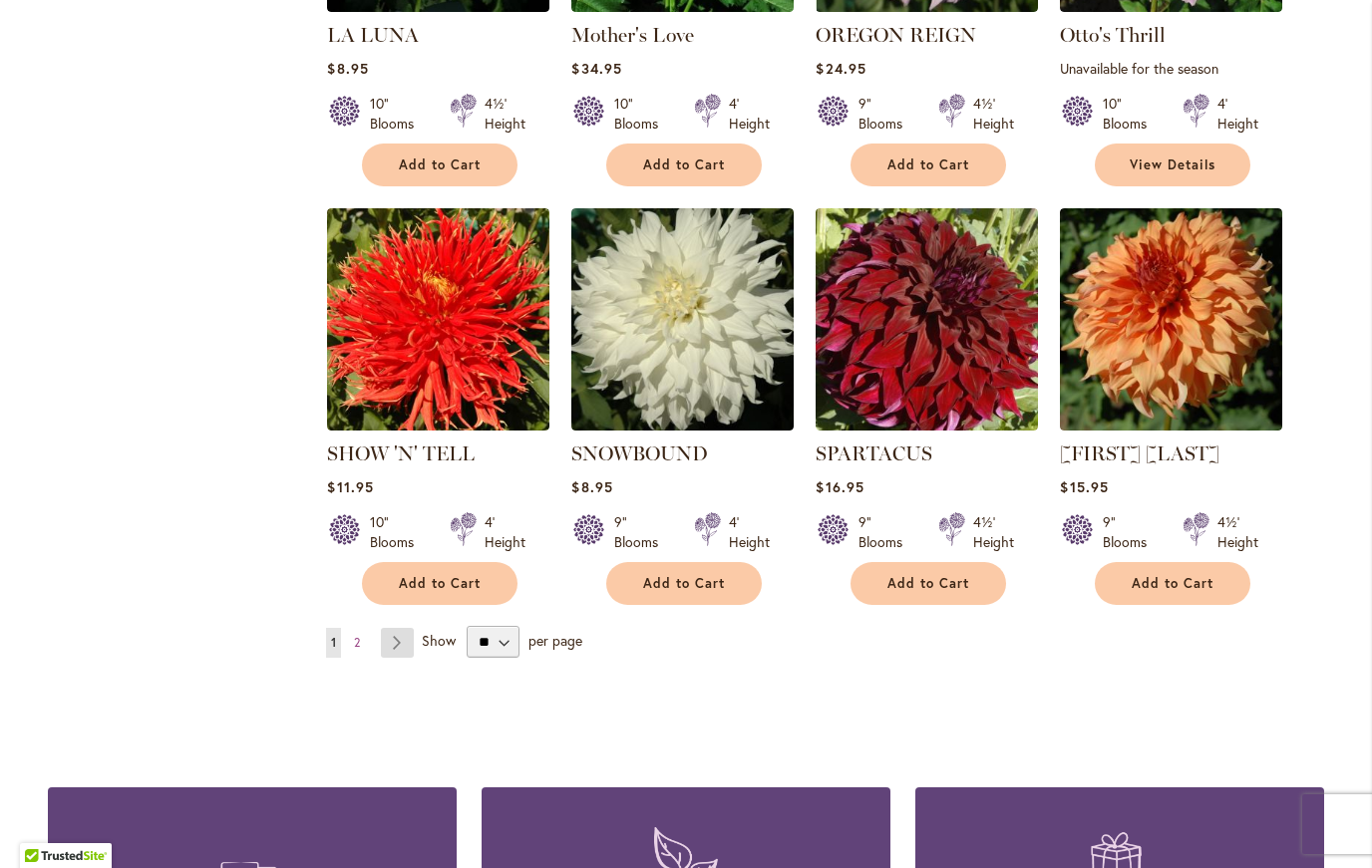 click on "Page
Next" at bounding box center (397, 643) 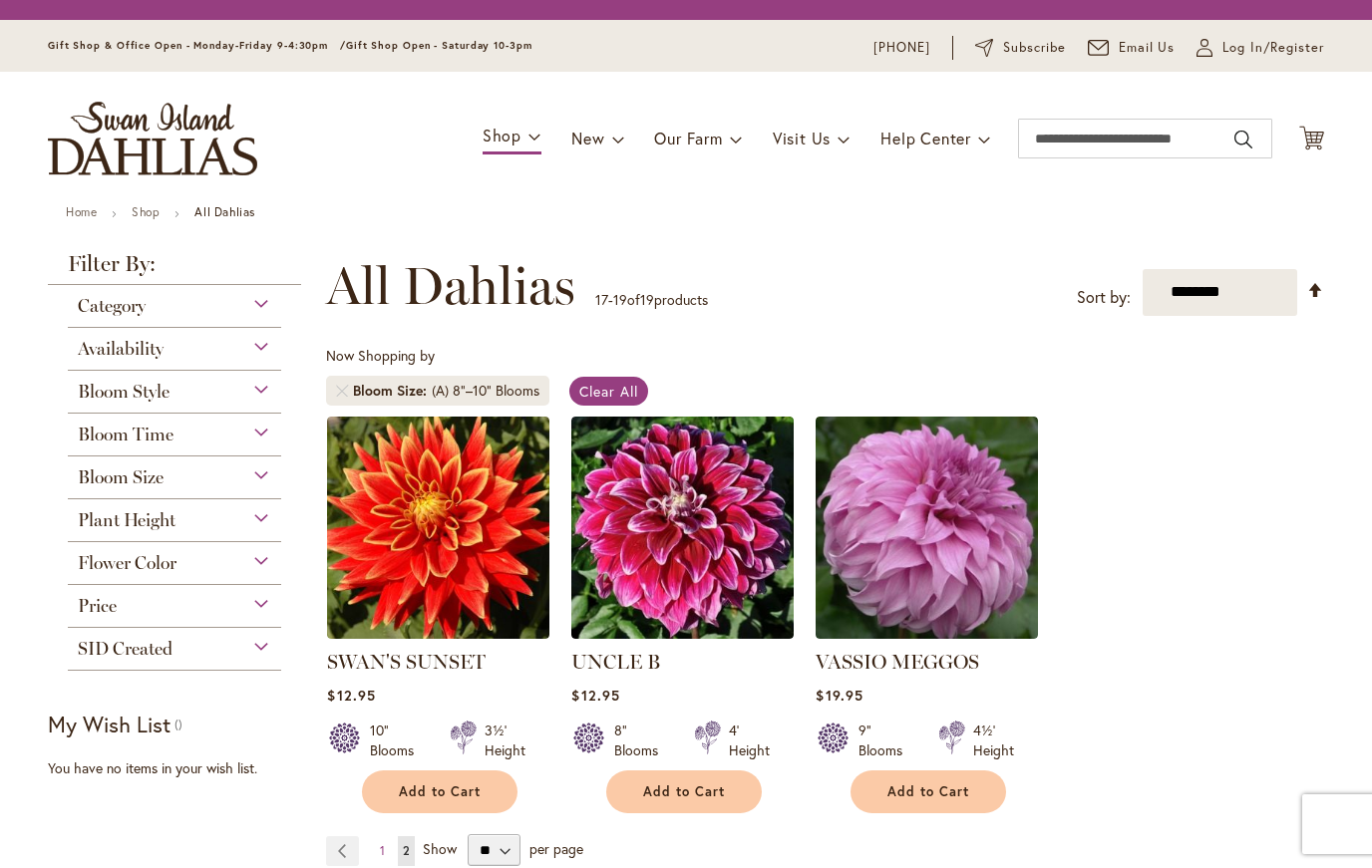 scroll, scrollTop: 0, scrollLeft: 0, axis: both 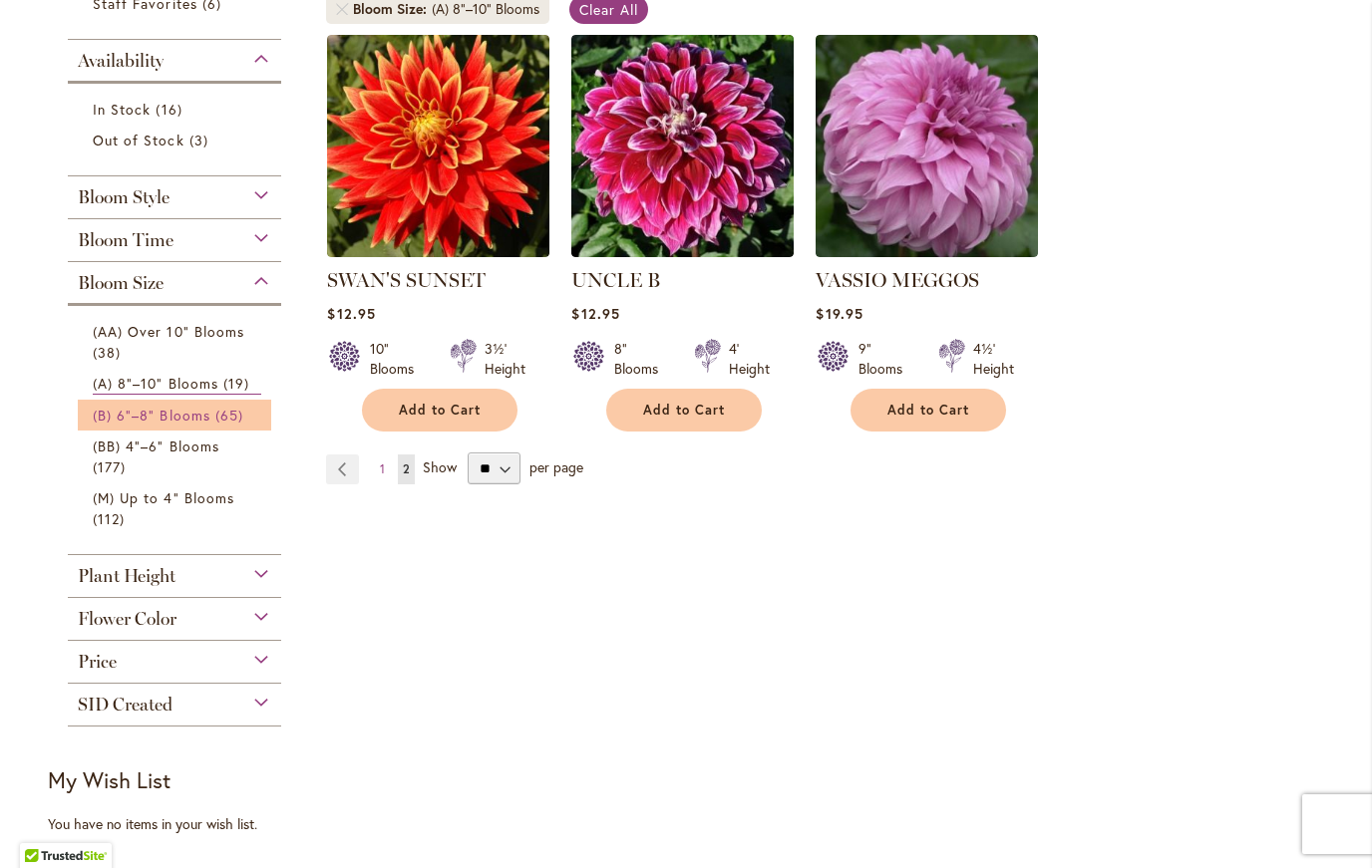 click on "(B) 6"–8" Blooms" at bounding box center (152, 415) 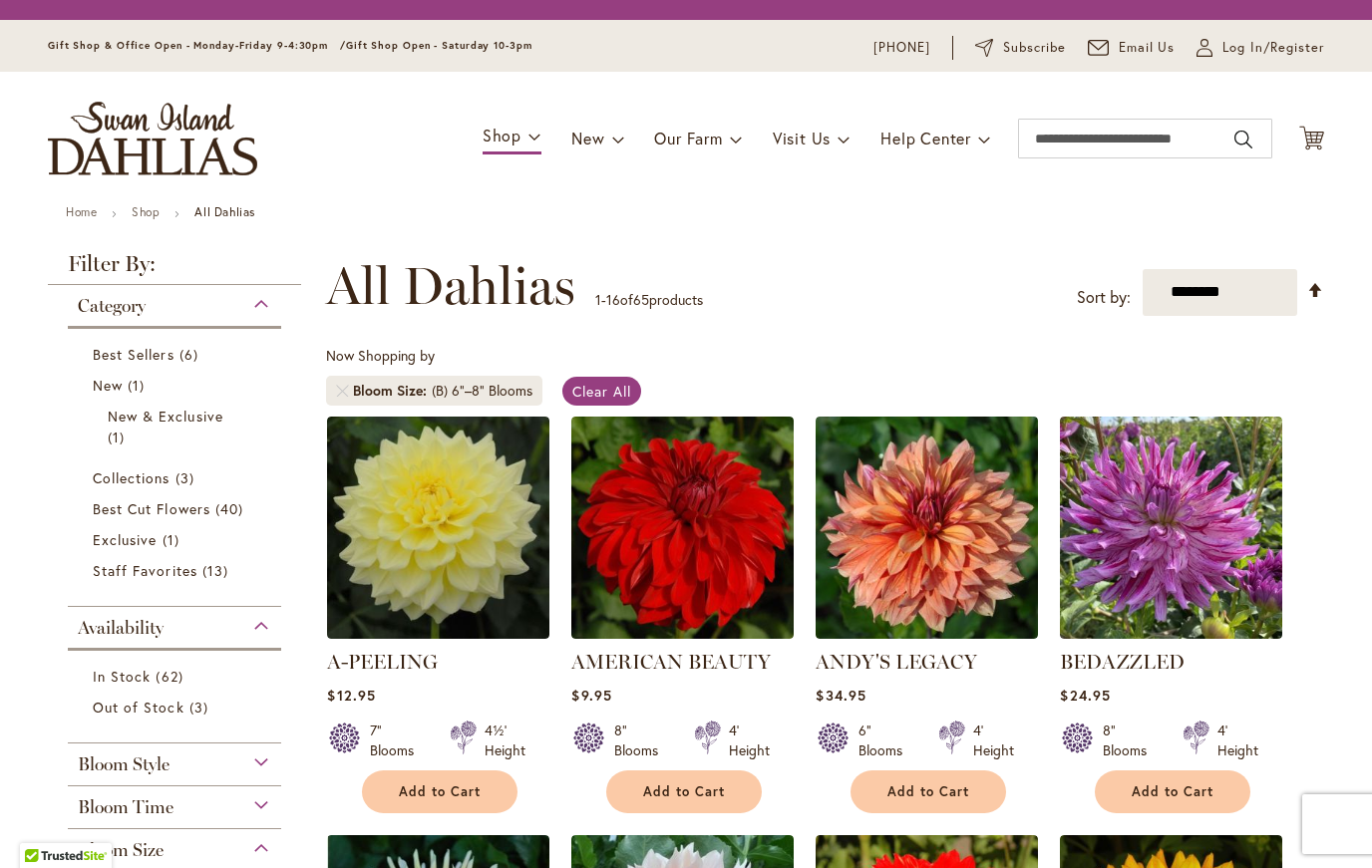 scroll, scrollTop: 0, scrollLeft: 0, axis: both 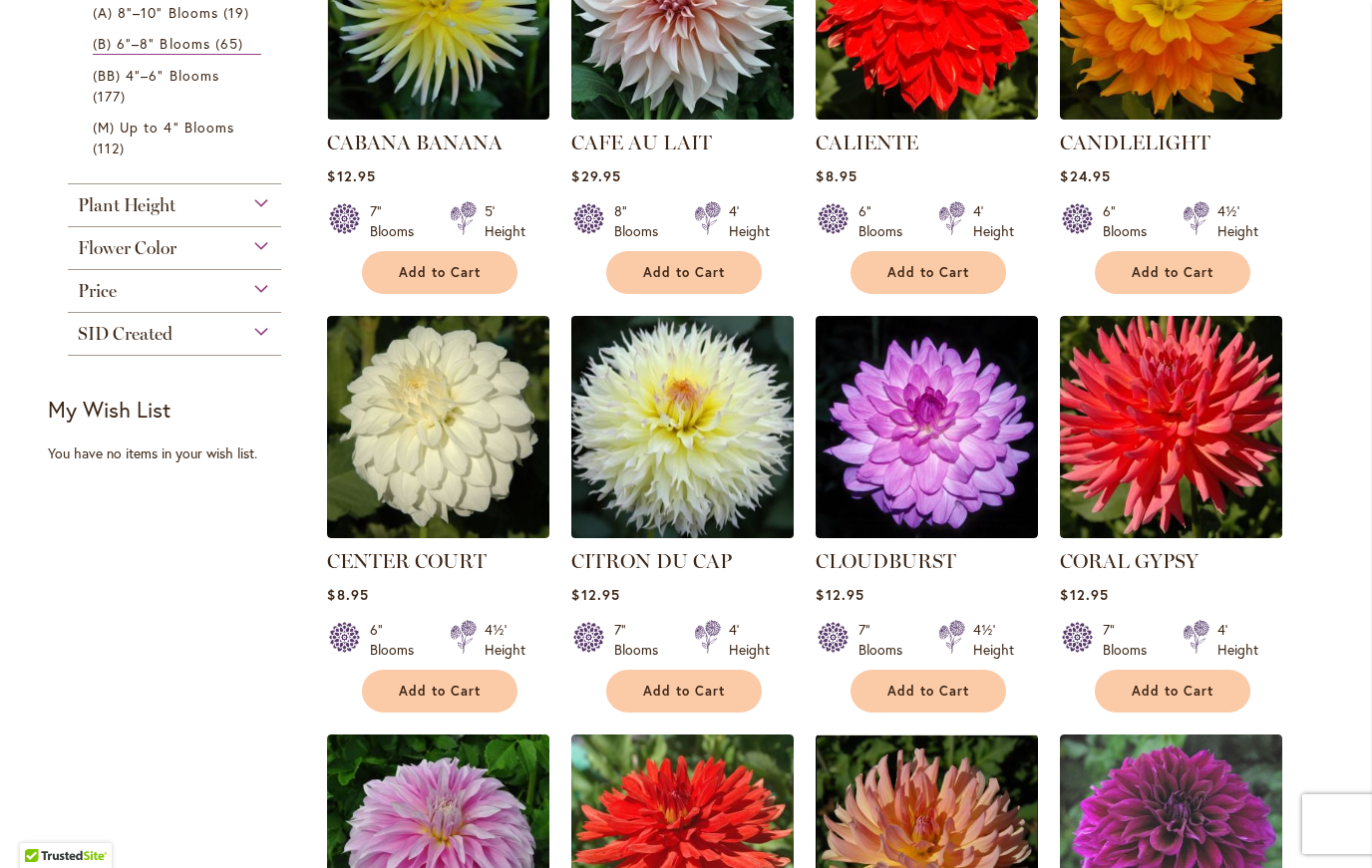 click at bounding box center (683, 427) 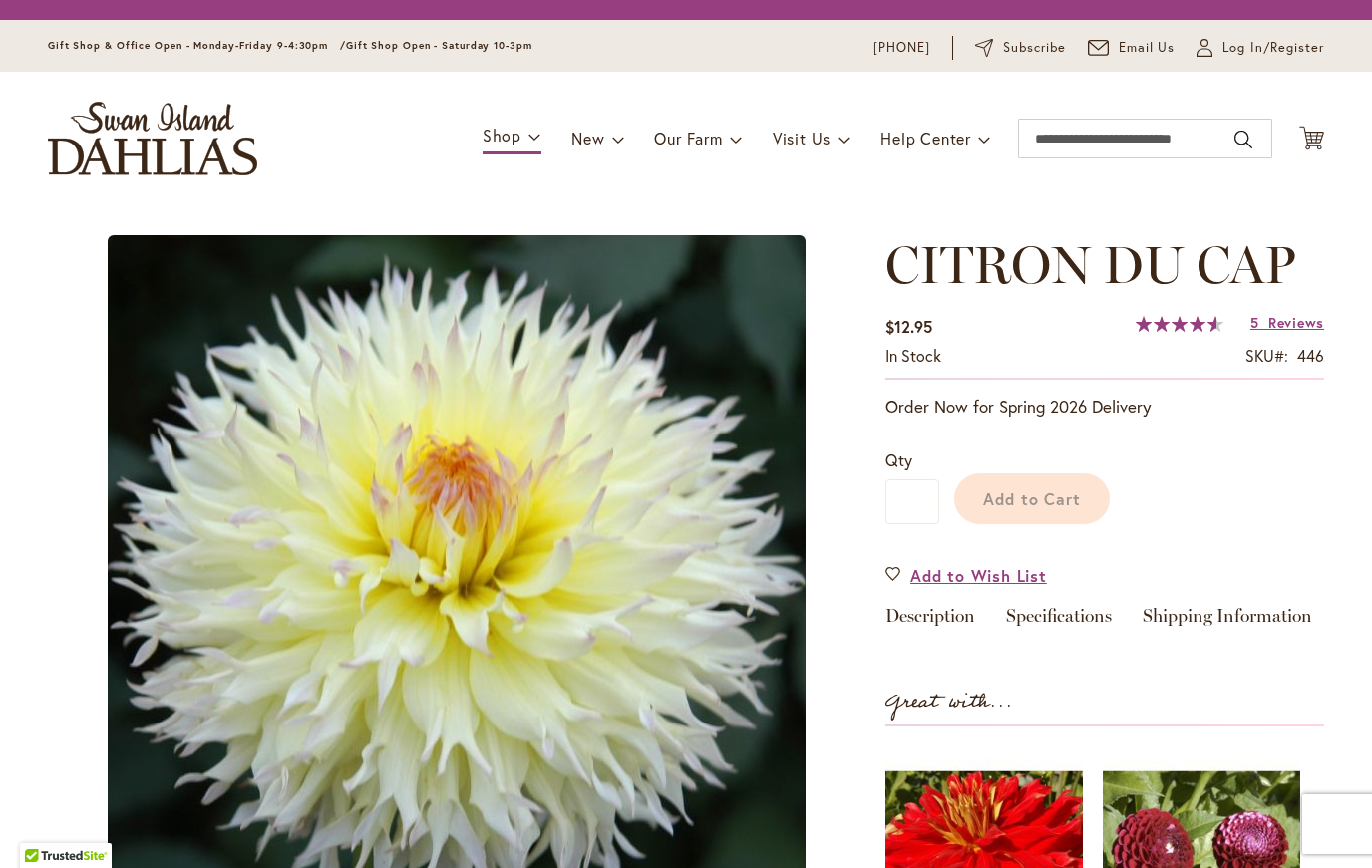 scroll, scrollTop: 0, scrollLeft: 0, axis: both 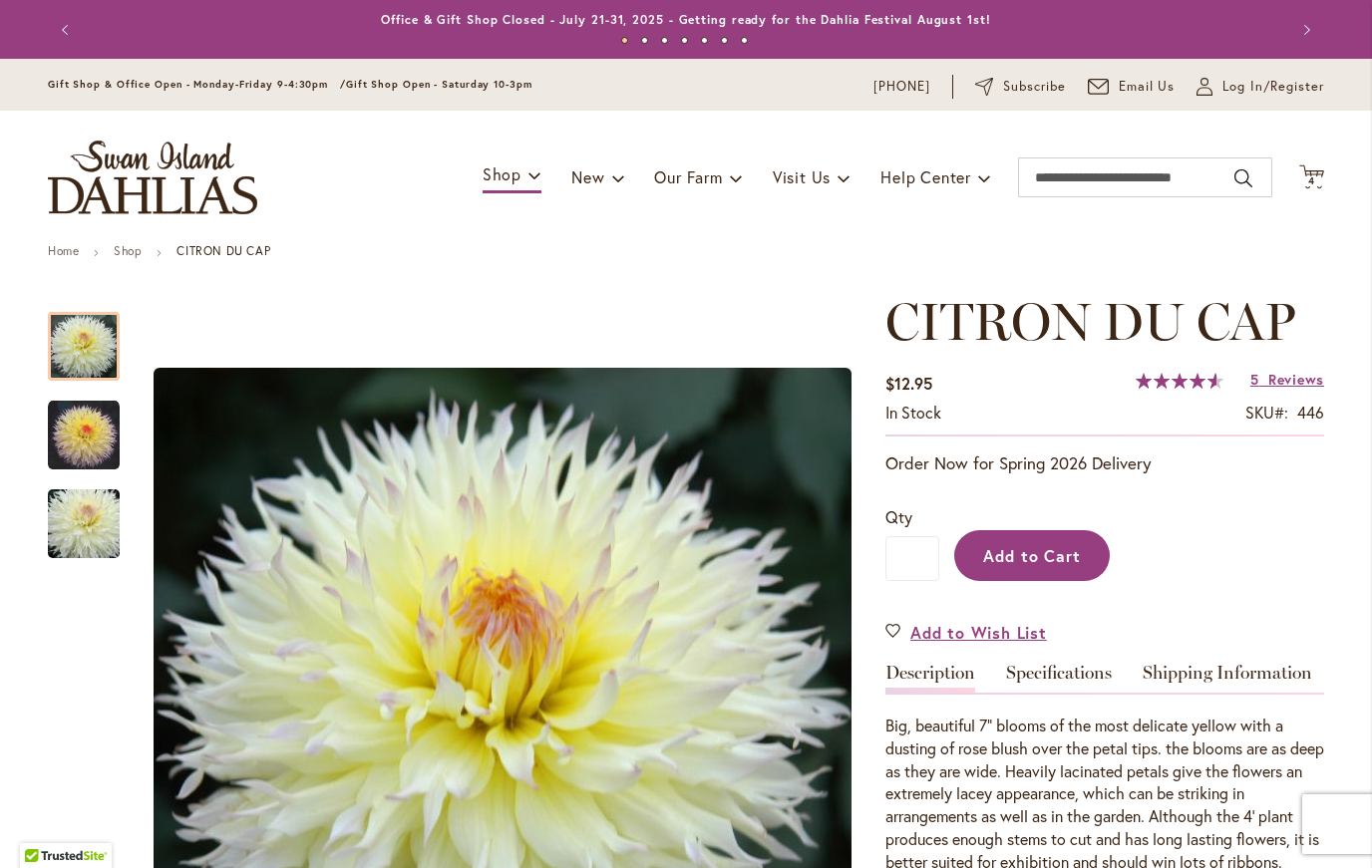 click on "Add to Cart" at bounding box center [1032, 555] 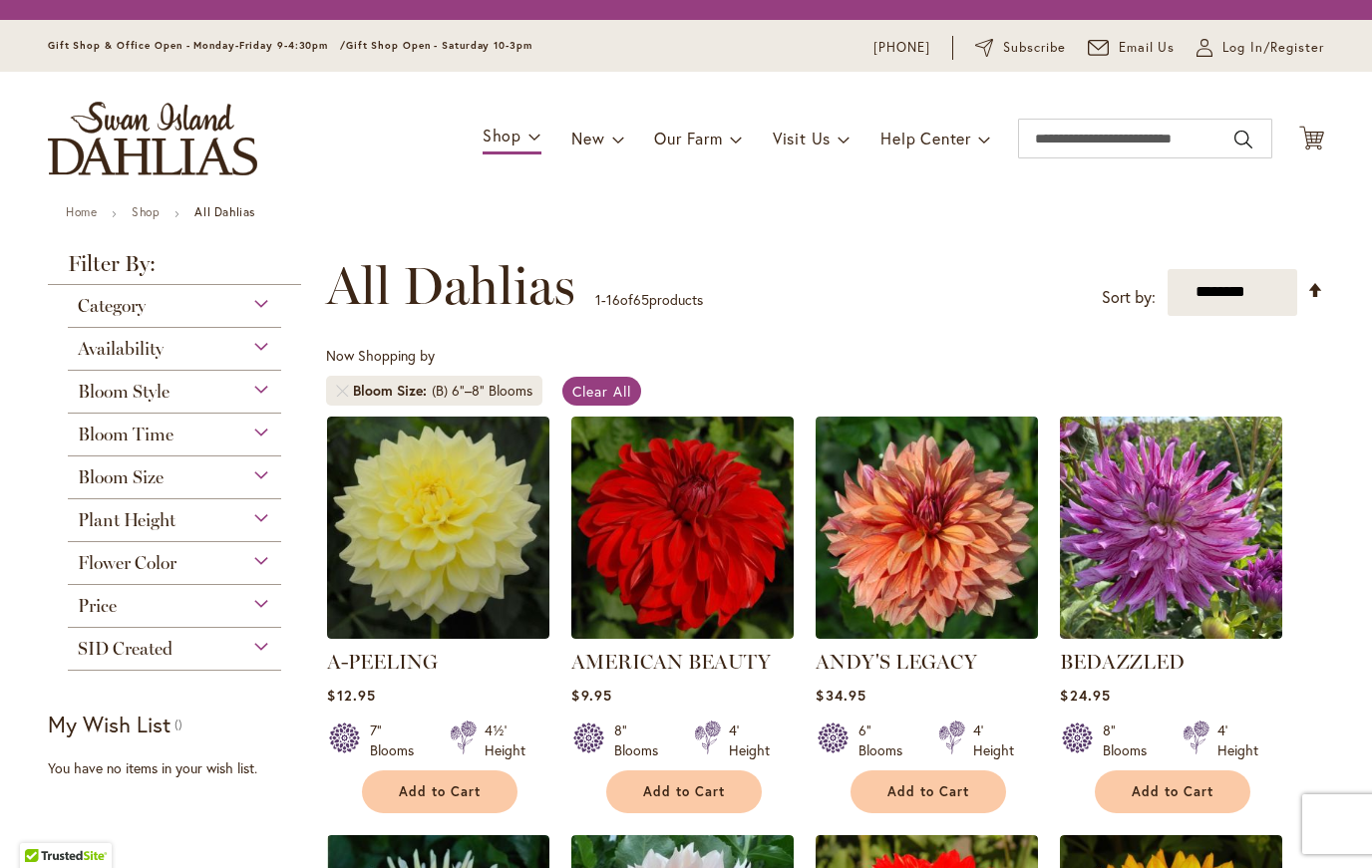 scroll, scrollTop: 0, scrollLeft: 0, axis: both 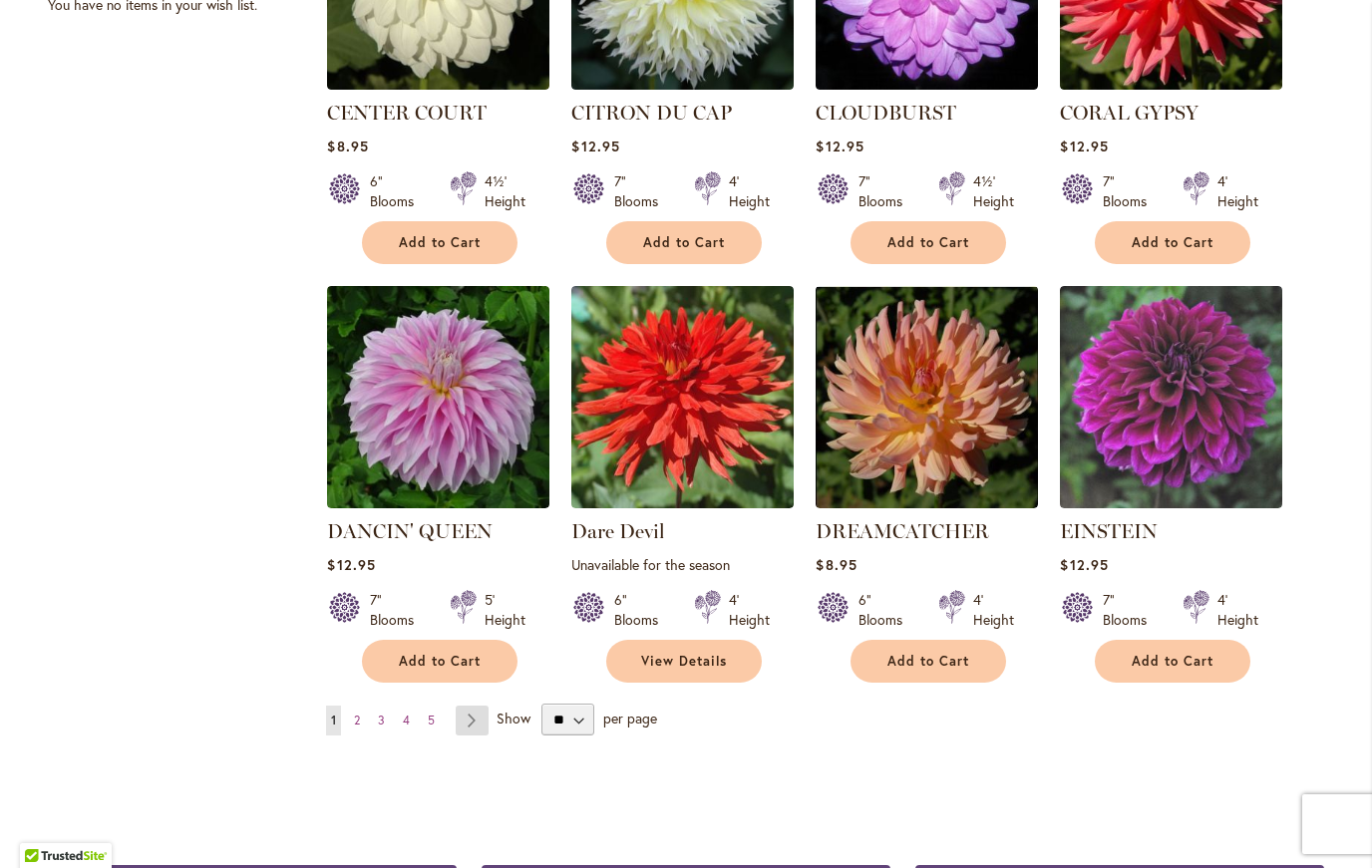 click on "Page
Next" at bounding box center (472, 721) 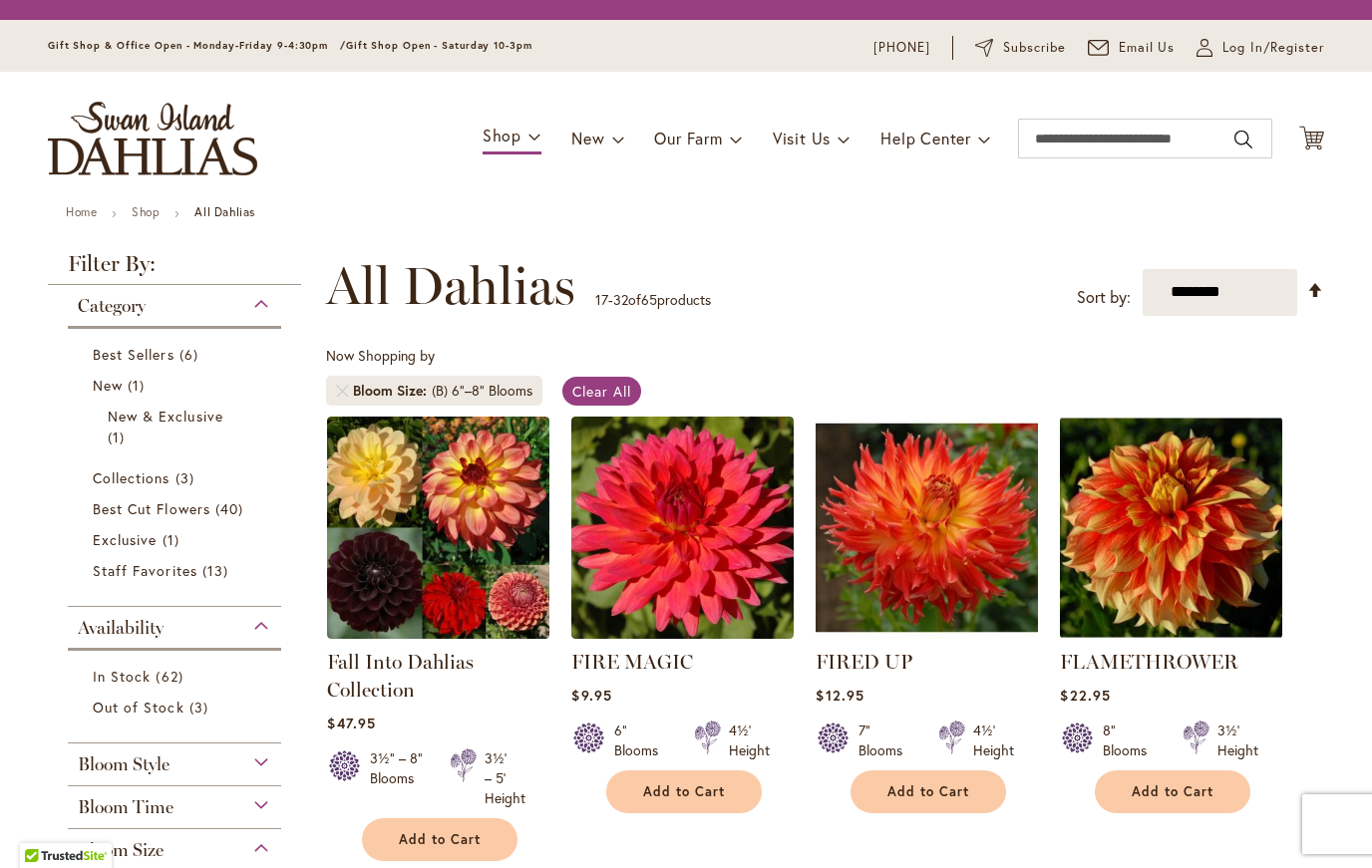 scroll, scrollTop: 0, scrollLeft: 0, axis: both 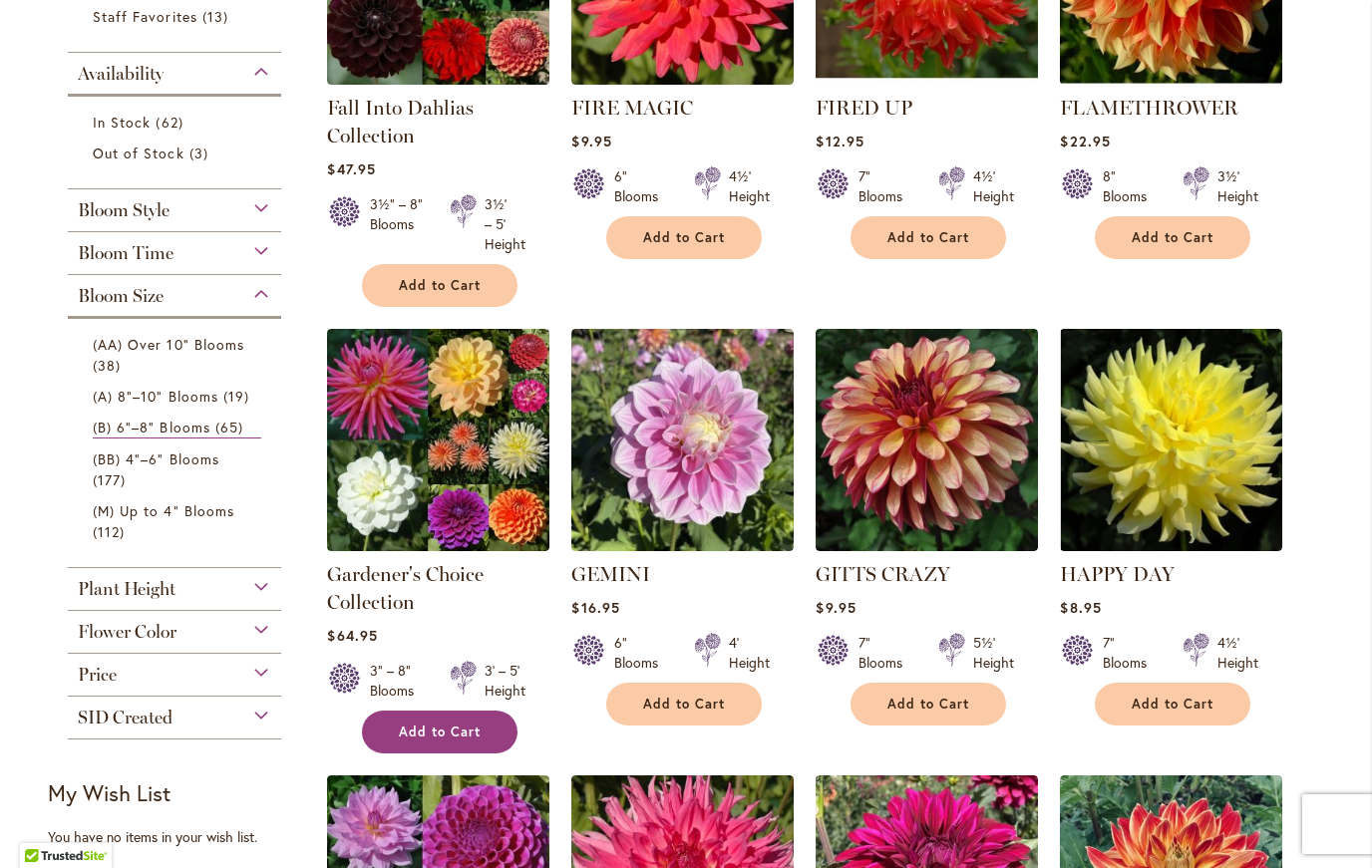 click on "Add to Cart" at bounding box center (440, 731) 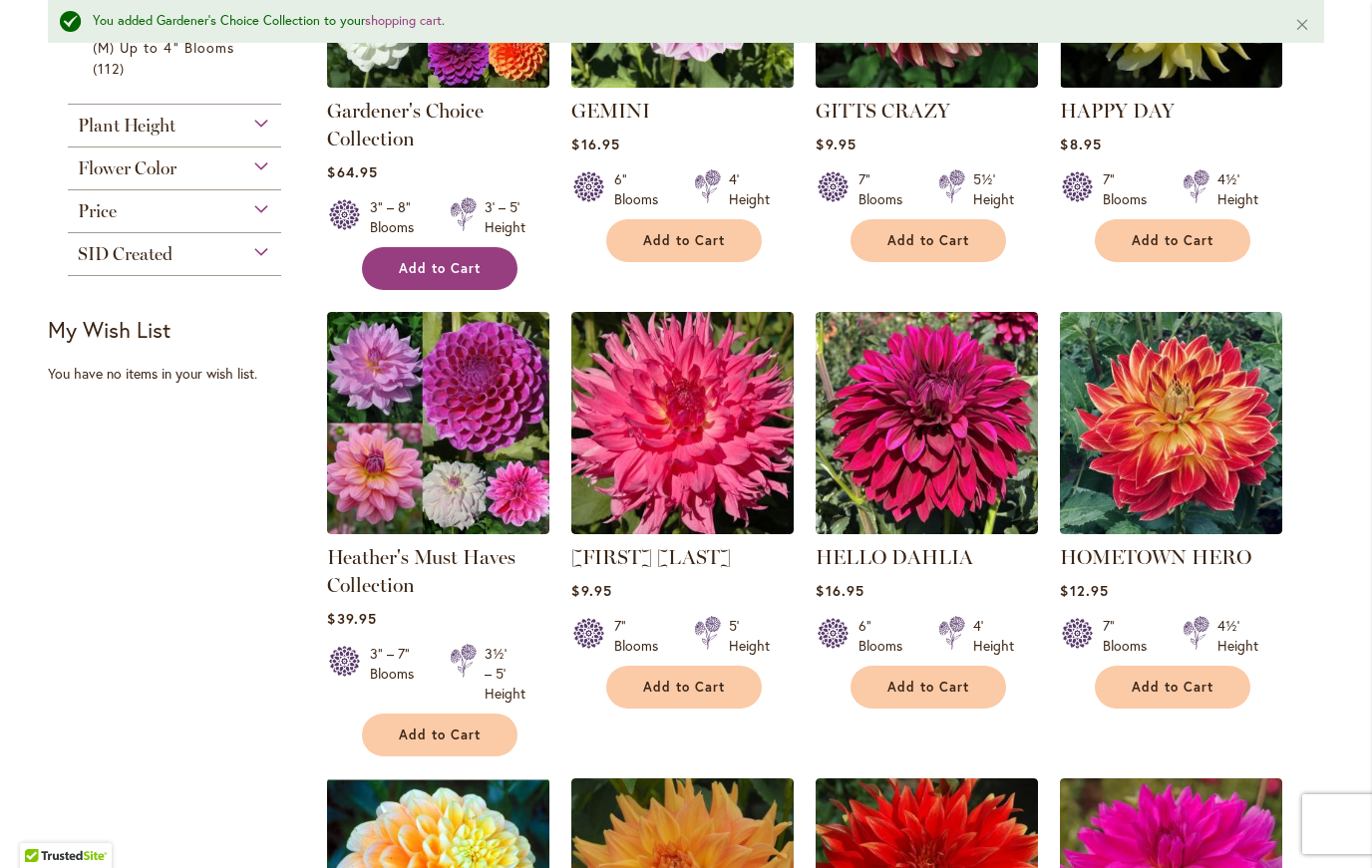 scroll, scrollTop: 1119, scrollLeft: 0, axis: vertical 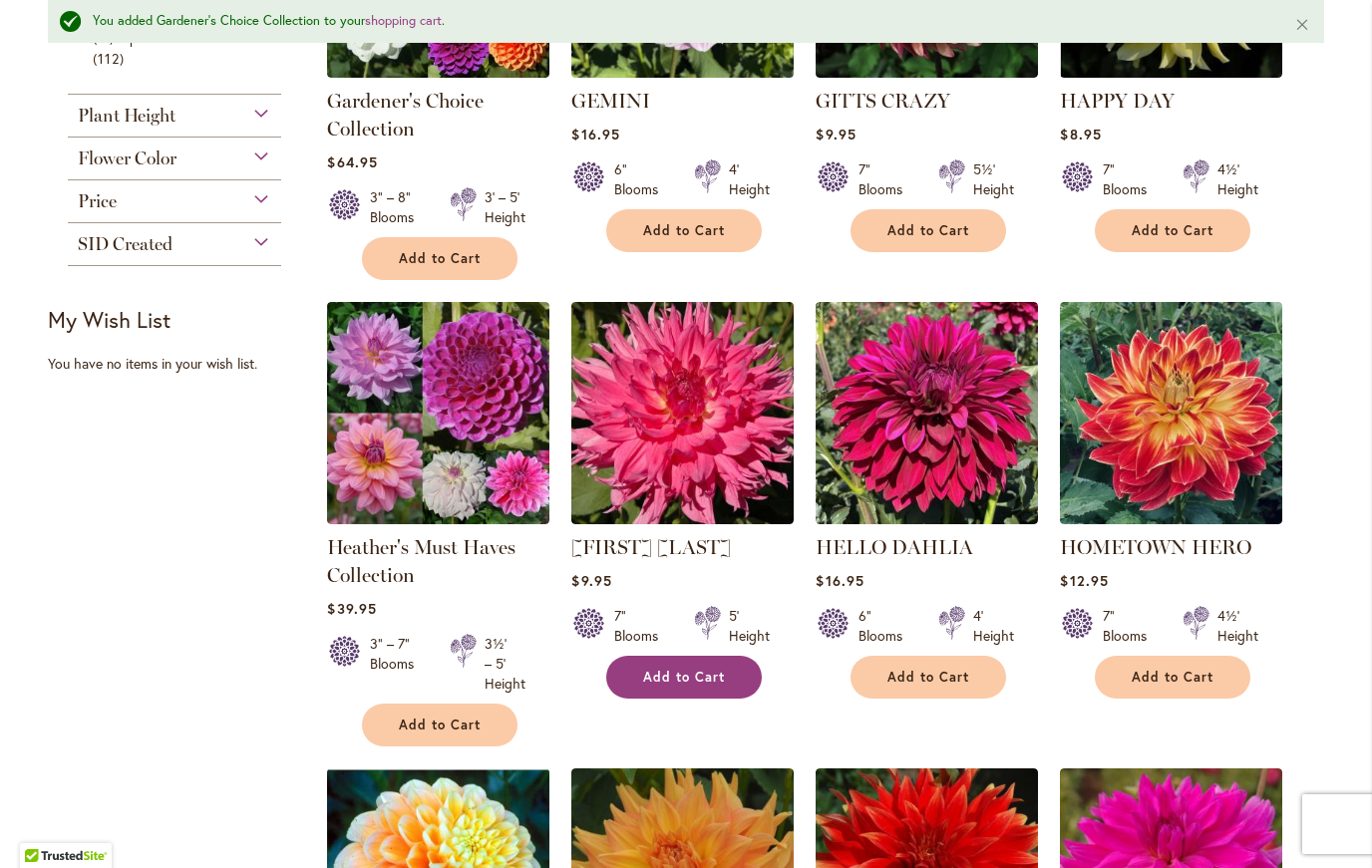 click on "Add to Cart" at bounding box center [684, 677] 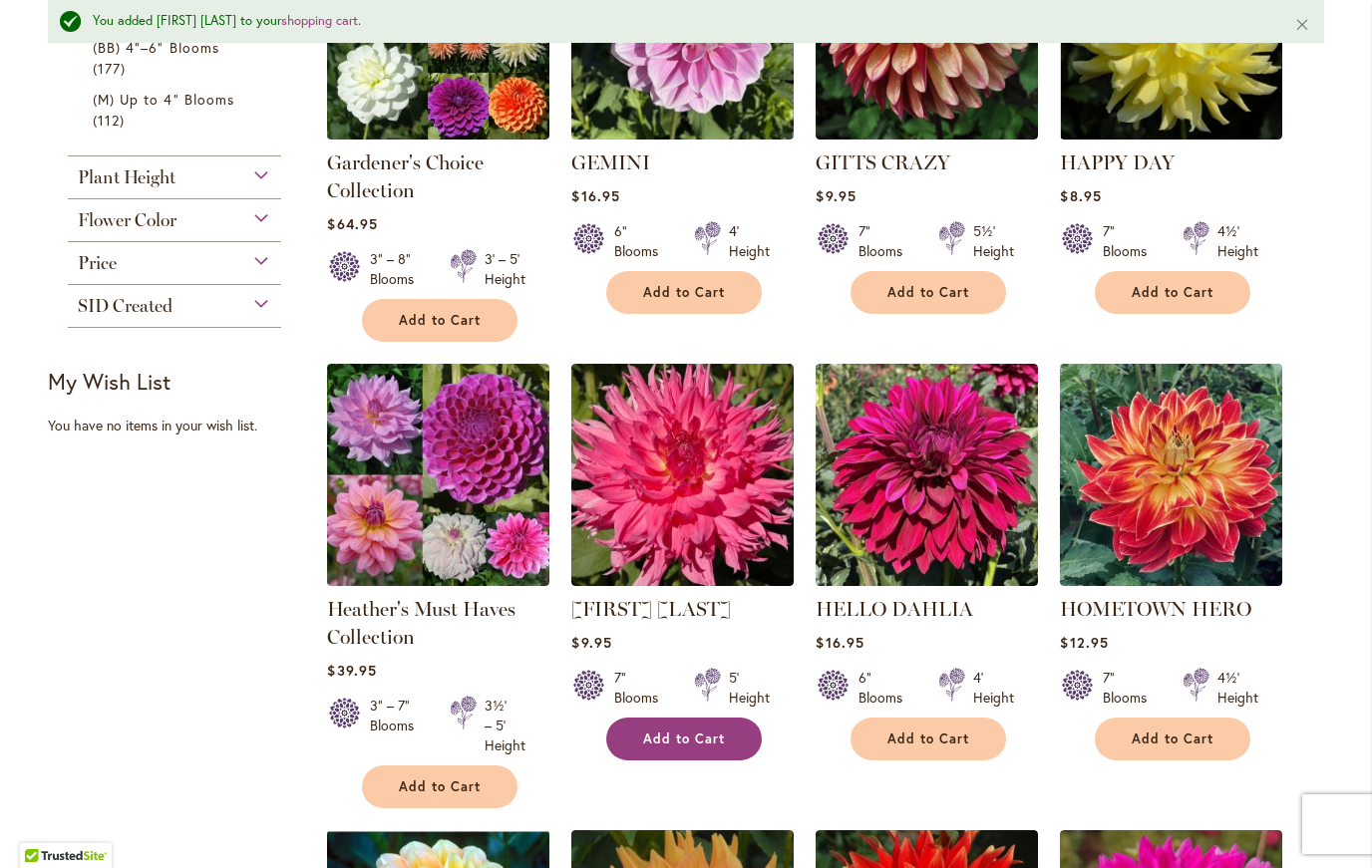 scroll, scrollTop: 1045, scrollLeft: 0, axis: vertical 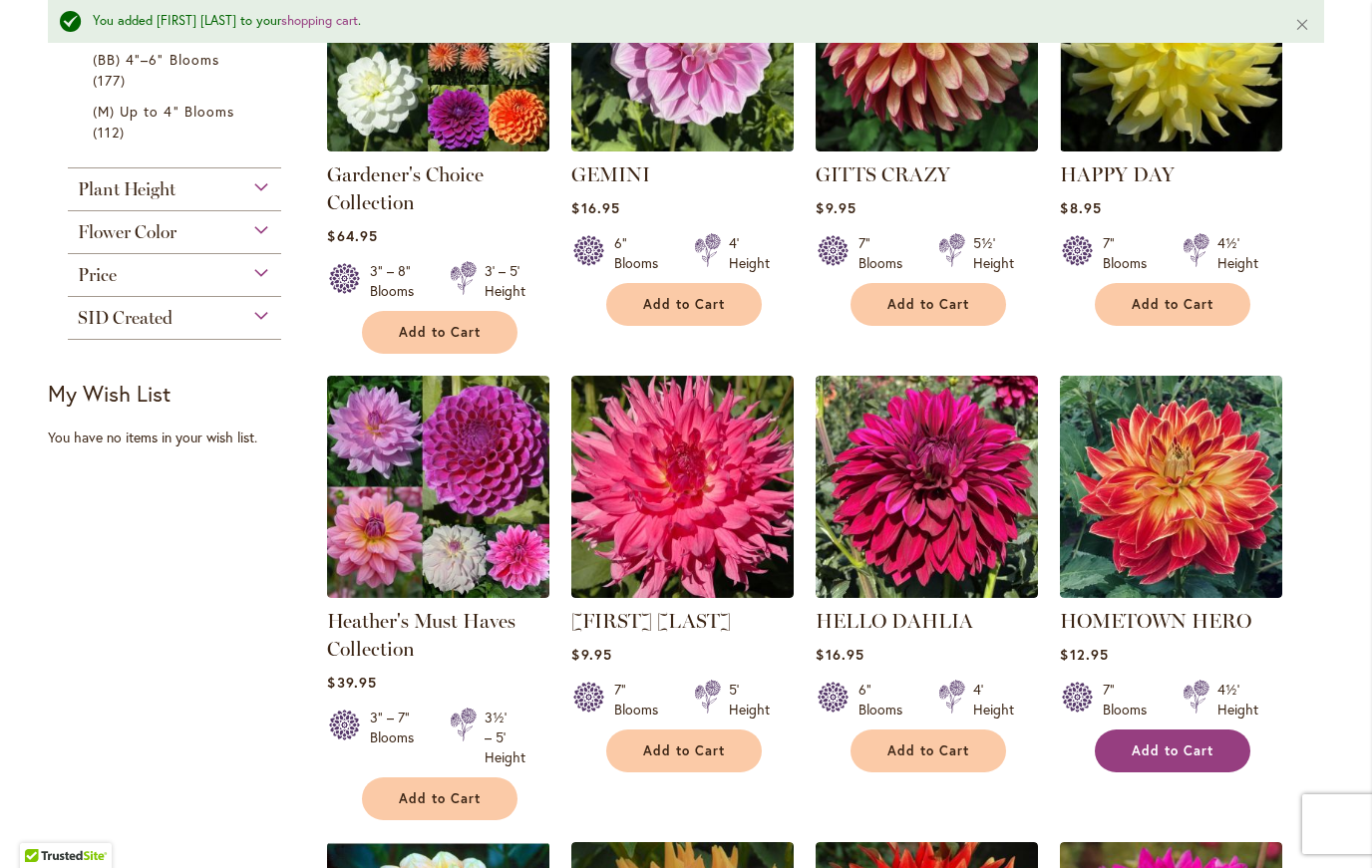 click on "Add to Cart" at bounding box center (1173, 750) 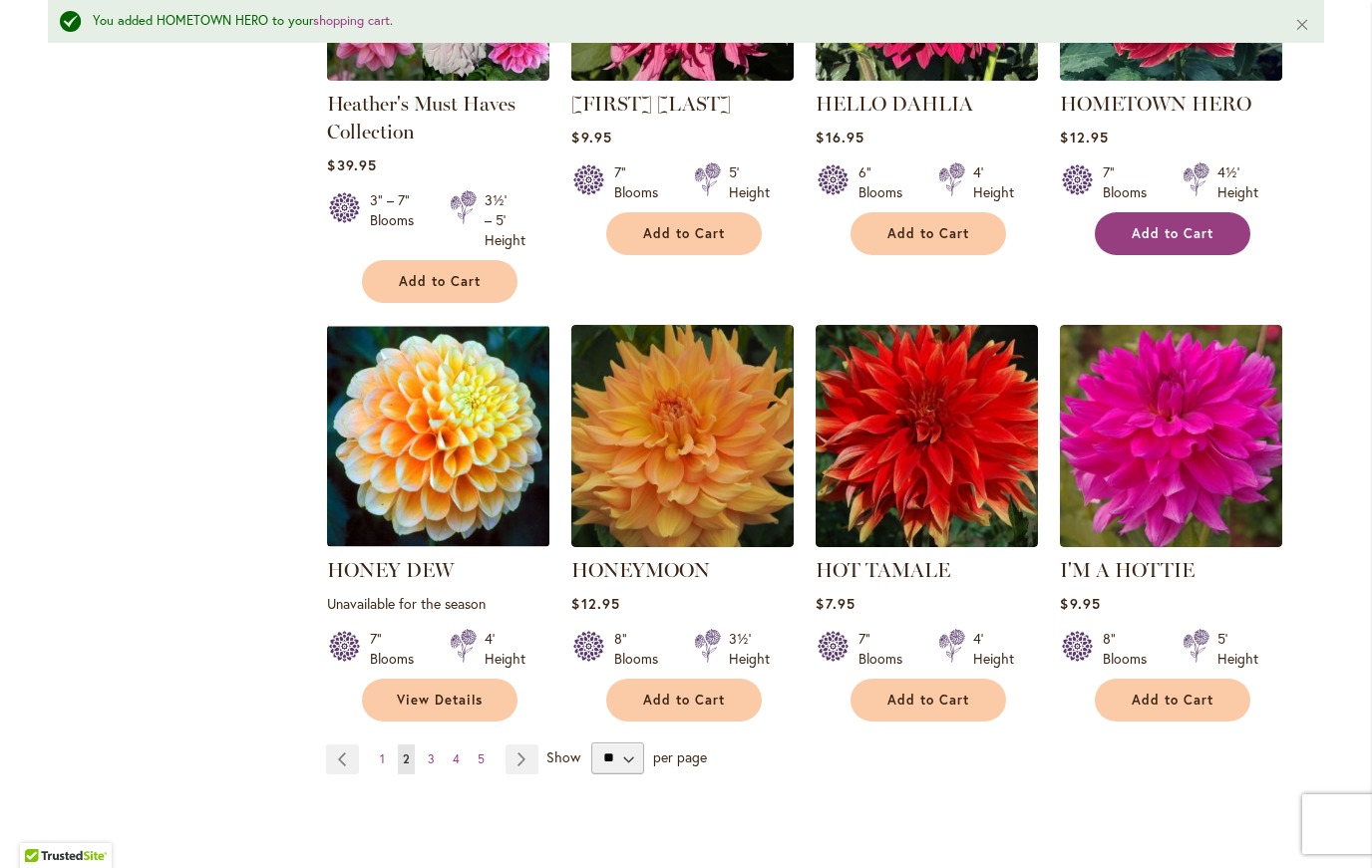 scroll, scrollTop: 1565, scrollLeft: 0, axis: vertical 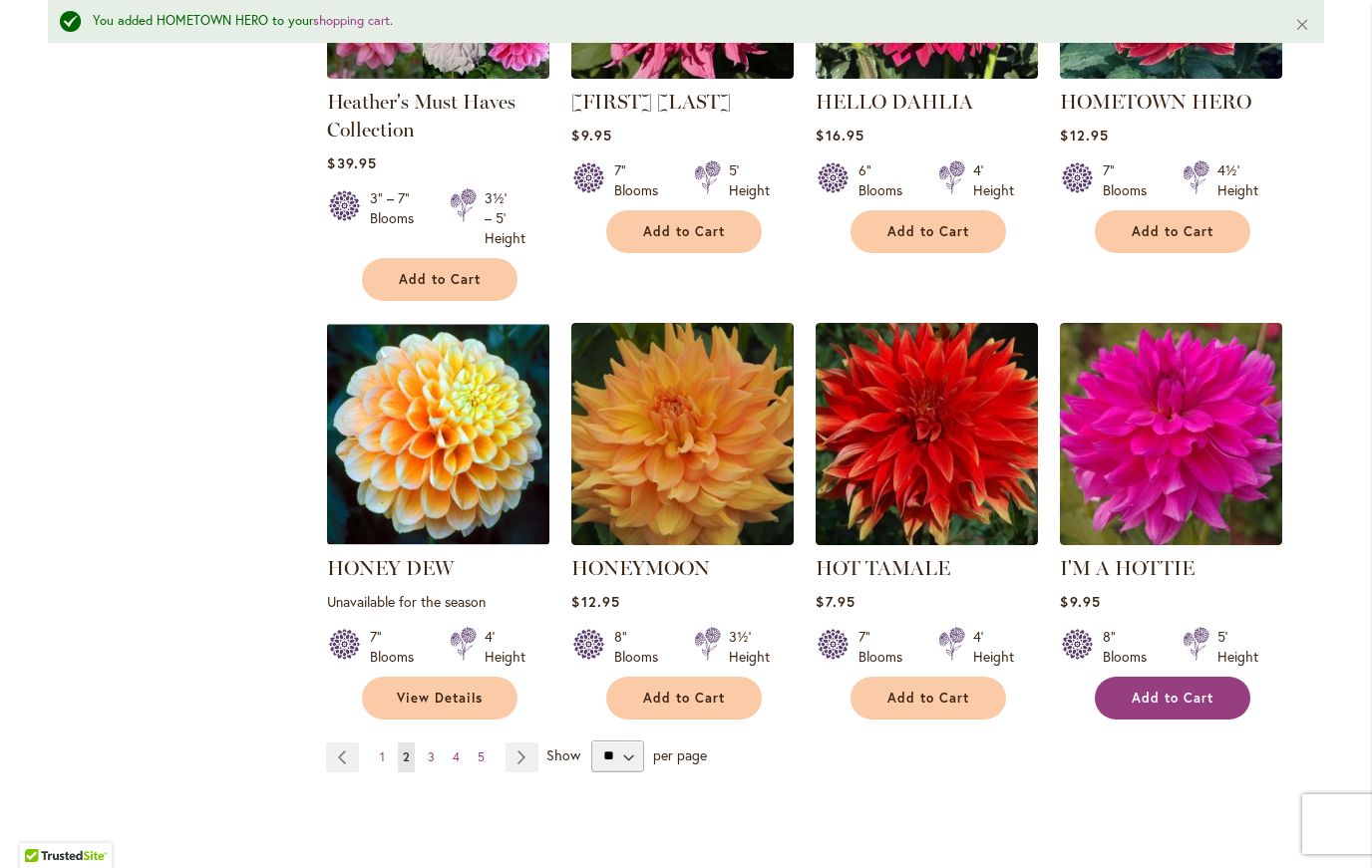 click on "Add to Cart" at bounding box center (1173, 698) 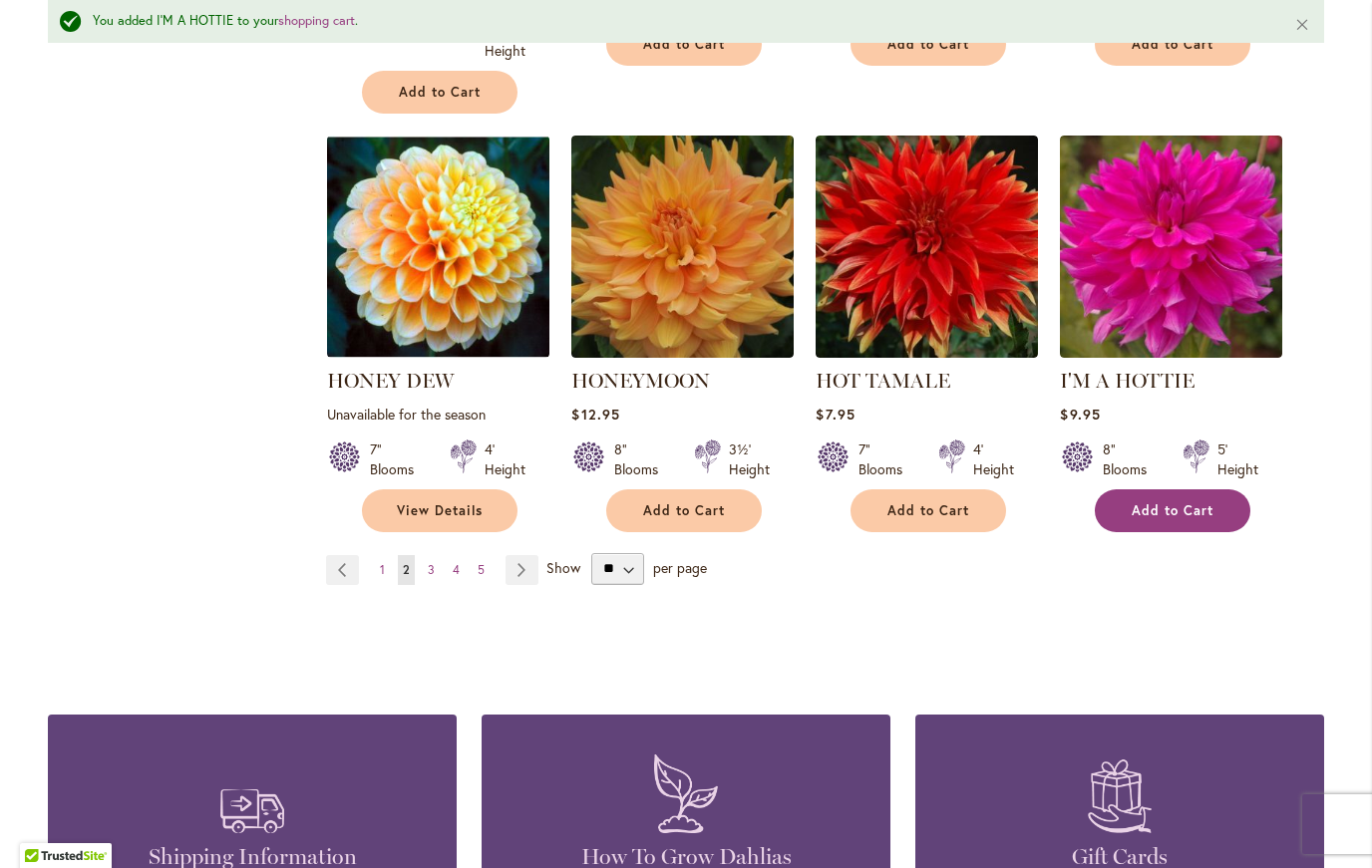 scroll, scrollTop: 1777, scrollLeft: 0, axis: vertical 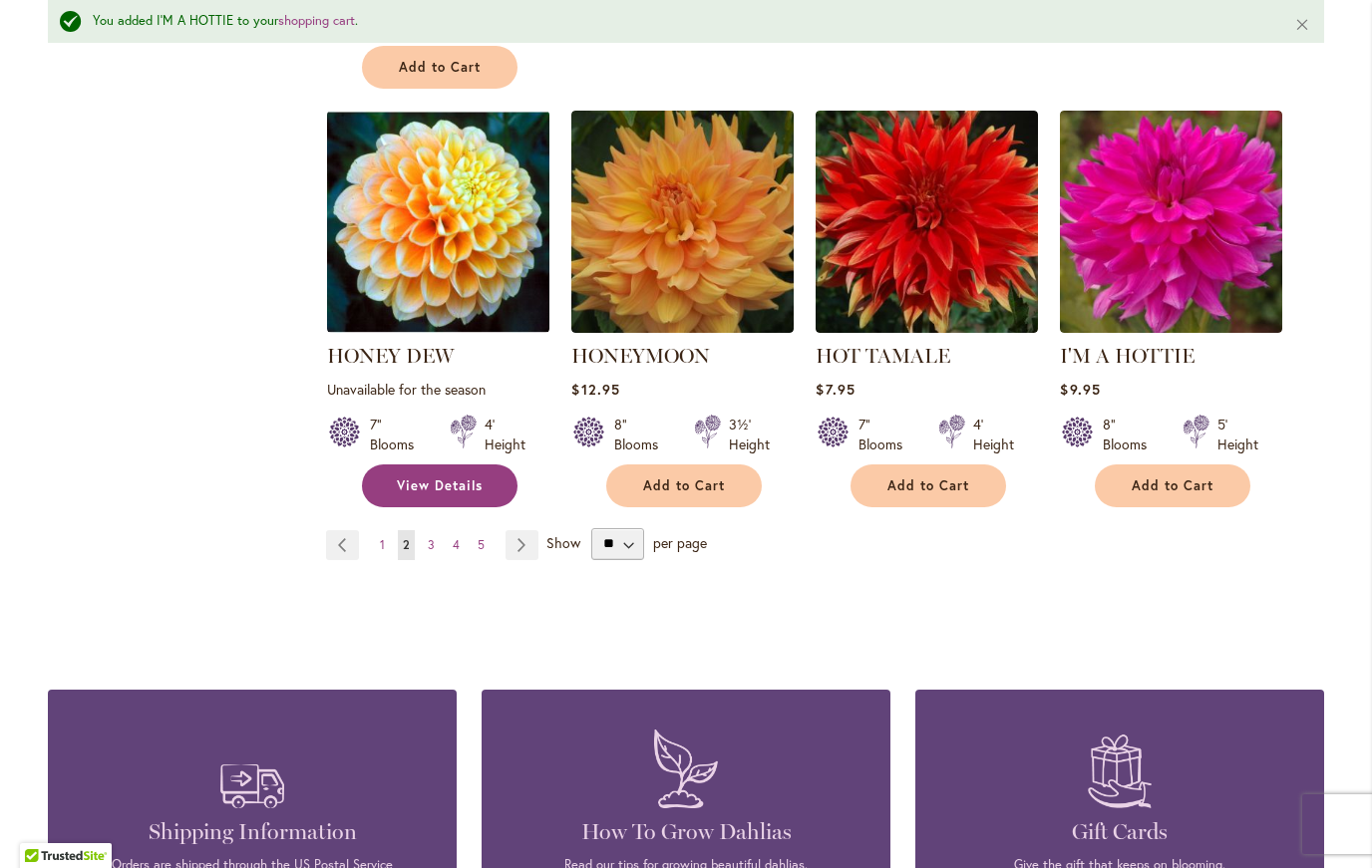 click on "View Details" at bounding box center [440, 485] 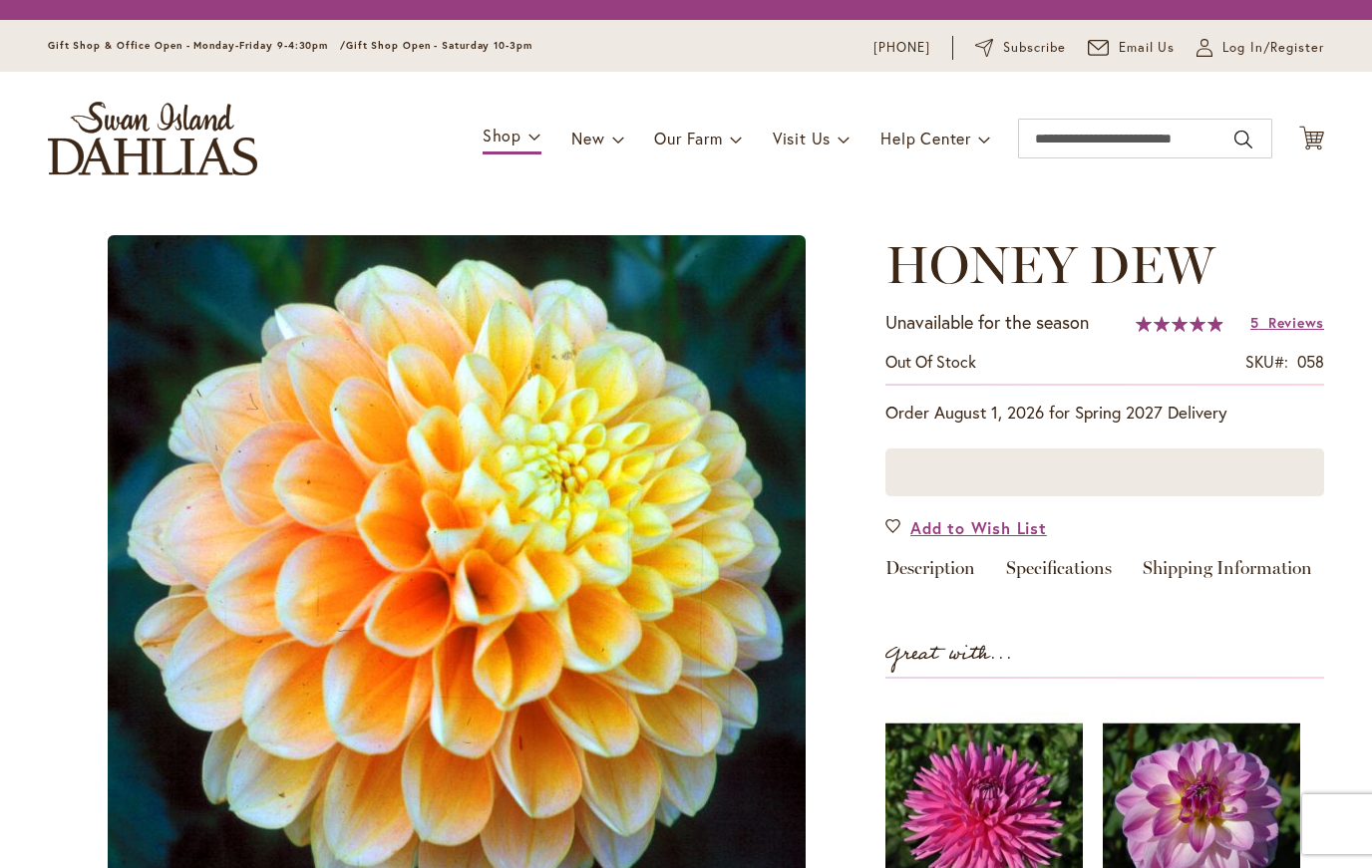 scroll, scrollTop: 0, scrollLeft: 0, axis: both 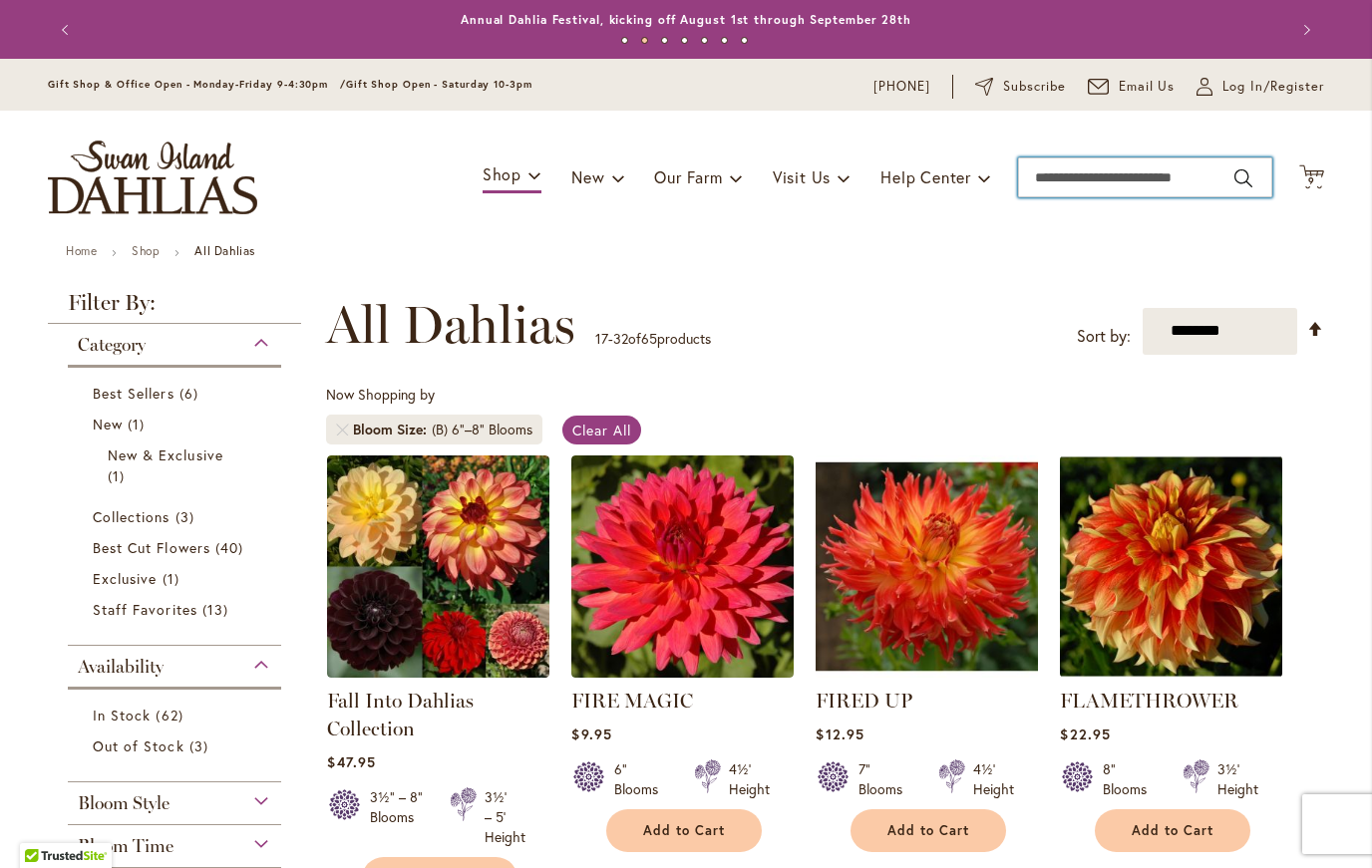 click on "Search" at bounding box center [1145, 177] 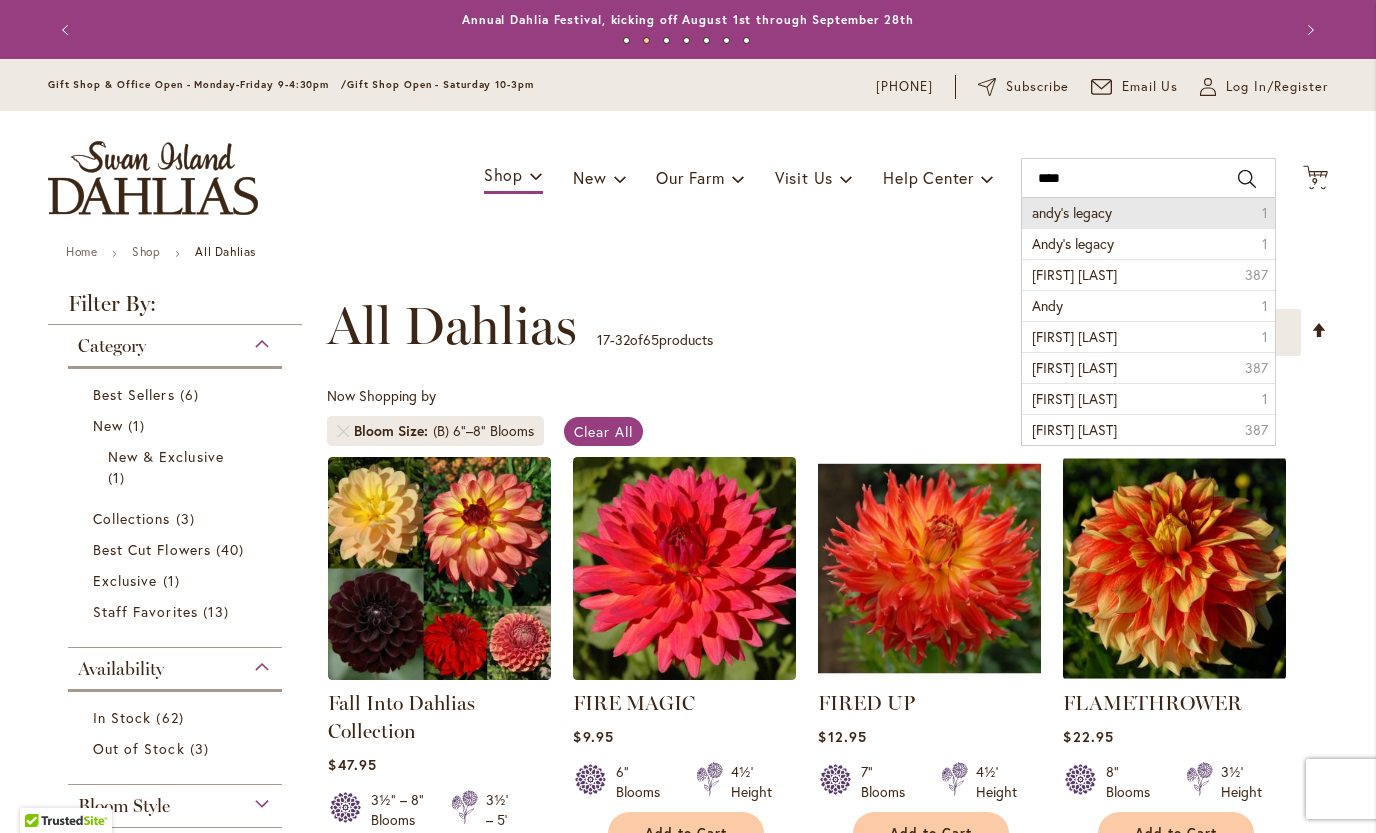 click on "andy's legacy" at bounding box center [1072, 212] 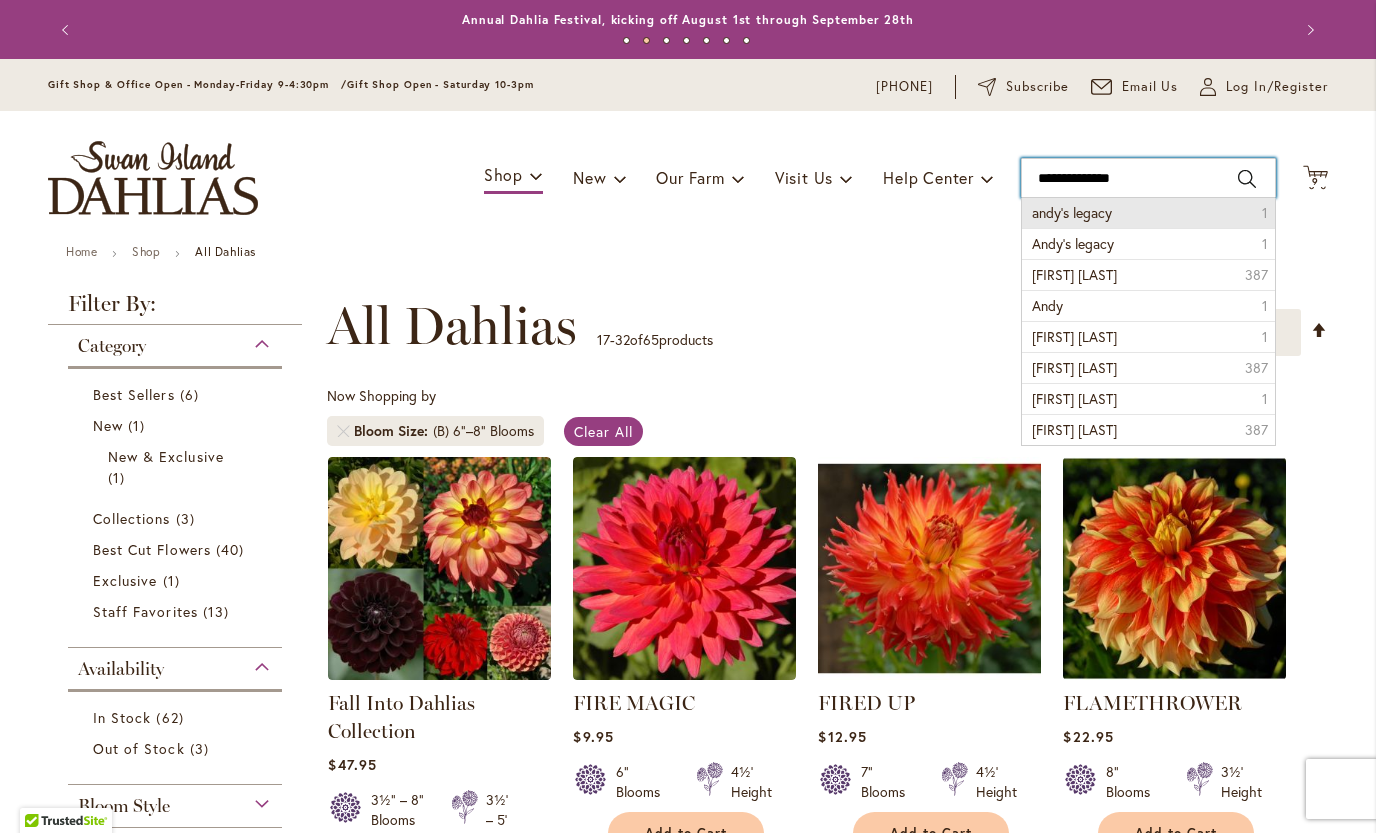 type on "**********" 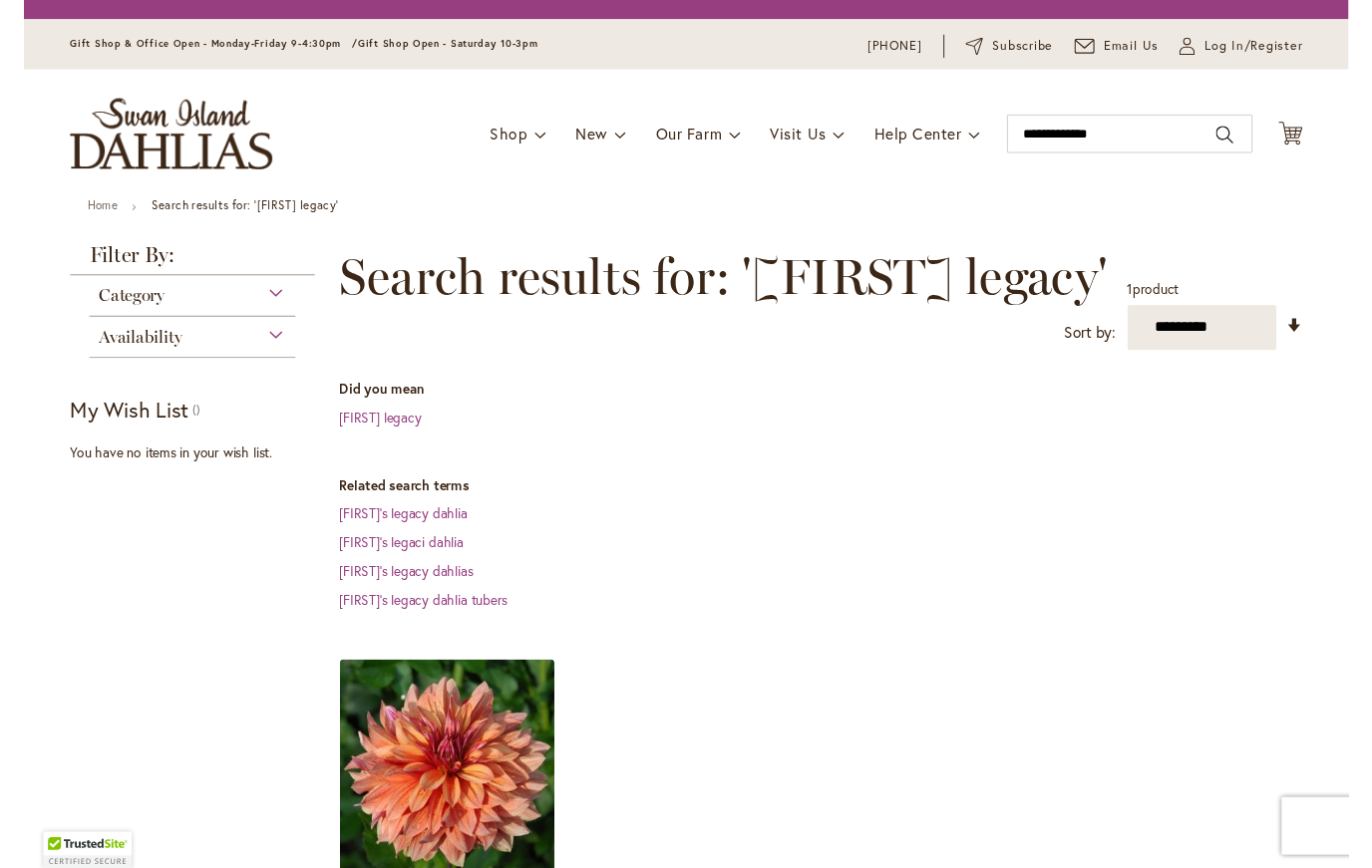 scroll, scrollTop: 0, scrollLeft: 0, axis: both 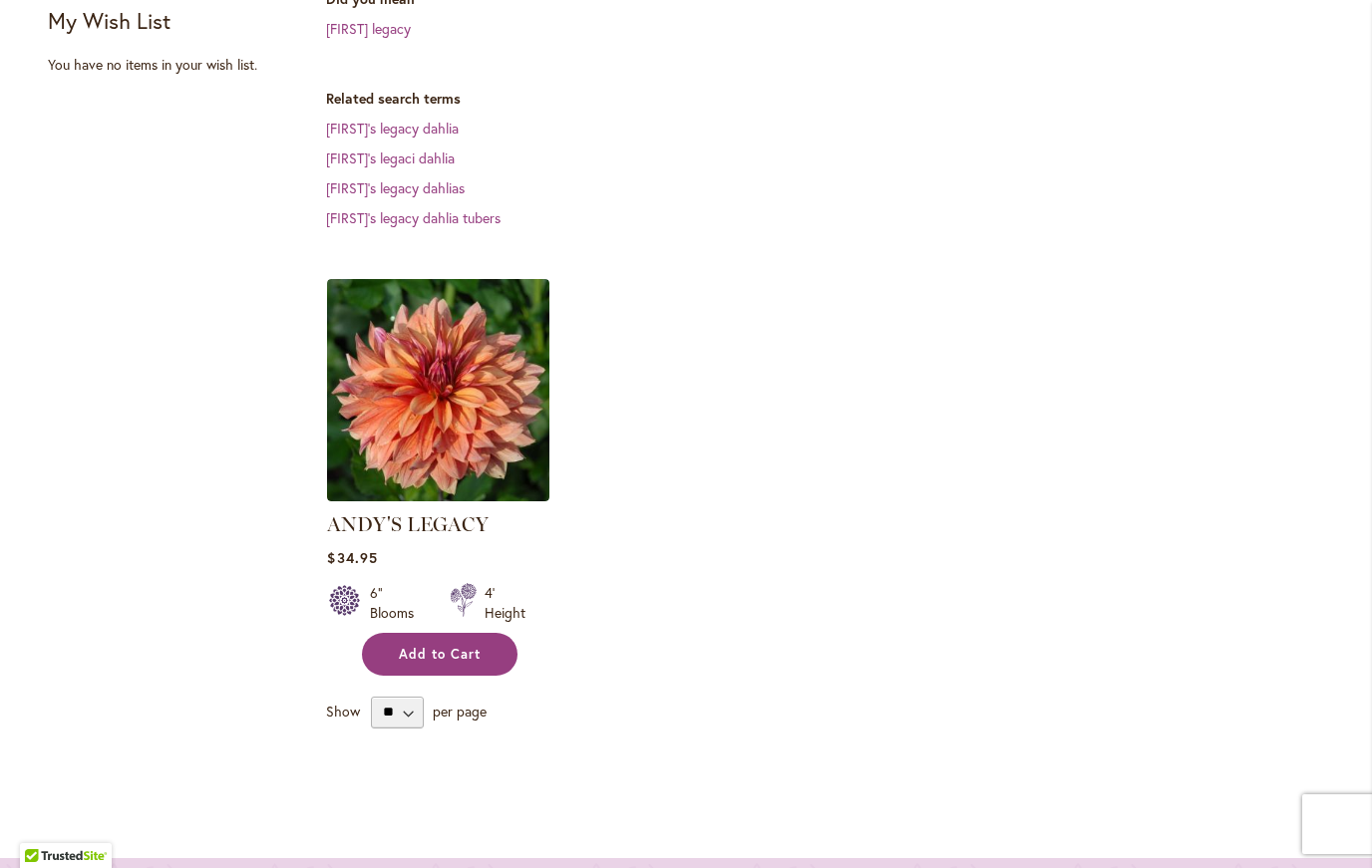 click on "Add to Cart" at bounding box center (440, 654) 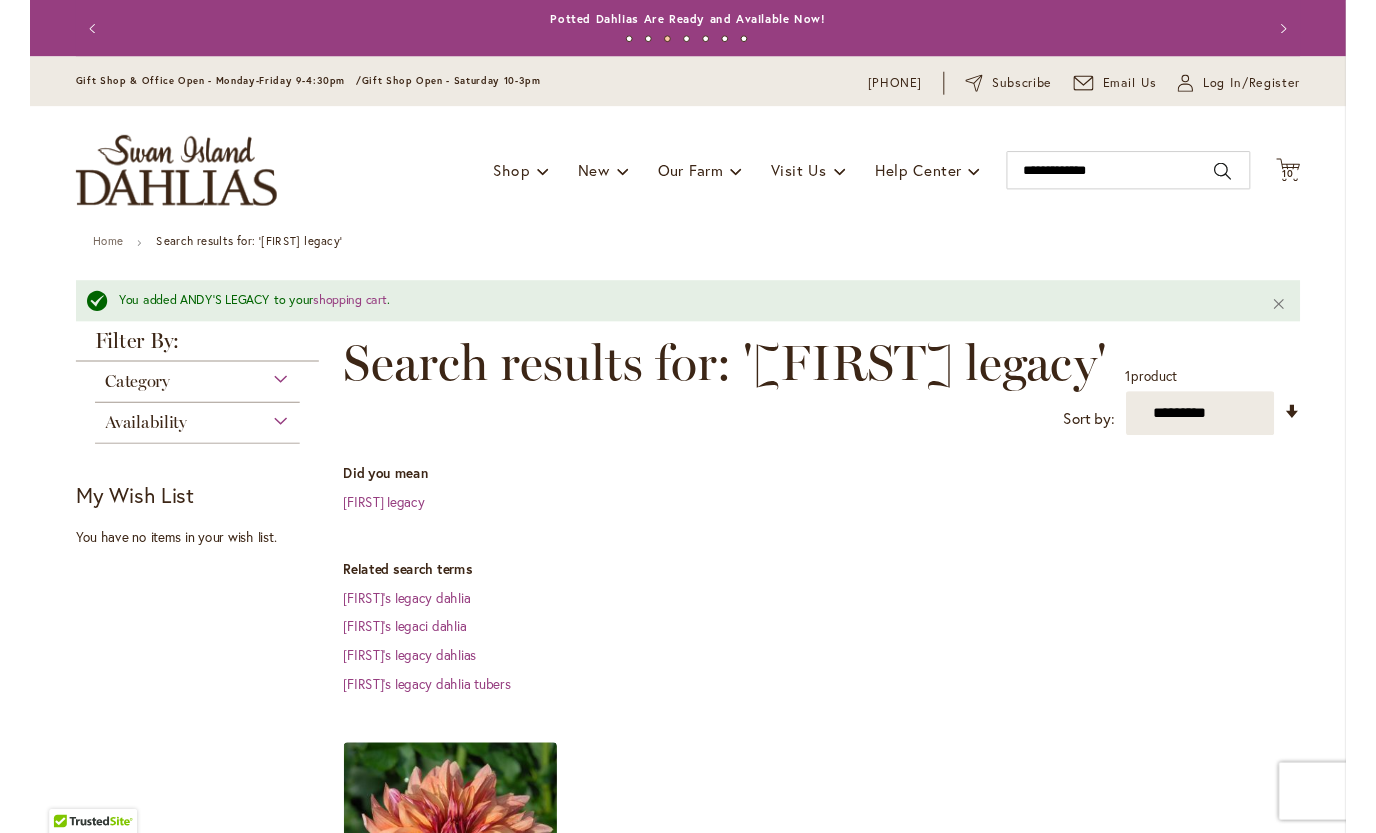 scroll, scrollTop: 0, scrollLeft: 0, axis: both 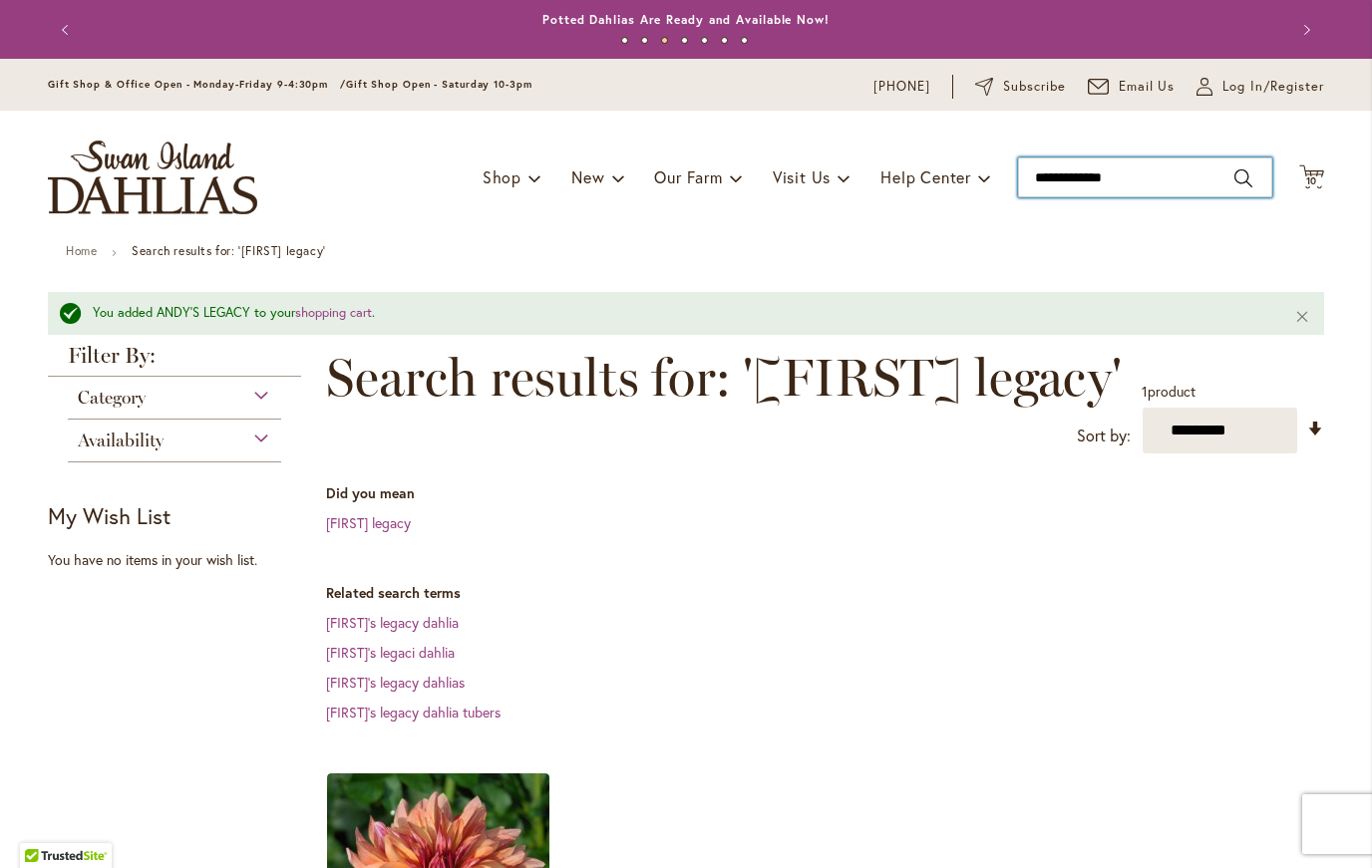 click on "**********" at bounding box center [1145, 177] 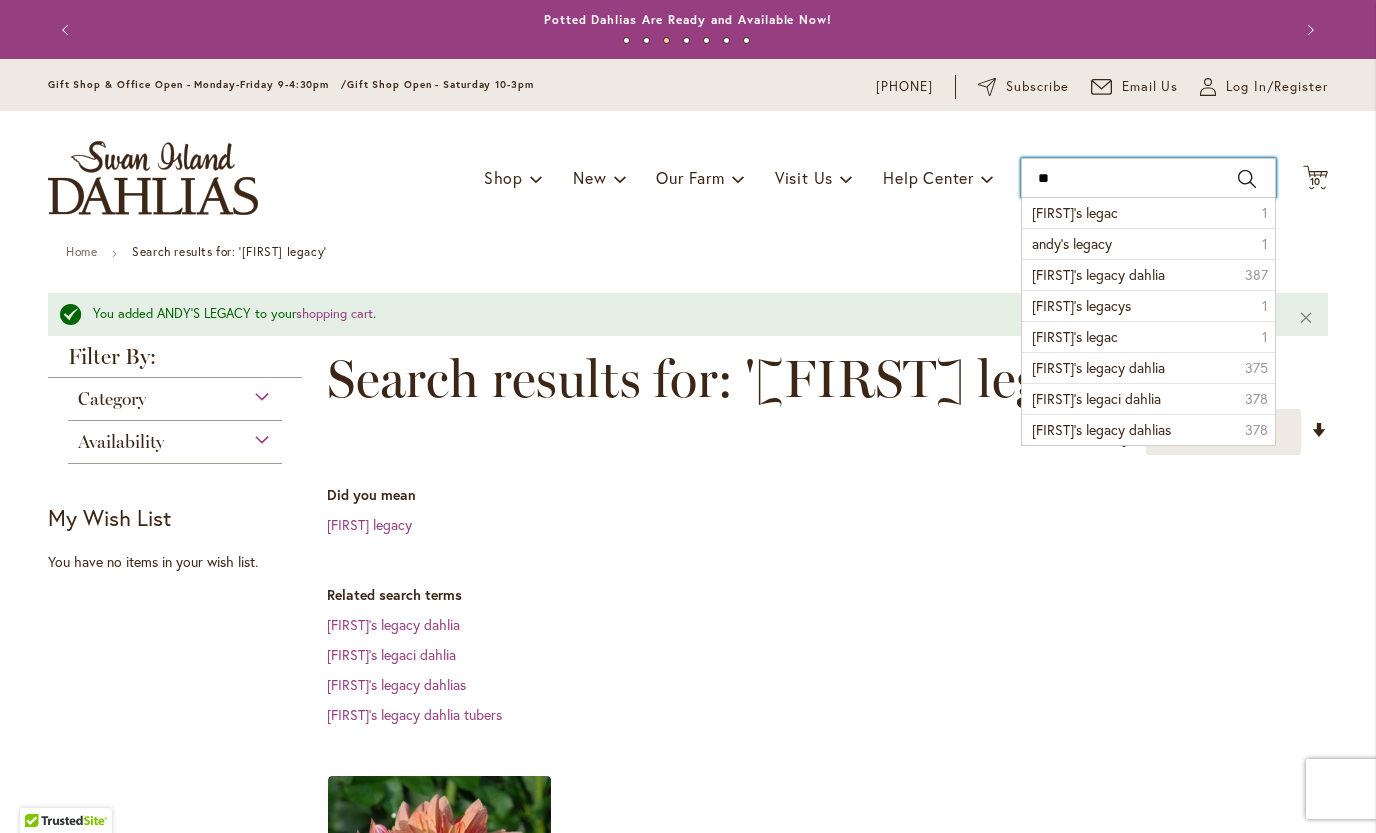 type on "*" 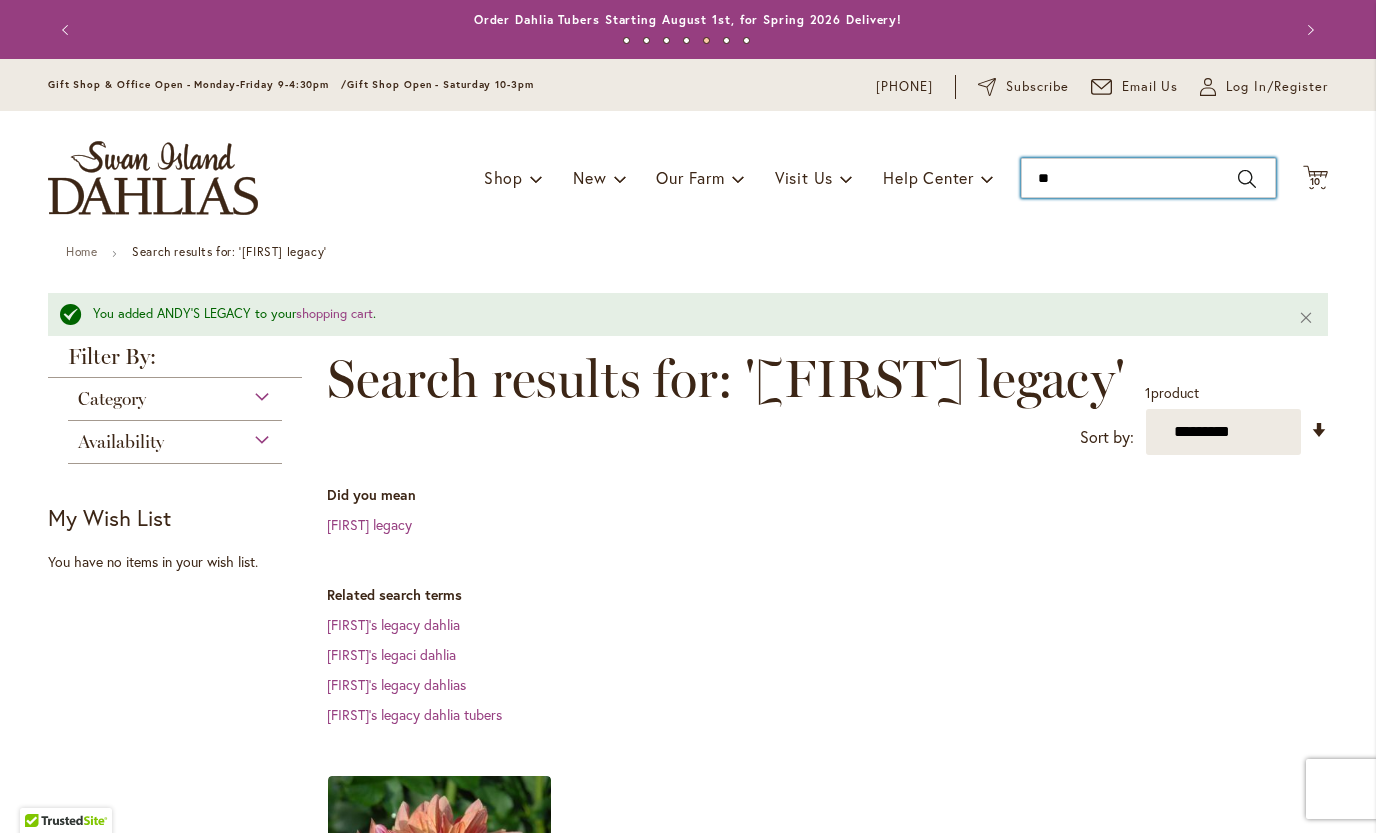 type on "*" 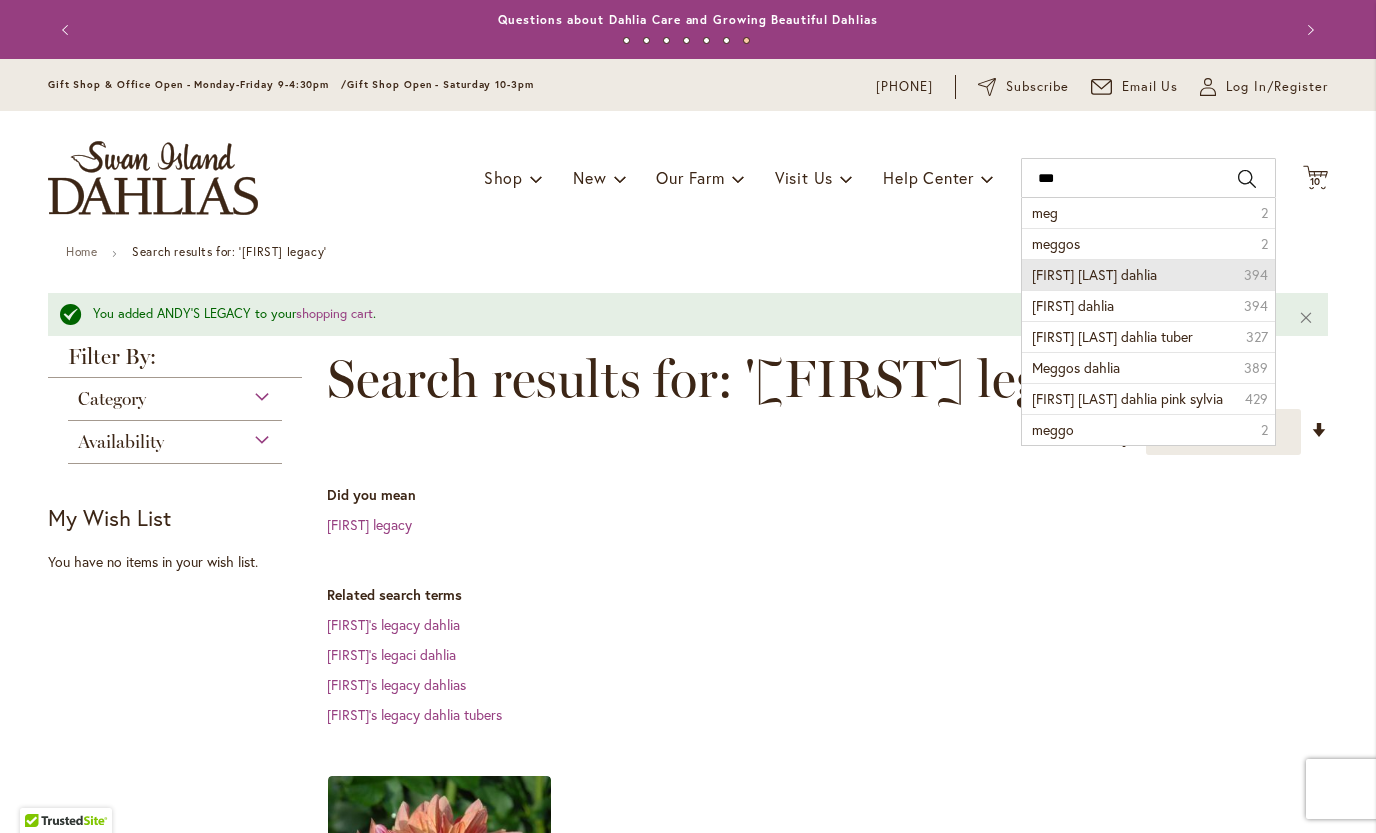 click on "[FIRST] [LAST] dahlia 394" at bounding box center [1148, 274] 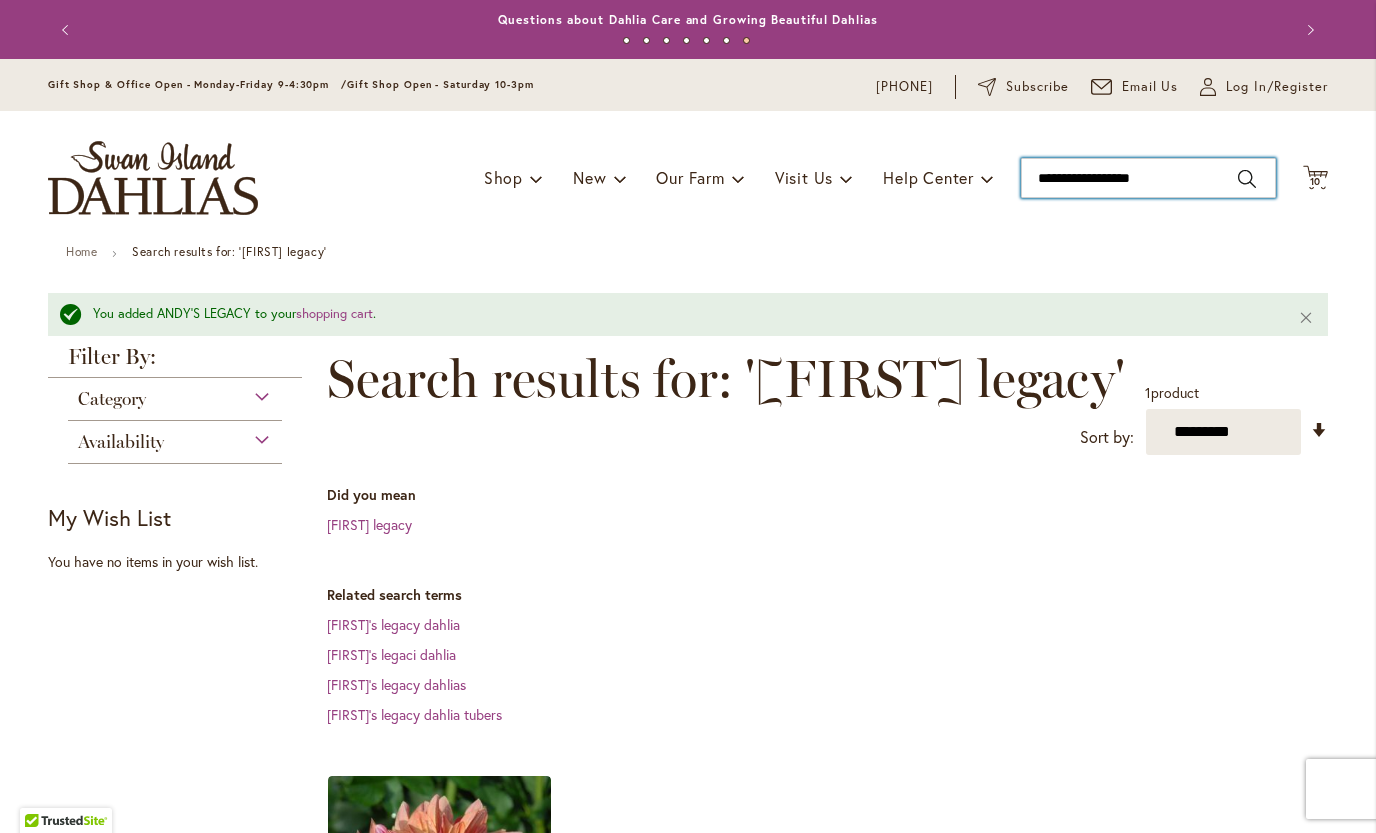 type on "**********" 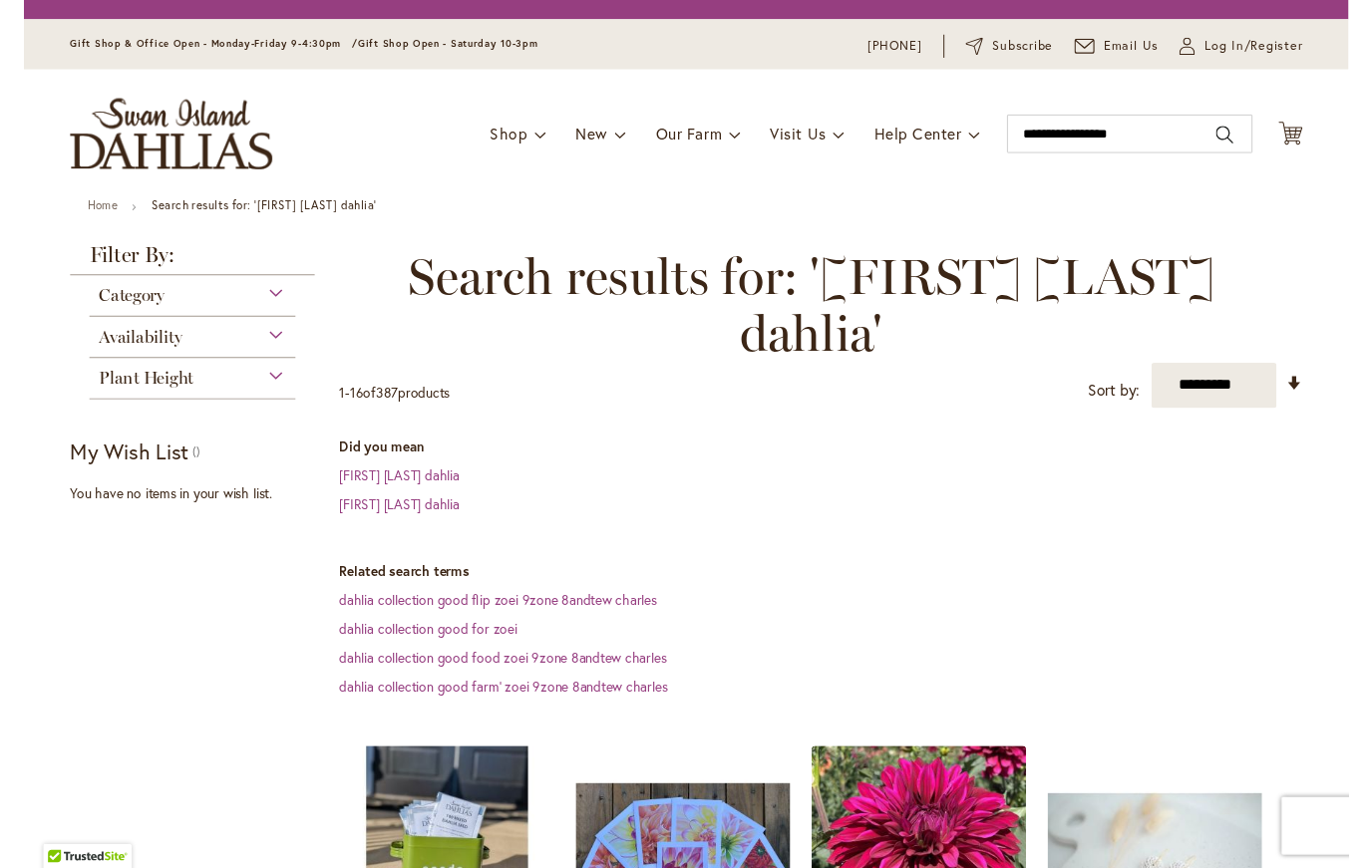 scroll, scrollTop: 0, scrollLeft: 0, axis: both 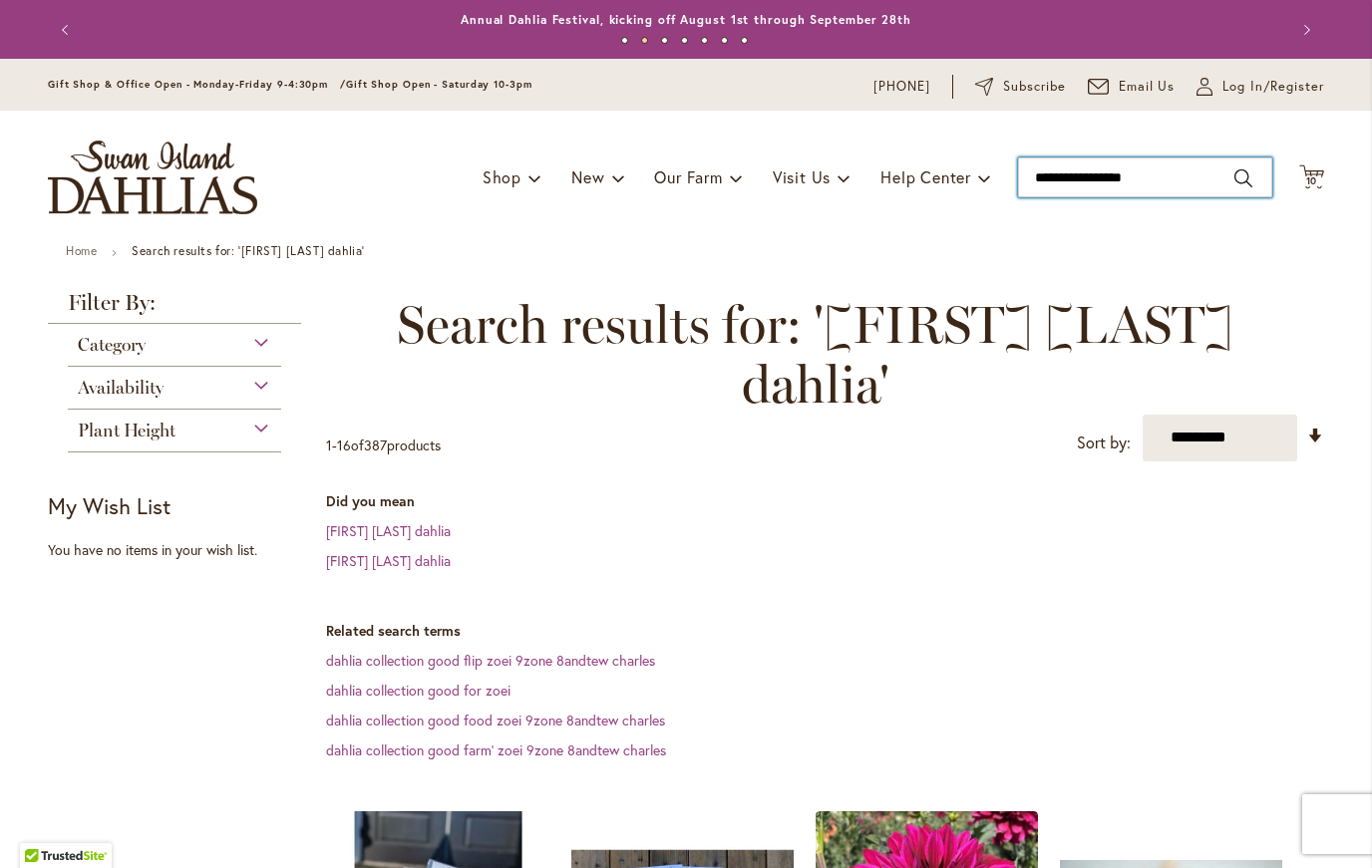 click on "**********" at bounding box center (1145, 177) 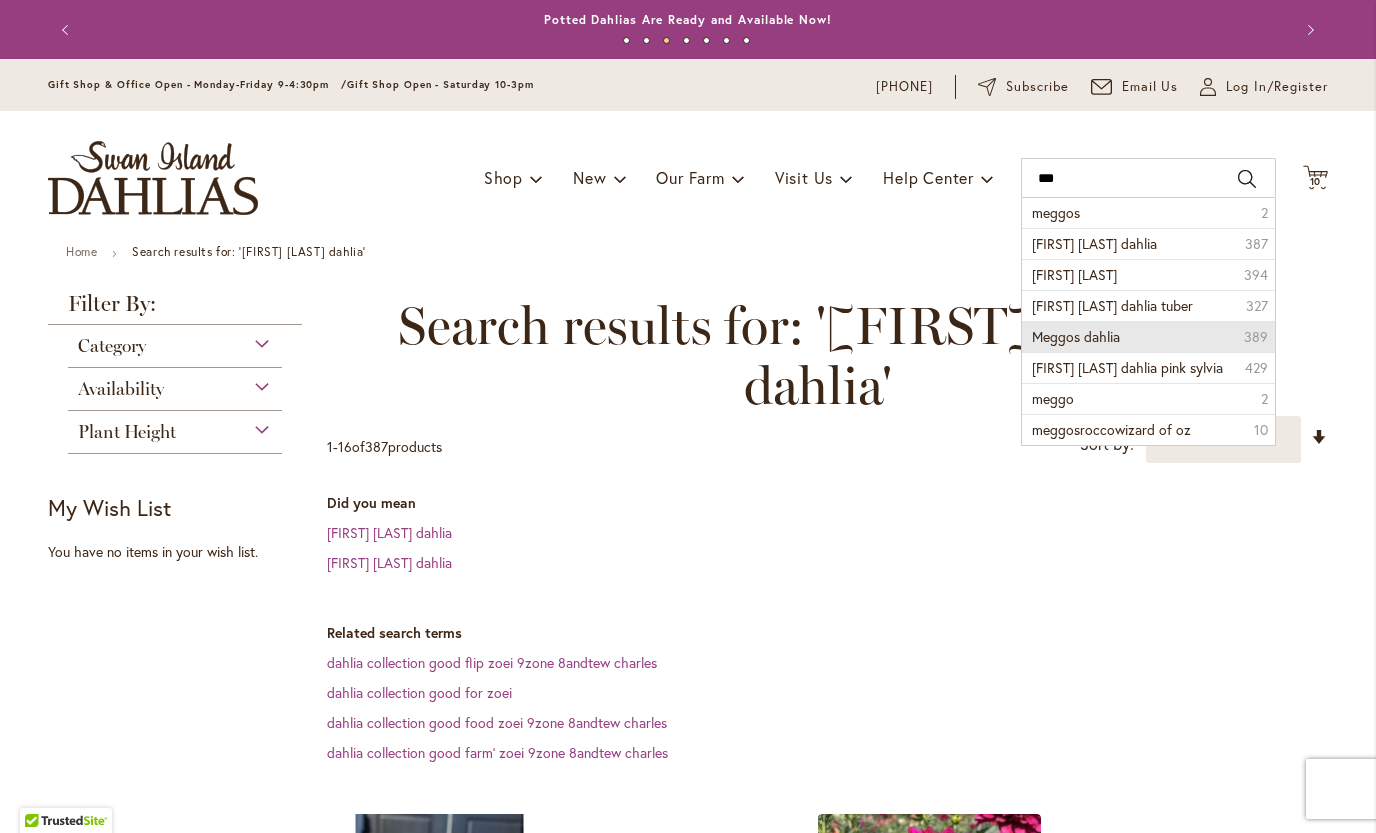 click on "Meggos dahlia" at bounding box center (1076, 336) 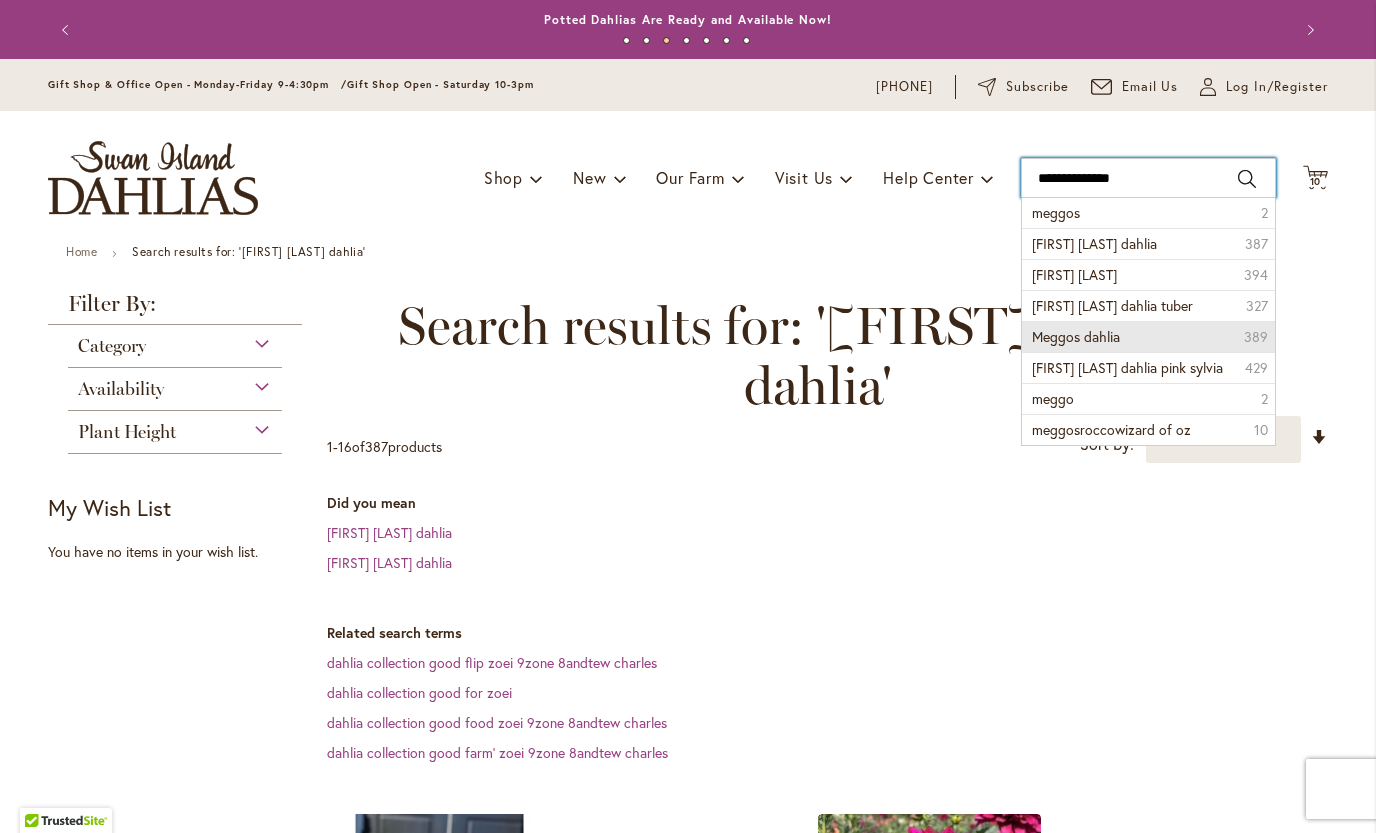 type on "**********" 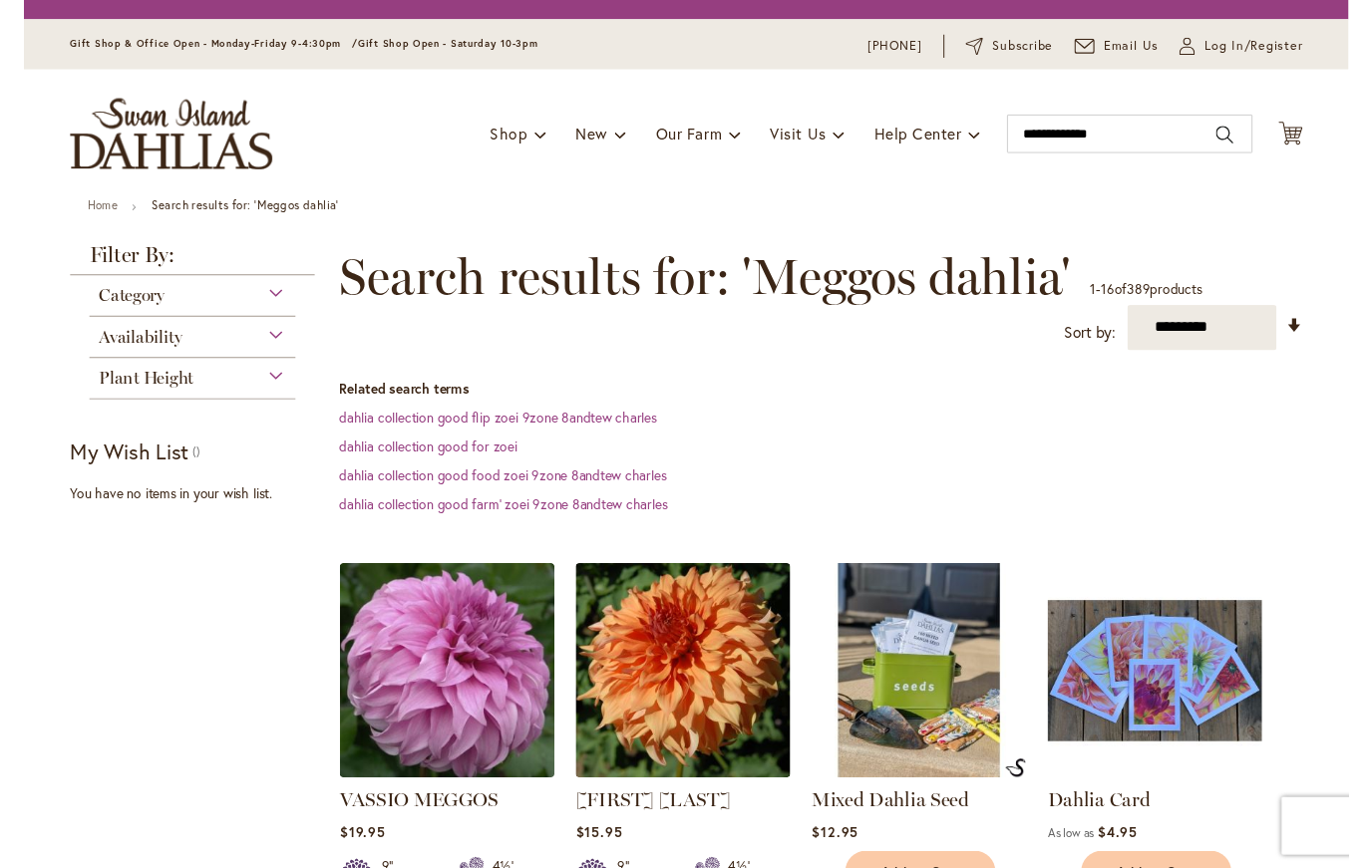 scroll, scrollTop: 0, scrollLeft: 0, axis: both 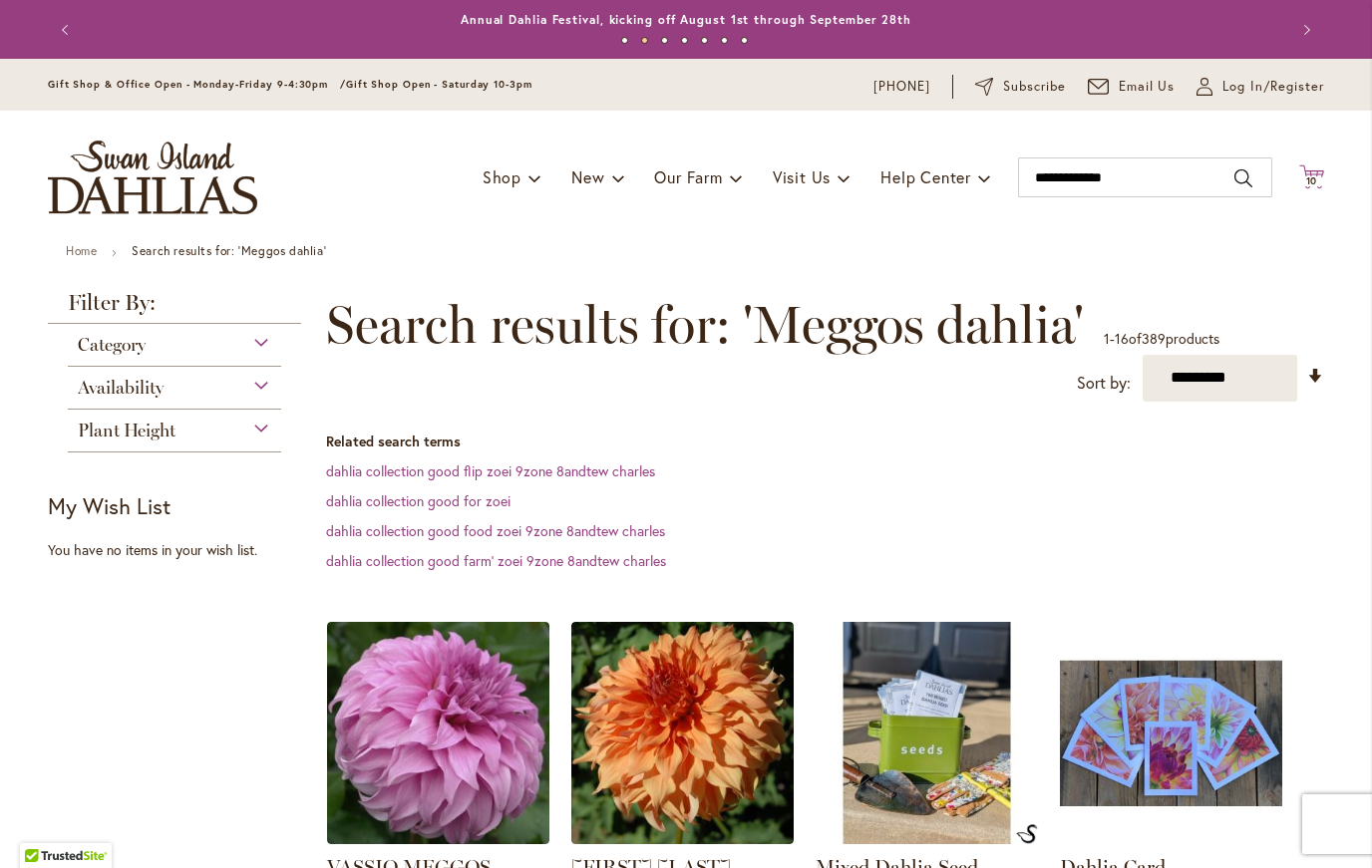 click on "Cart
.cls-1 {
fill: #231f20;
}" at bounding box center (1311, 177) 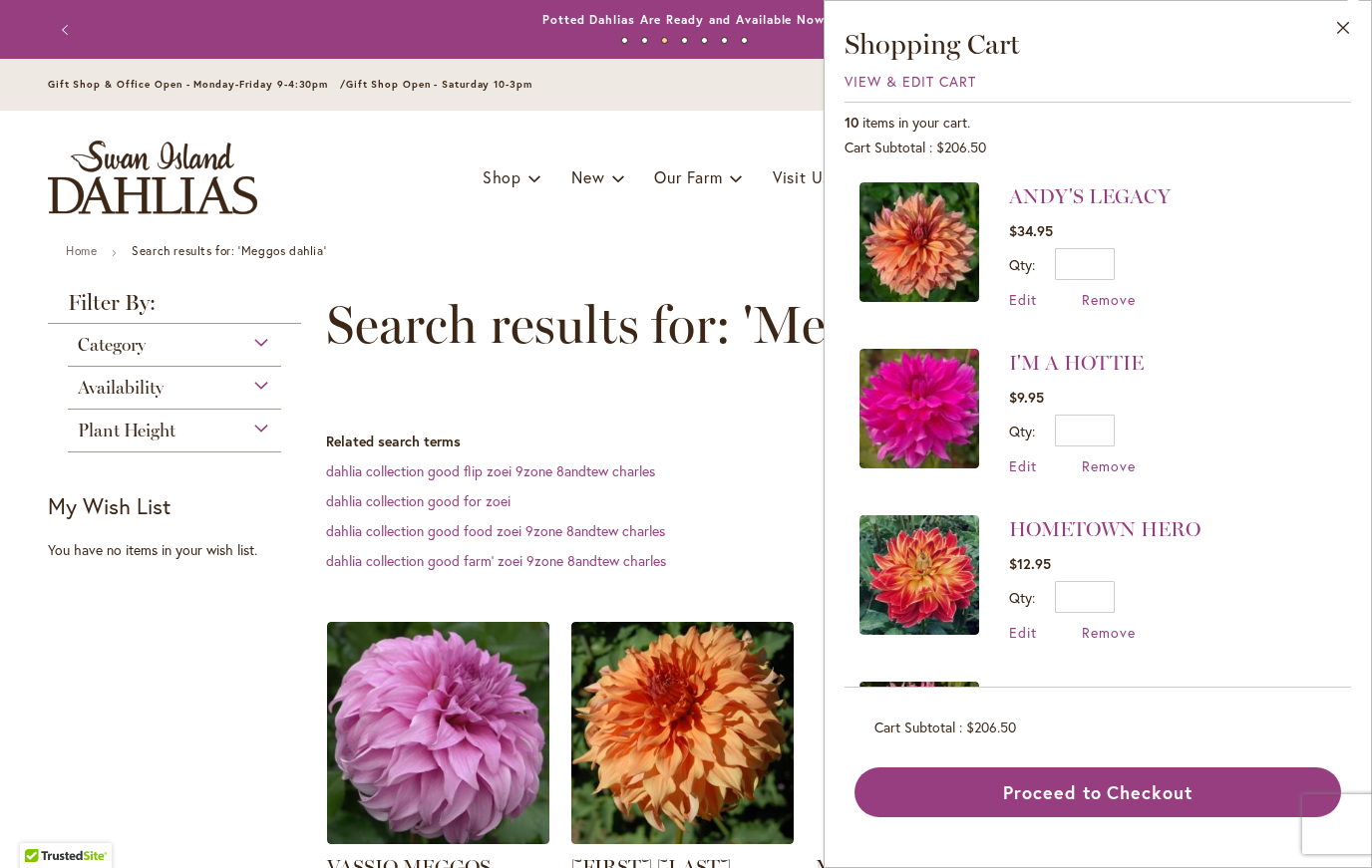 scroll, scrollTop: 0, scrollLeft: 0, axis: both 